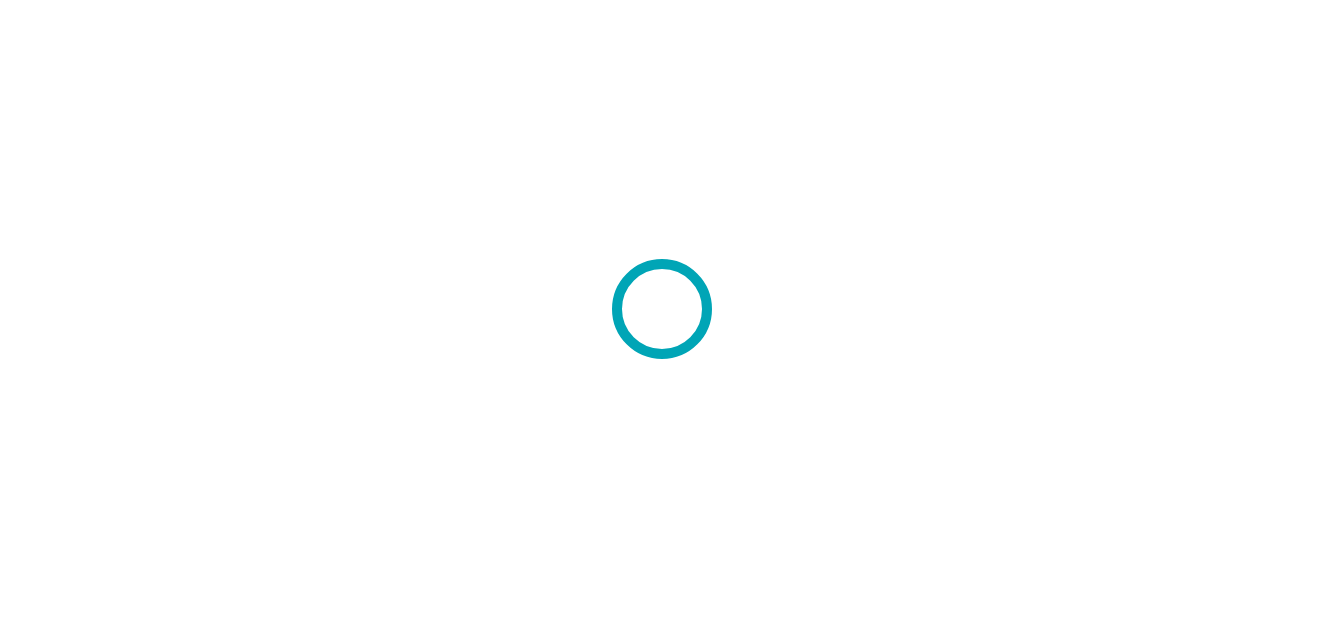 scroll, scrollTop: 0, scrollLeft: 0, axis: both 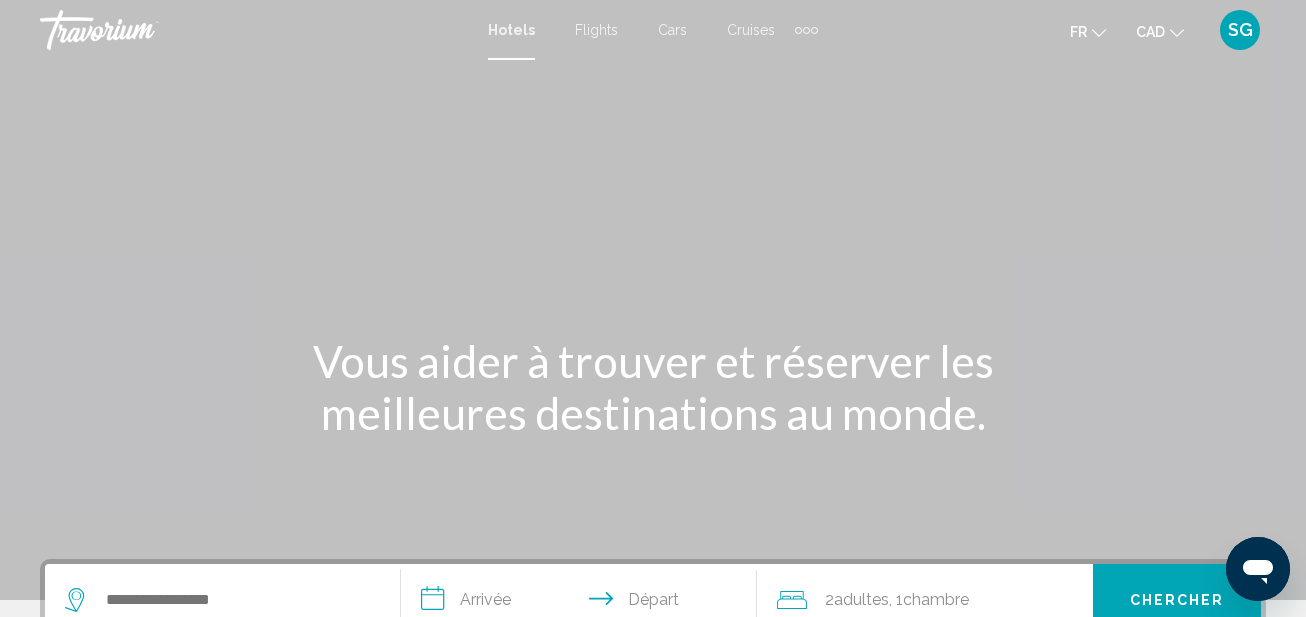 click on "Cars" at bounding box center [672, 30] 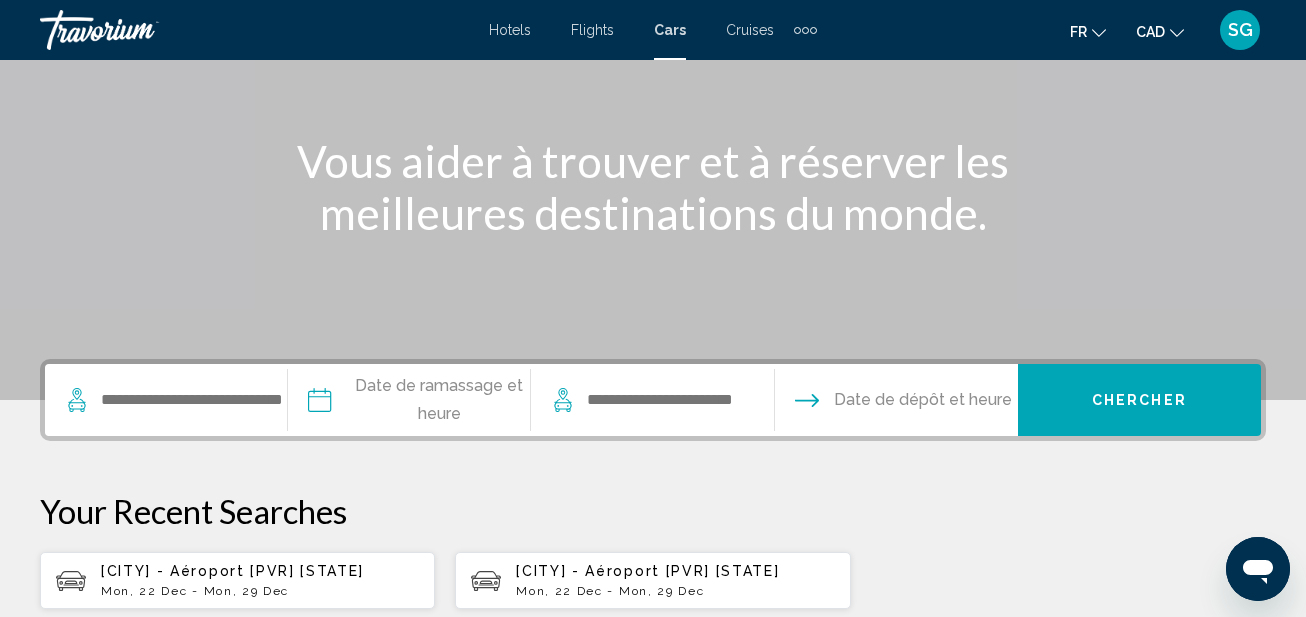 scroll, scrollTop: 300, scrollLeft: 0, axis: vertical 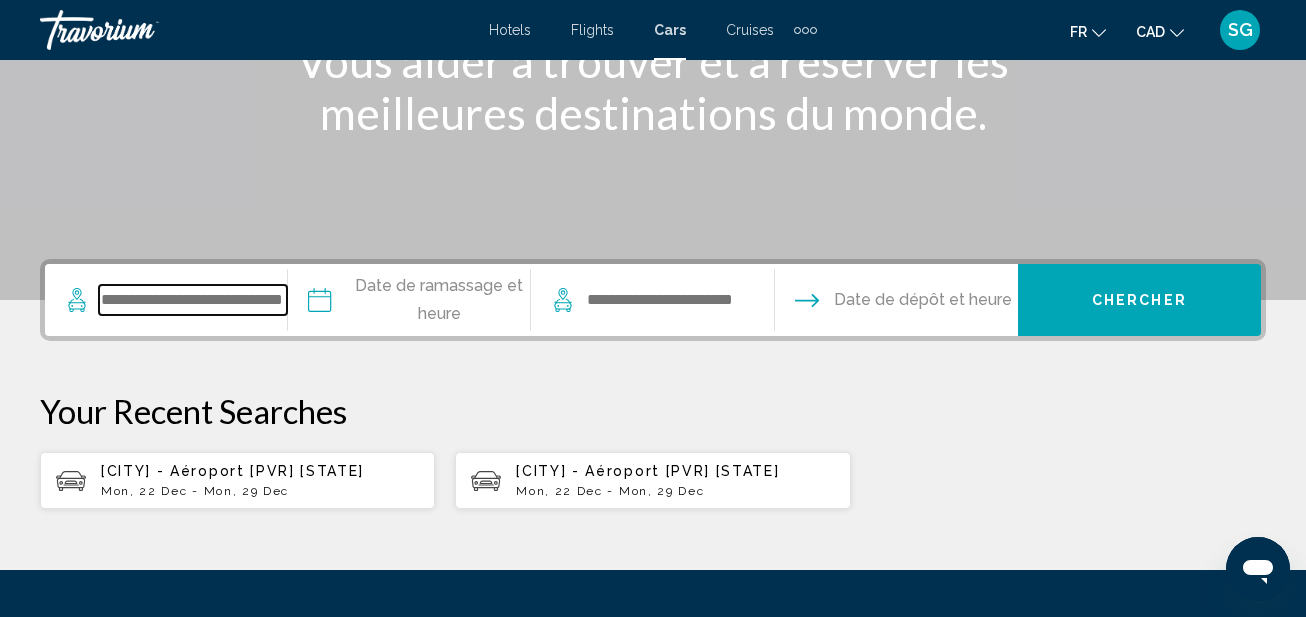 click at bounding box center [193, 300] 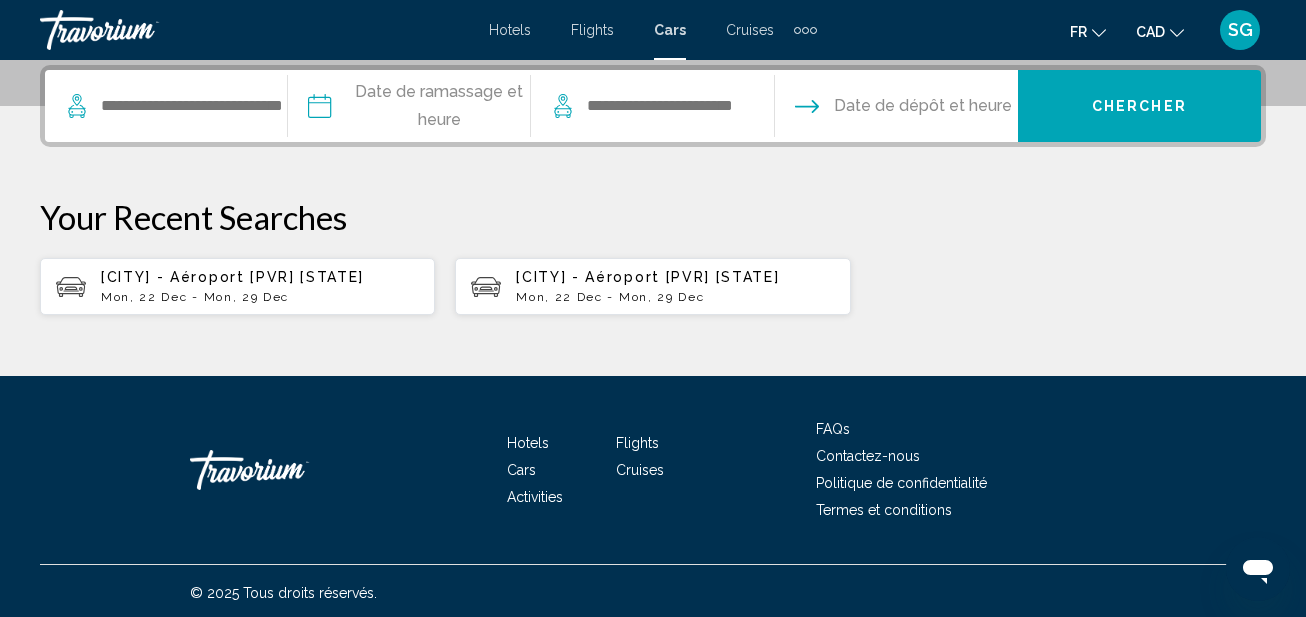 click at bounding box center (176, 106) 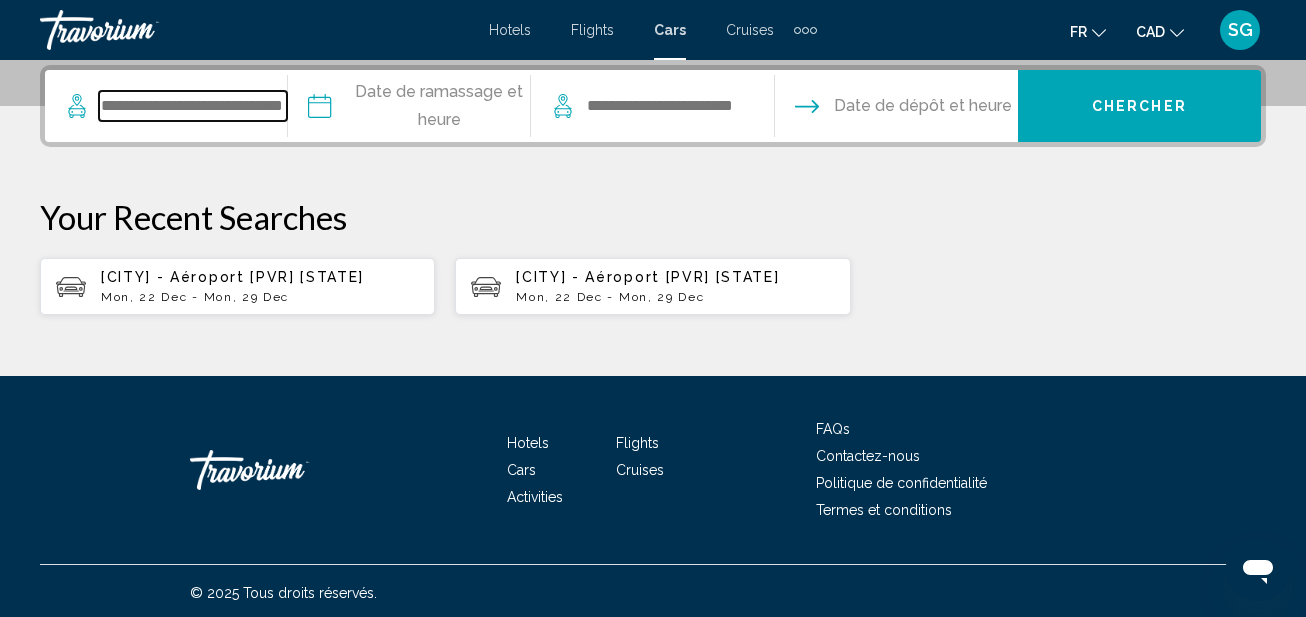 click at bounding box center [193, 106] 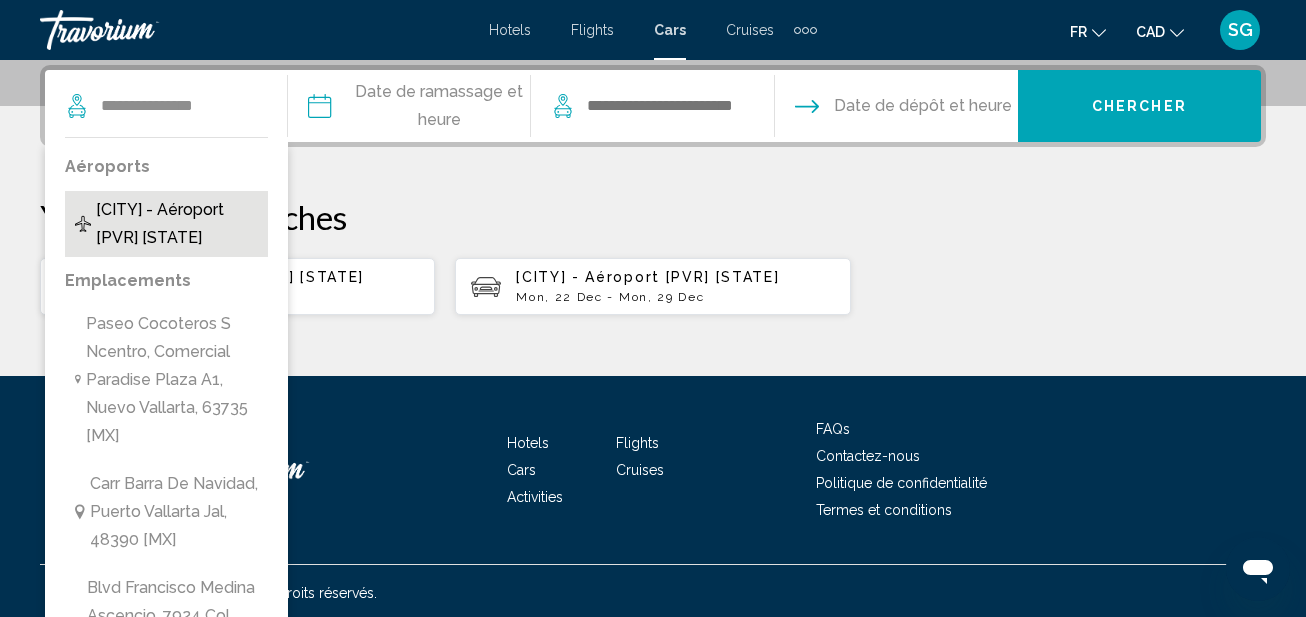 click on "[CITY] - Aéroport [PVR] [STATE]" at bounding box center (177, 224) 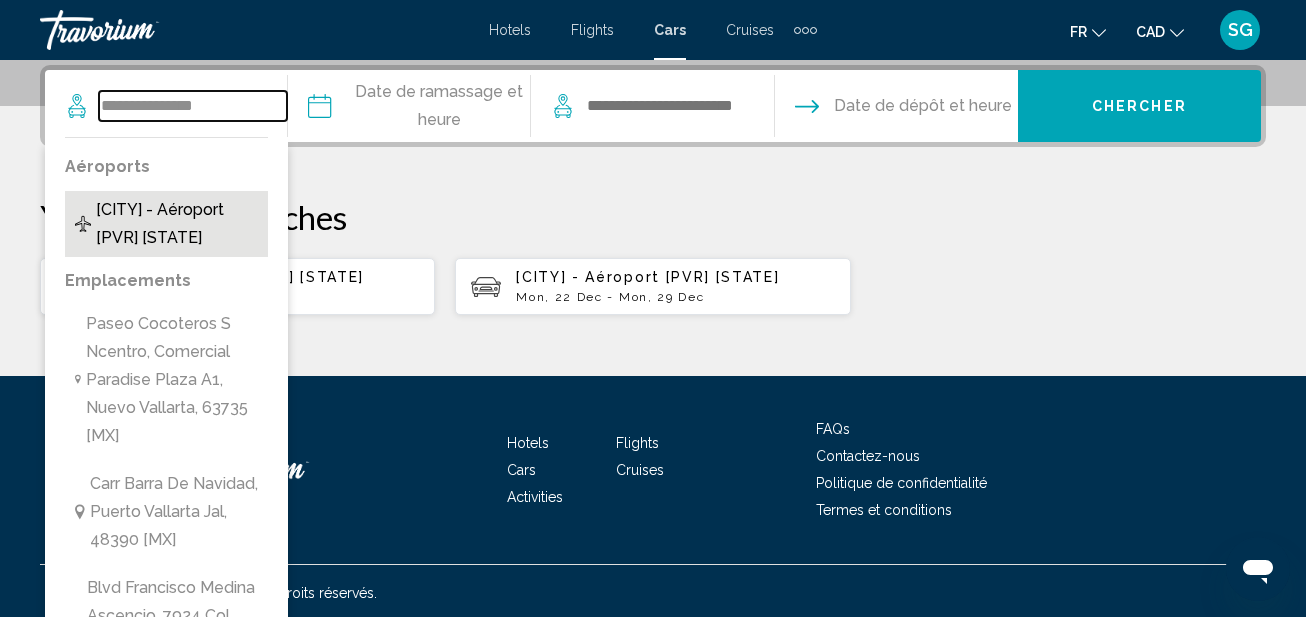 type on "**********" 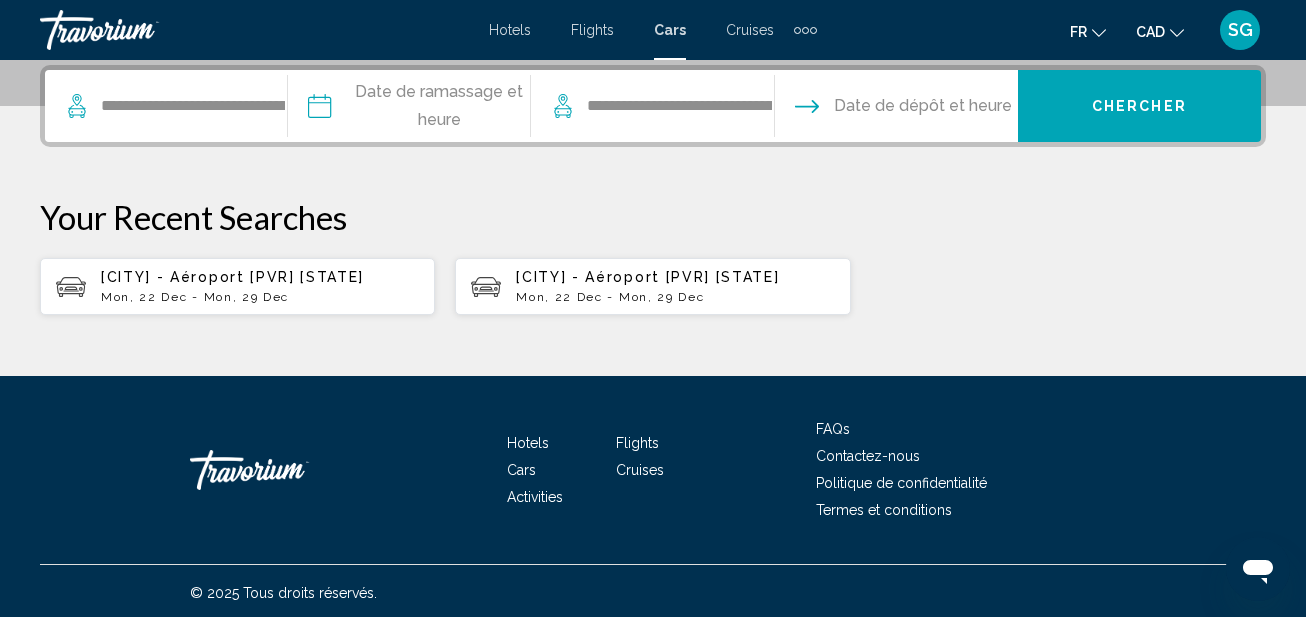 click at bounding box center [408, 109] 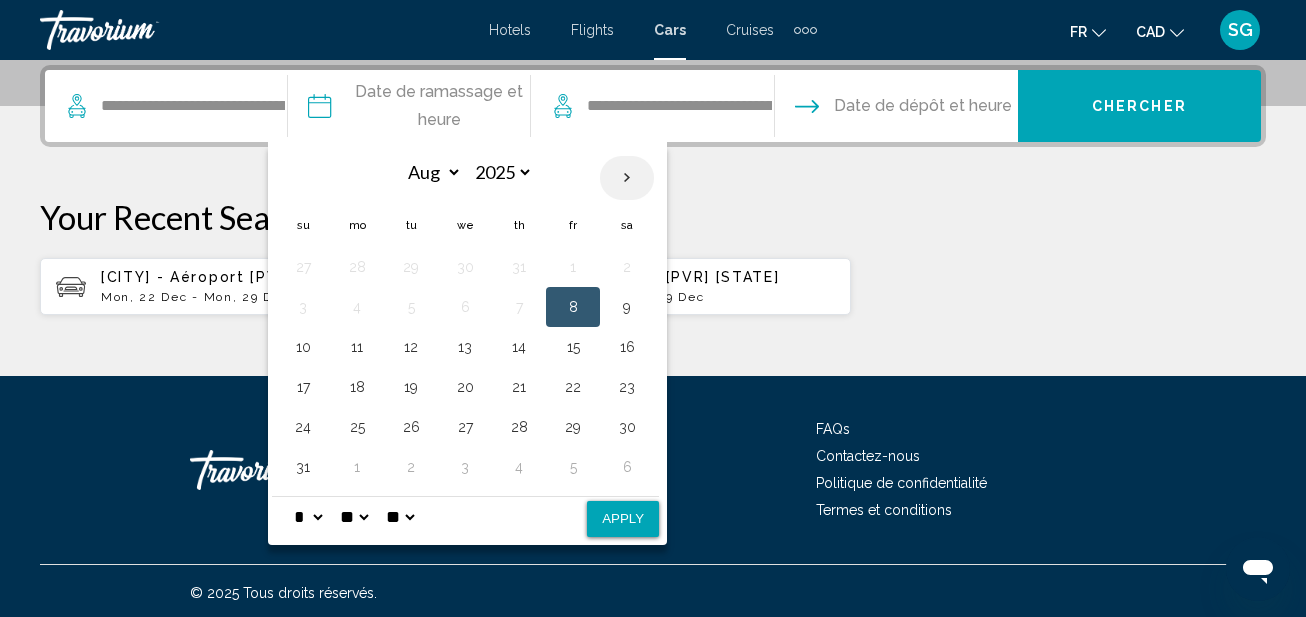 click at bounding box center (627, 178) 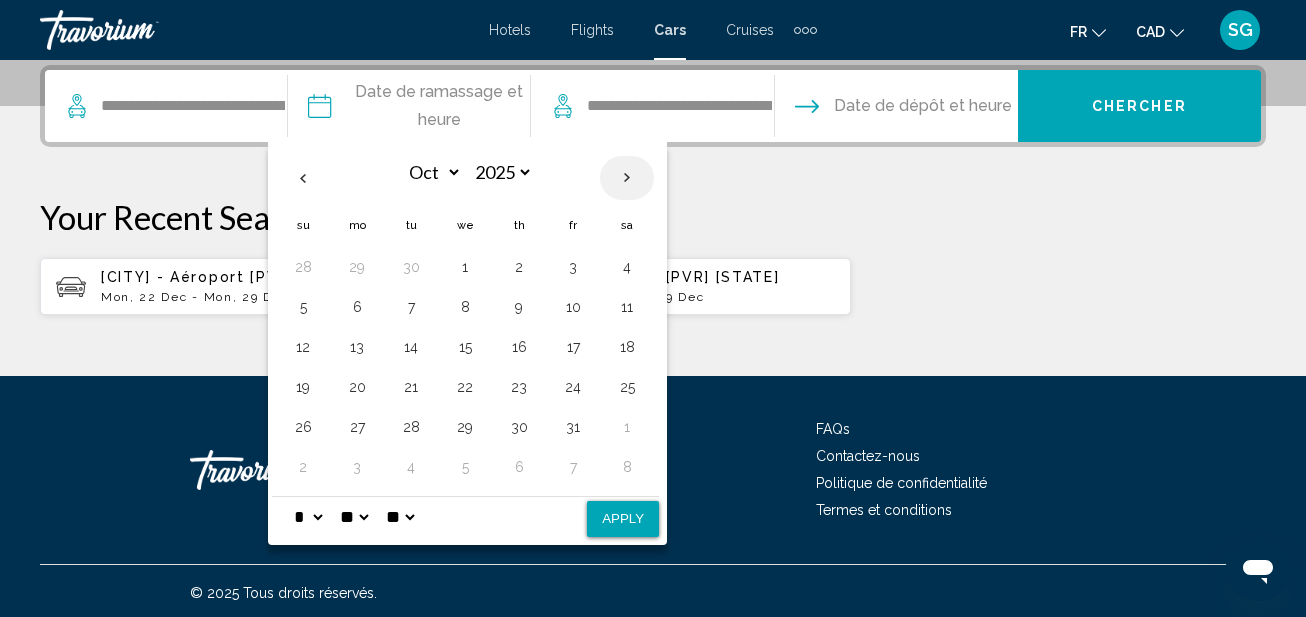 click at bounding box center (627, 178) 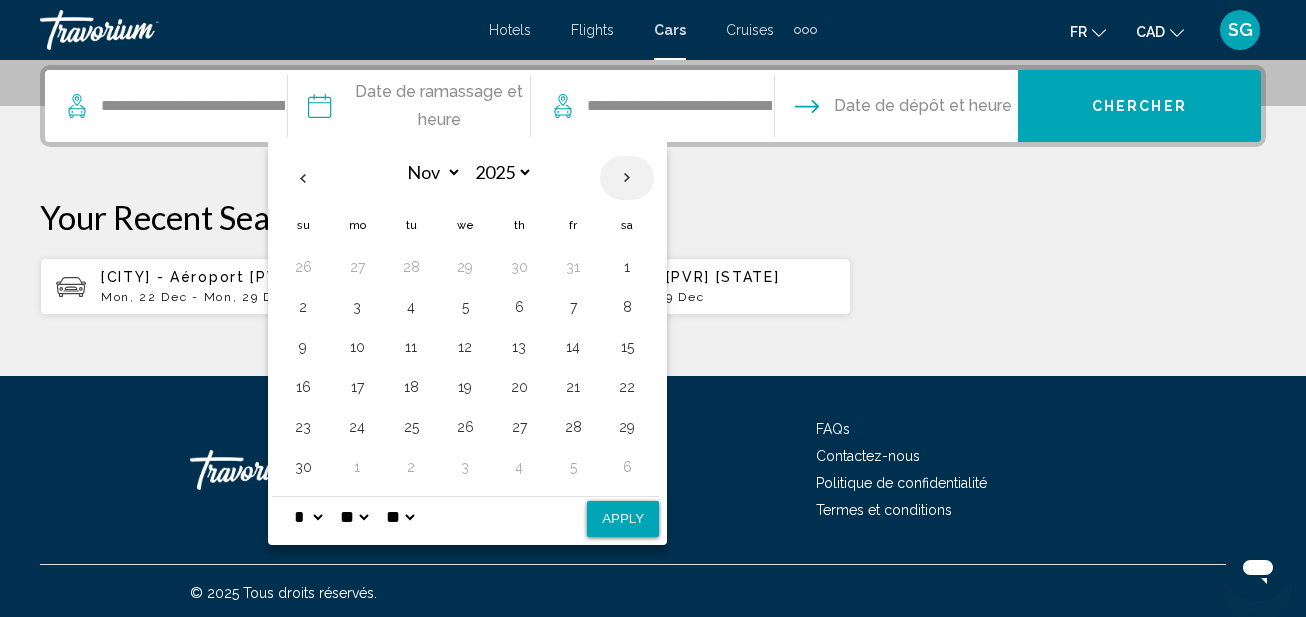 click at bounding box center (627, 178) 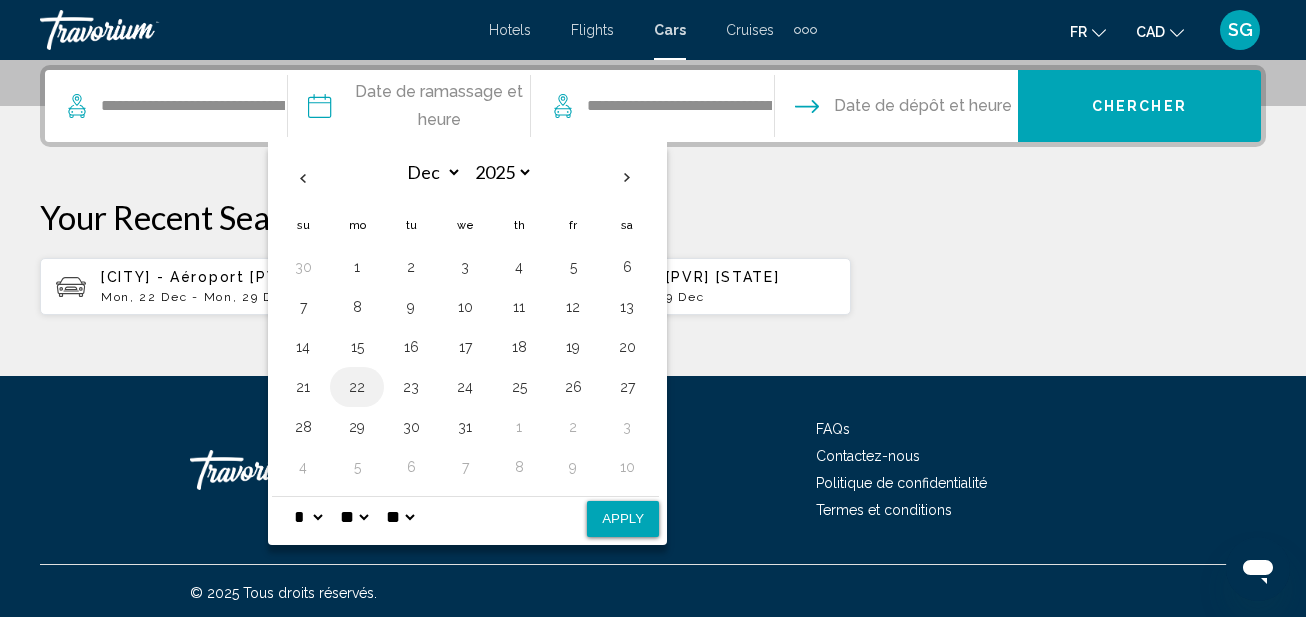 click on "22" at bounding box center [357, 387] 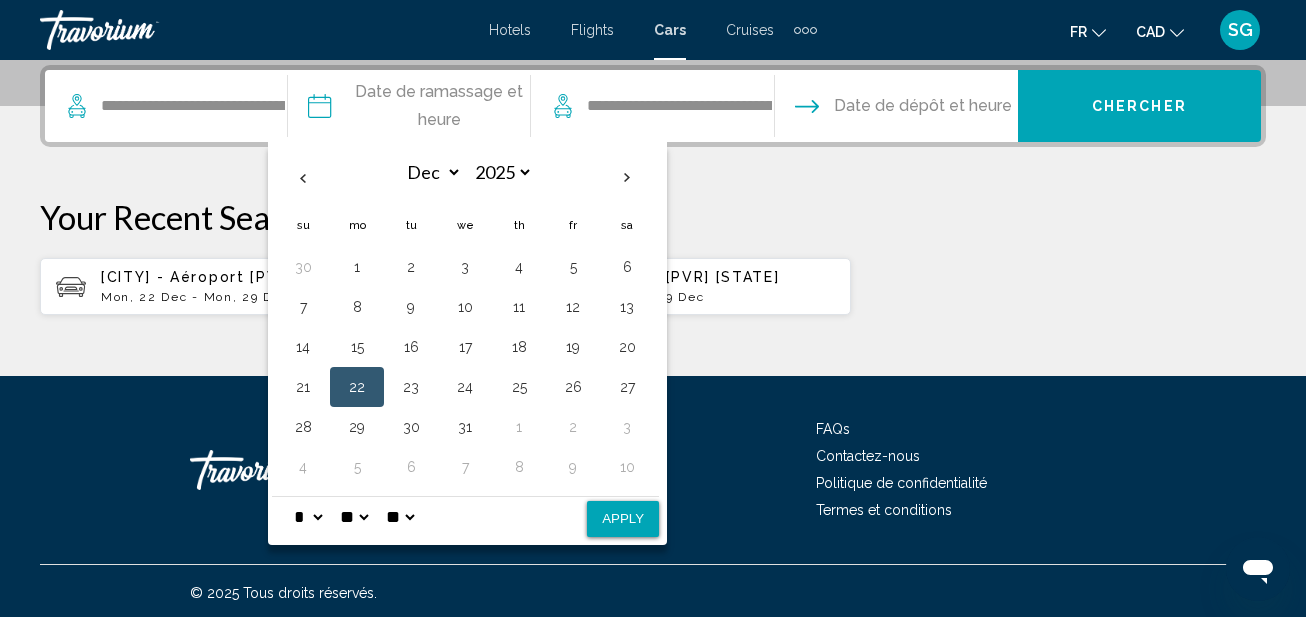 click on "* * * * * * * * * ** ** **" at bounding box center [308, 517] 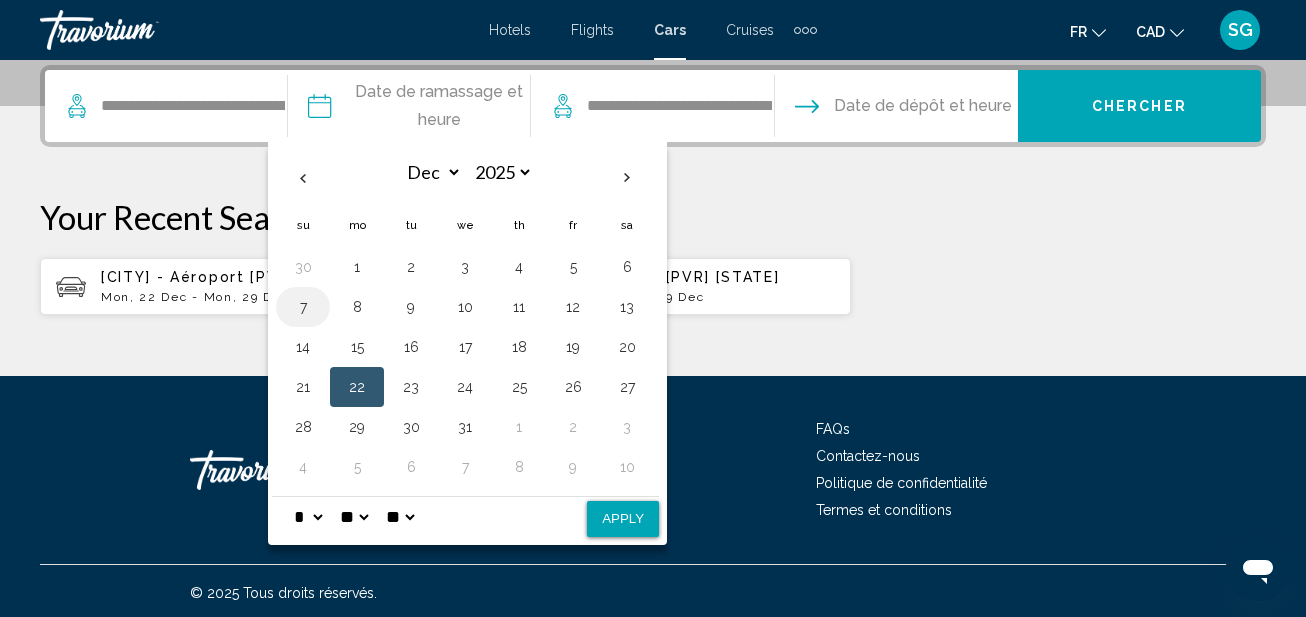 select on "*" 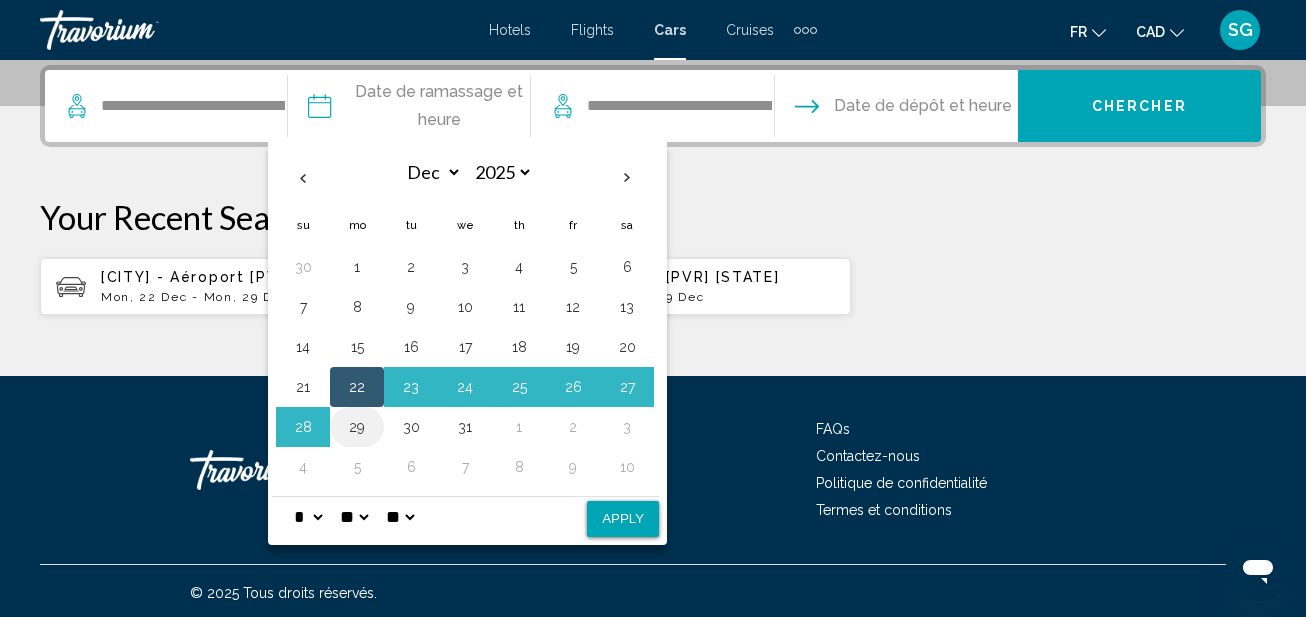 click on "29" at bounding box center [357, 427] 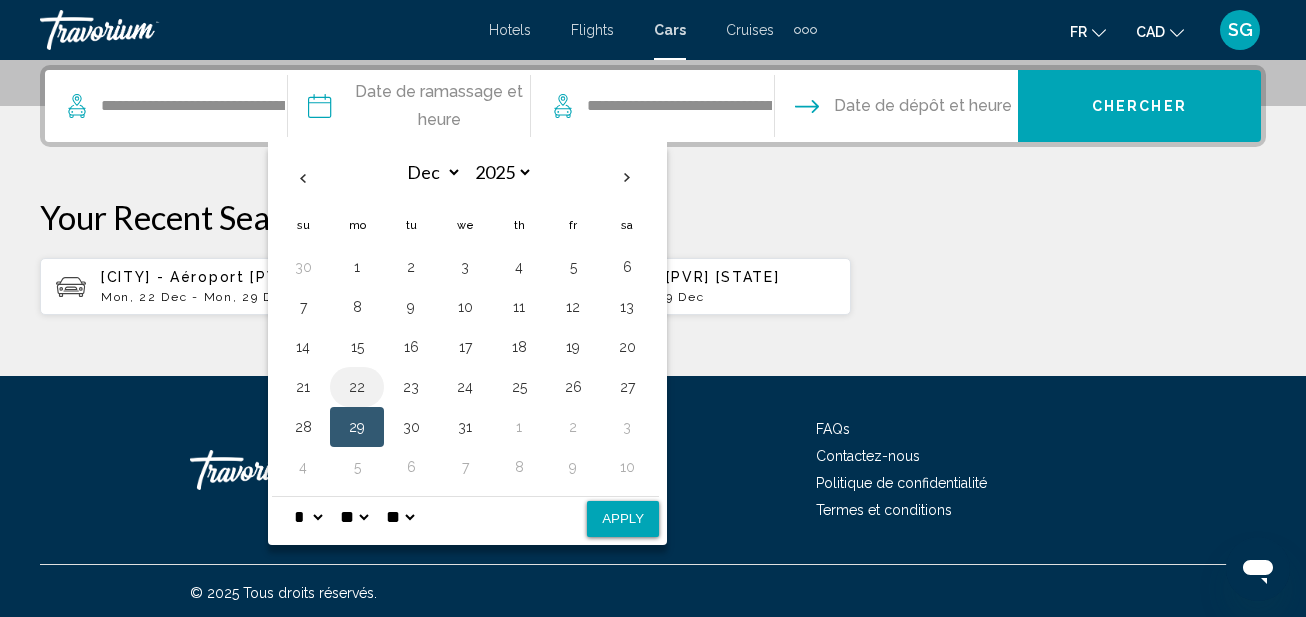 click on "22" at bounding box center (357, 387) 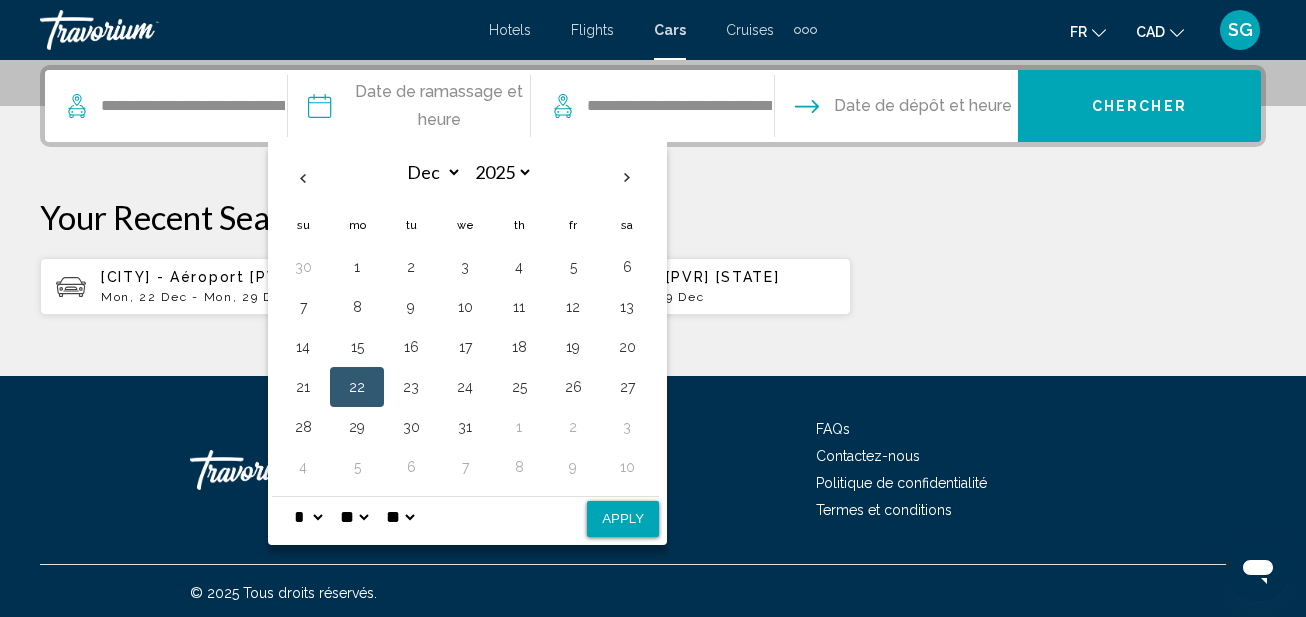 click on "Apply" at bounding box center [623, 519] 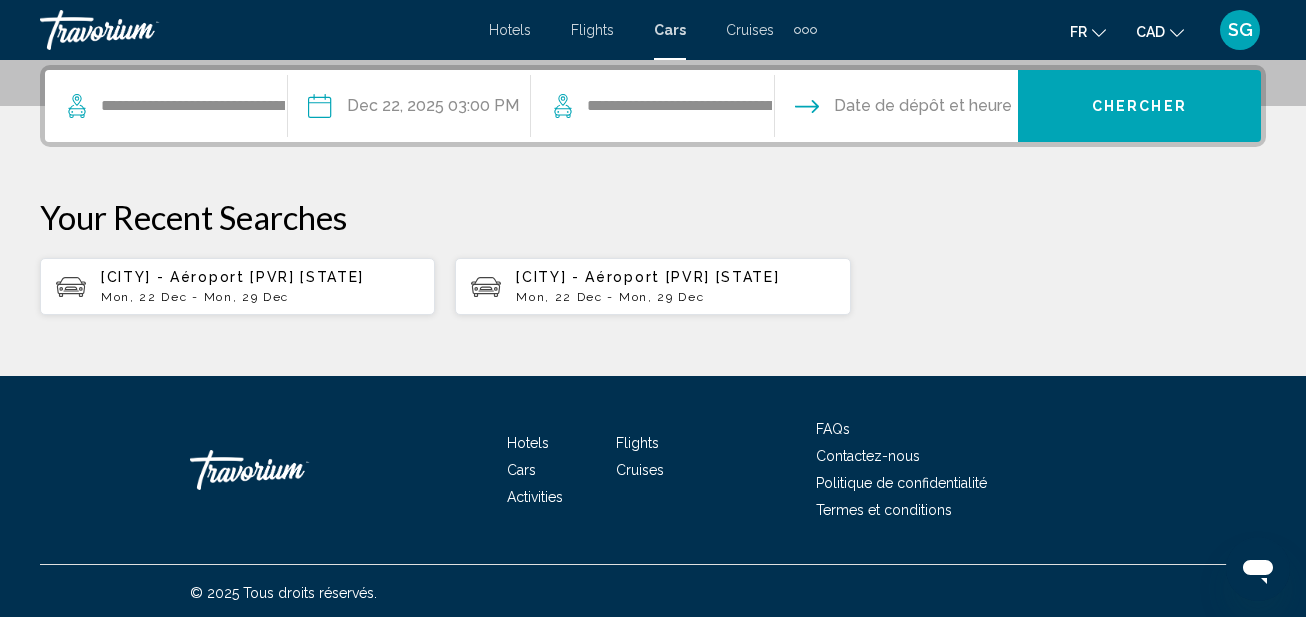 click at bounding box center [895, 109] 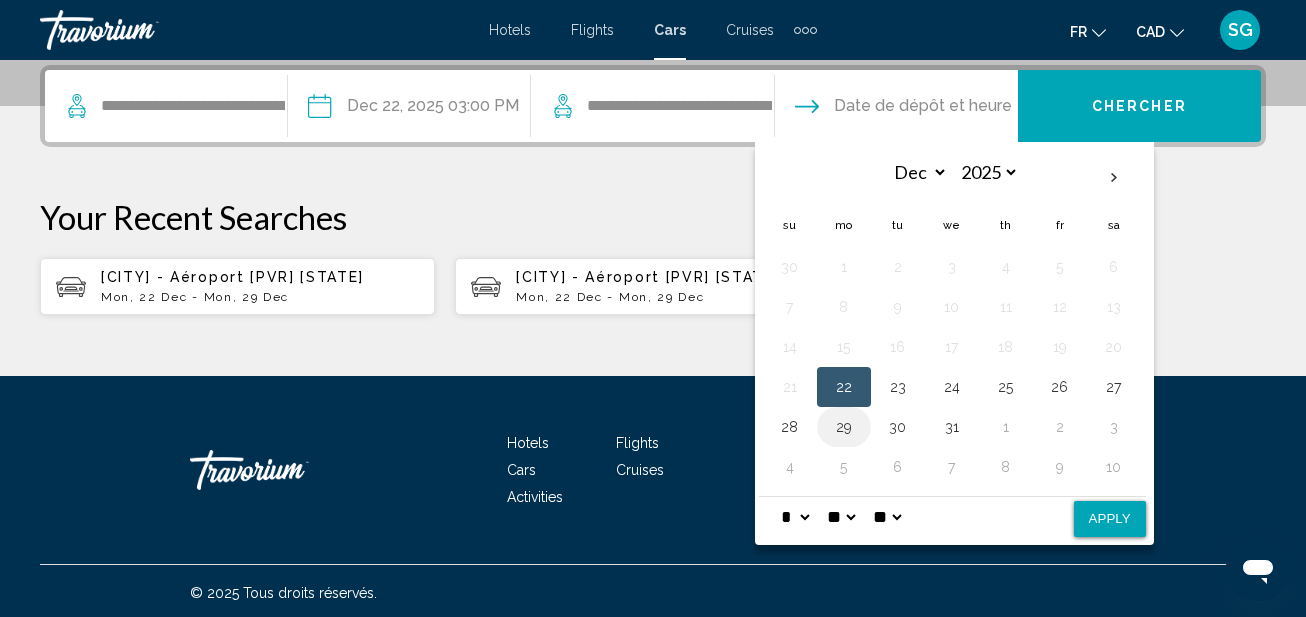 click on "29" at bounding box center (844, 427) 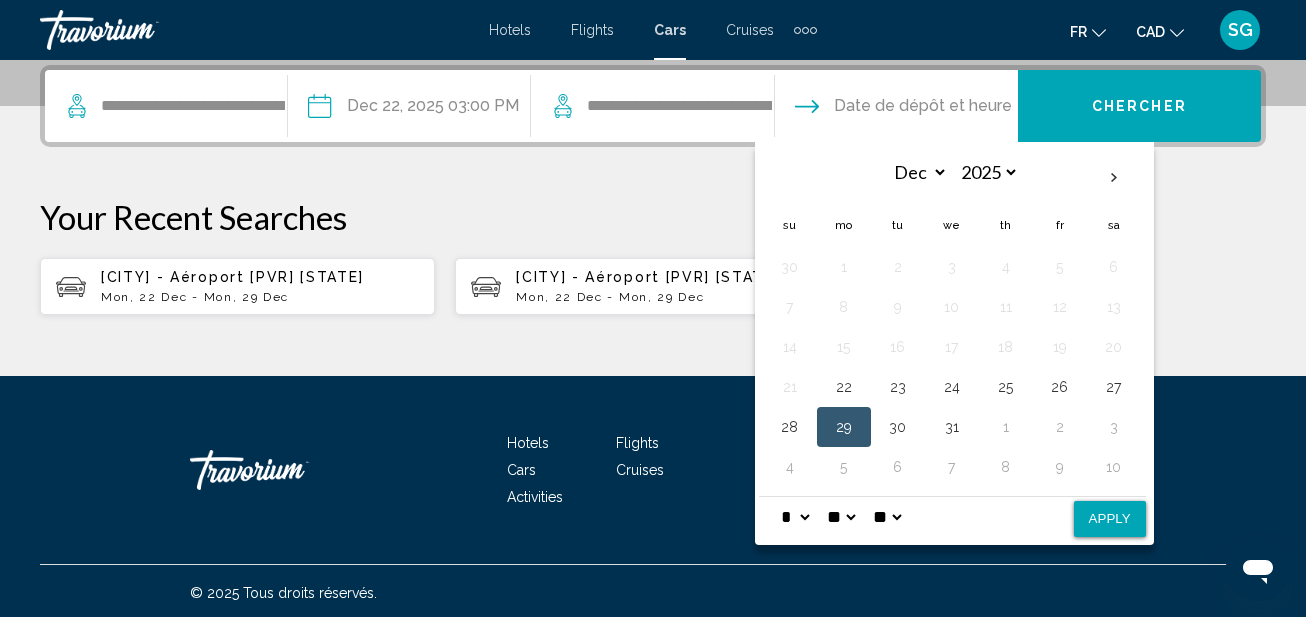click on "Apply" at bounding box center (1110, 519) 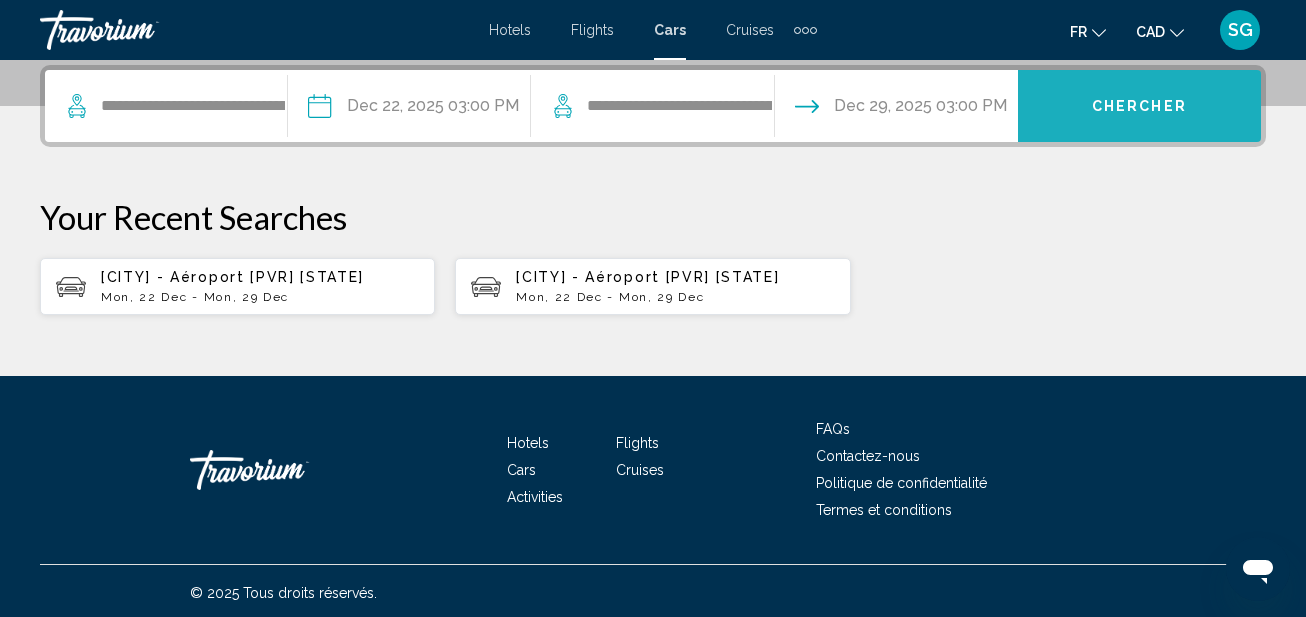click on "Chercher" at bounding box center (1139, 106) 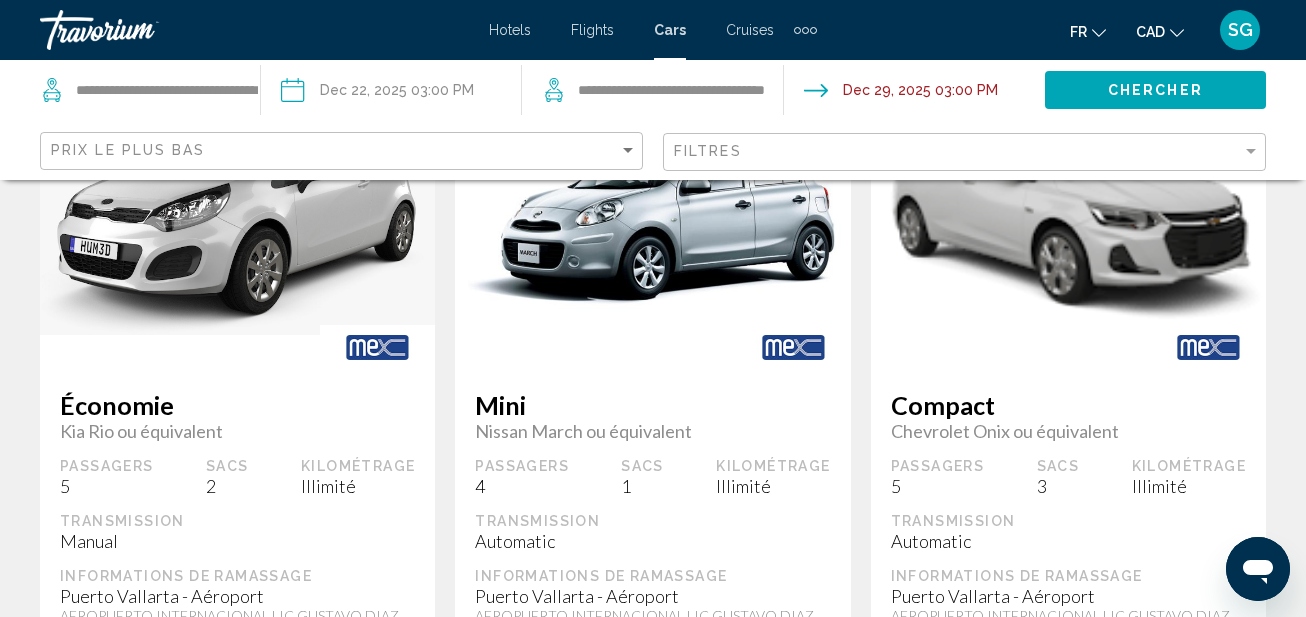 scroll, scrollTop: 500, scrollLeft: 0, axis: vertical 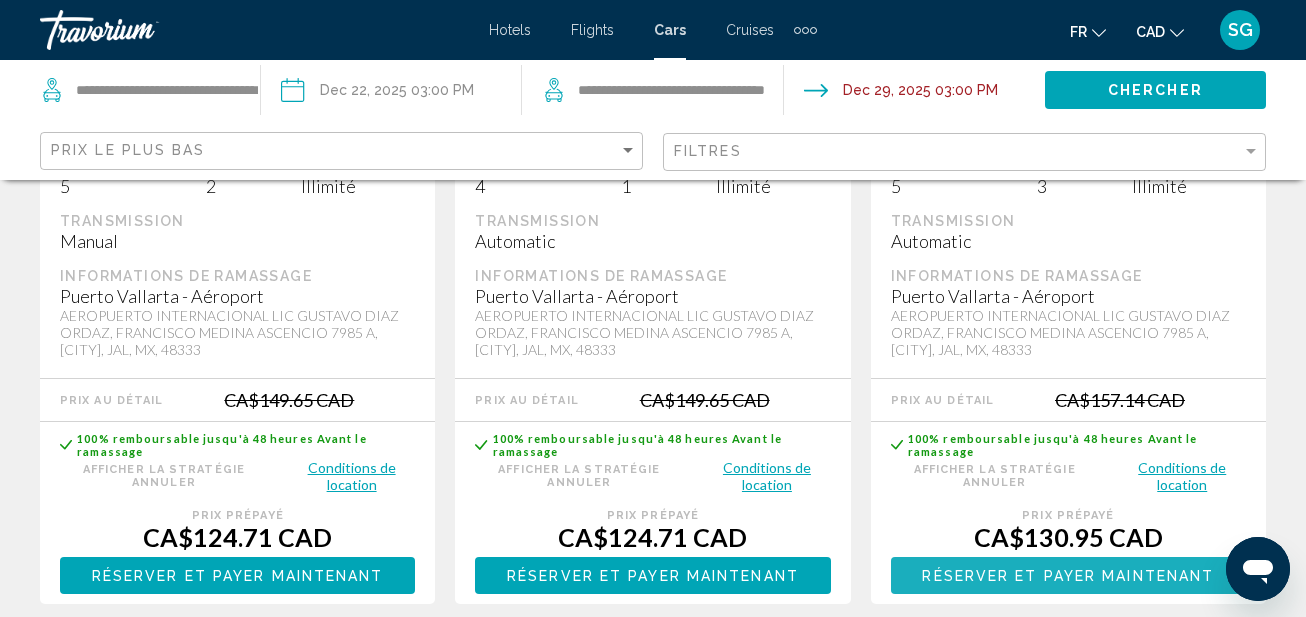 click on "Réserver et payer maintenant" at bounding box center [1068, 576] 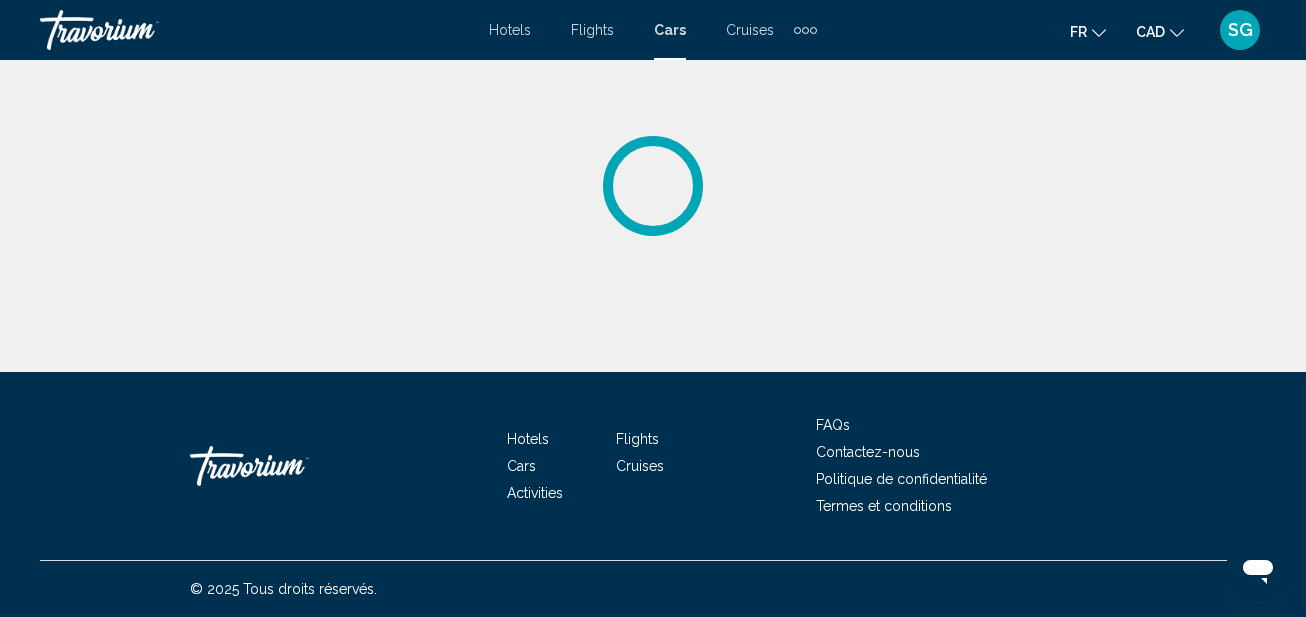 scroll, scrollTop: 0, scrollLeft: 0, axis: both 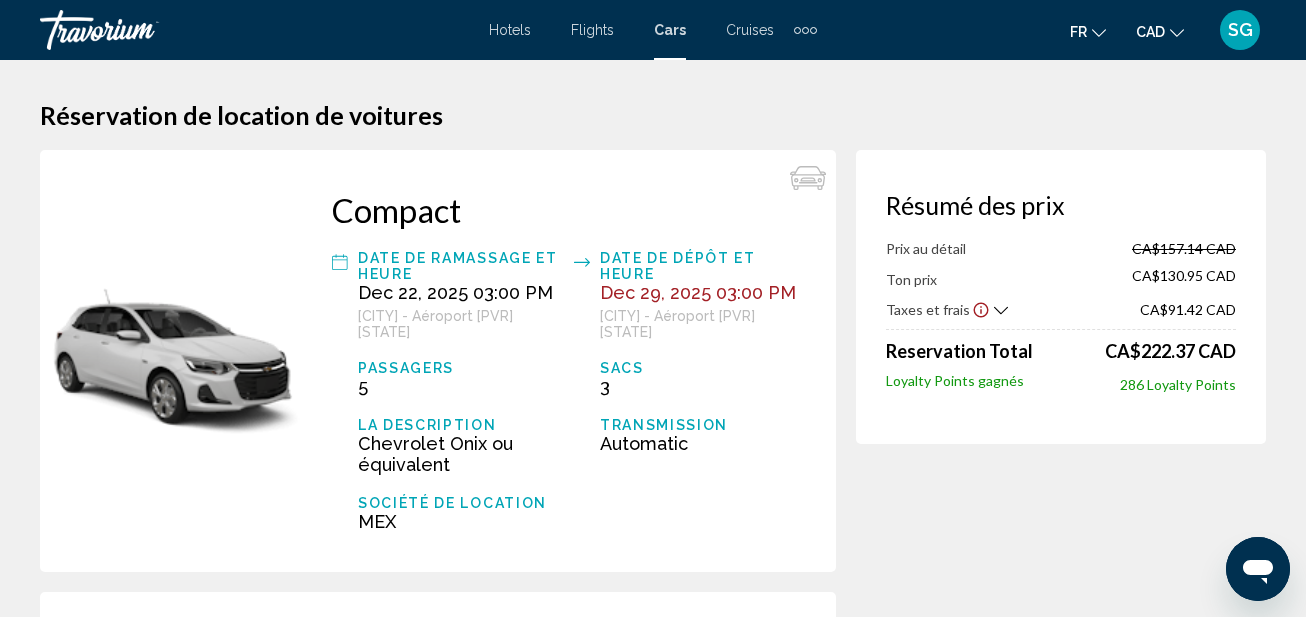 click 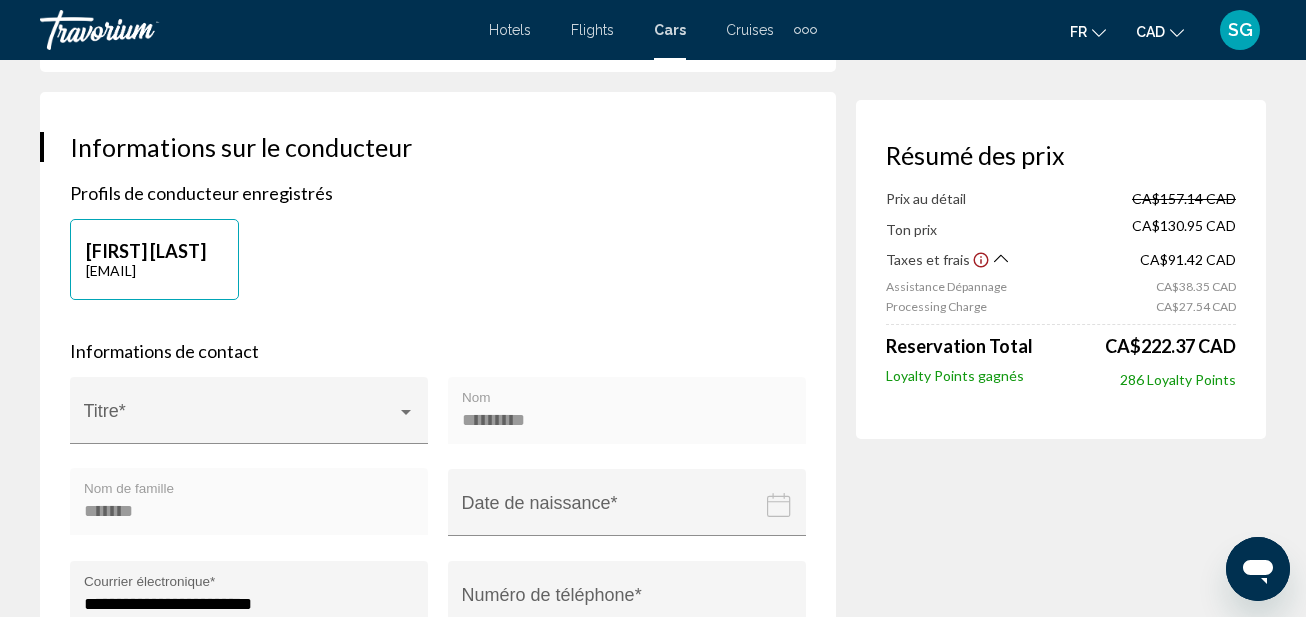 scroll, scrollTop: 700, scrollLeft: 0, axis: vertical 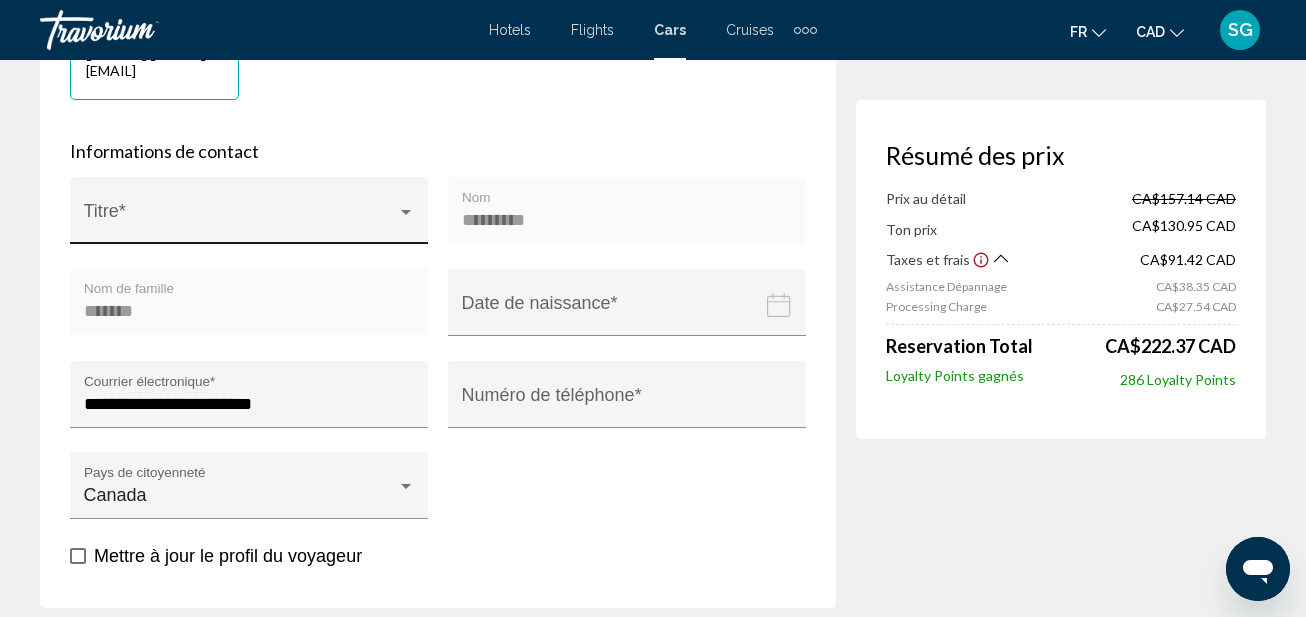 click at bounding box center (240, 220) 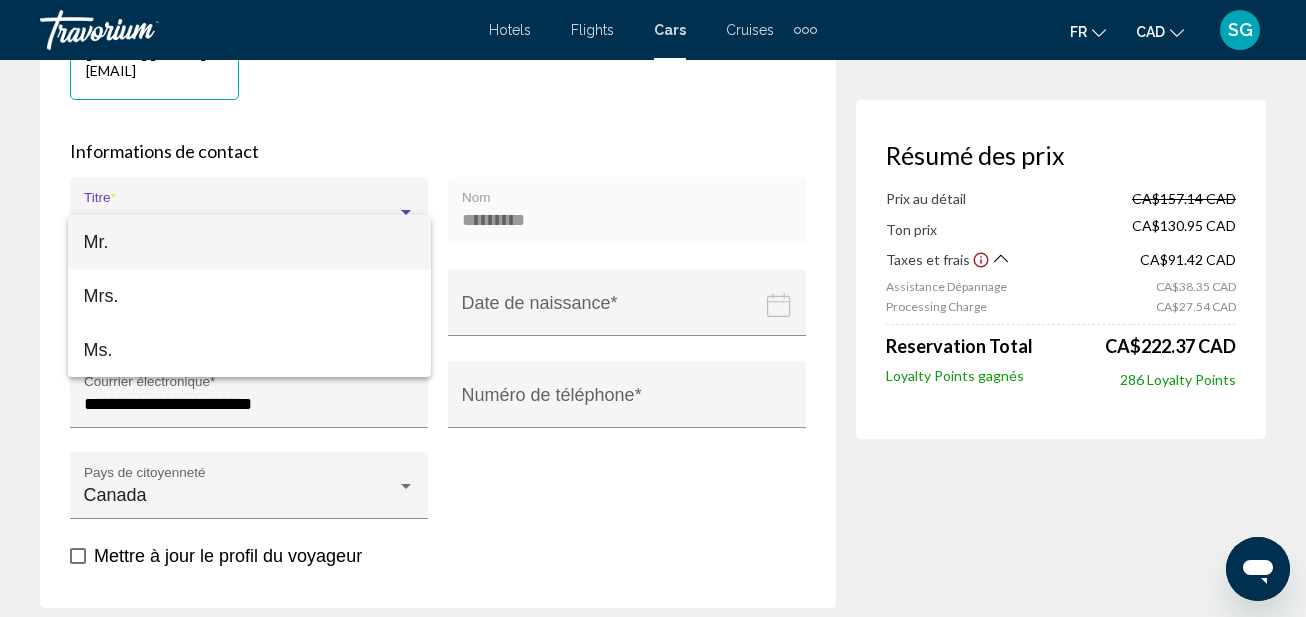 click on "Mr." at bounding box center [249, 242] 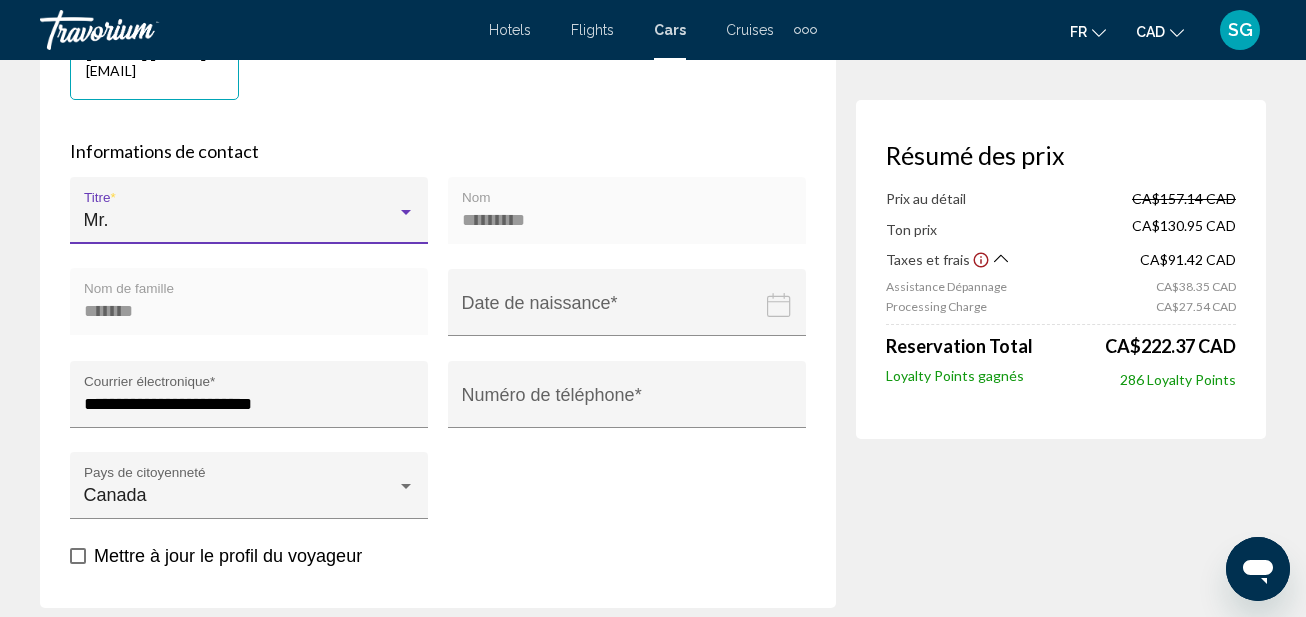 click on "*********" at bounding box center (627, 220) 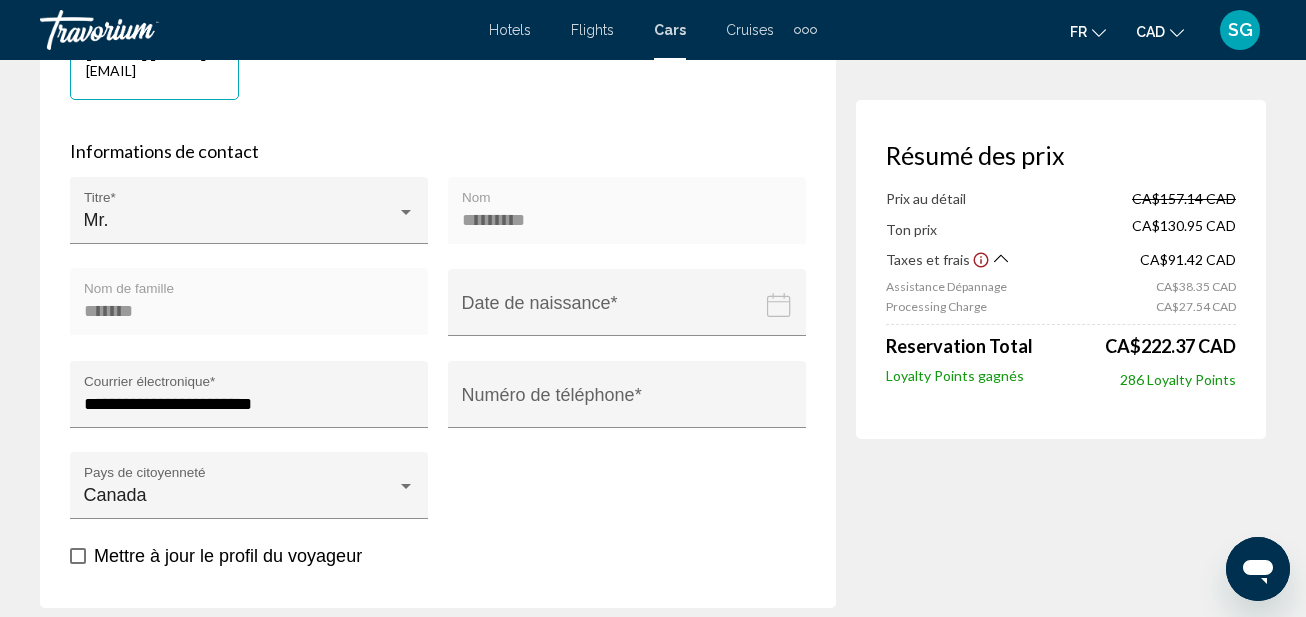 click on "*********" at bounding box center [627, 220] 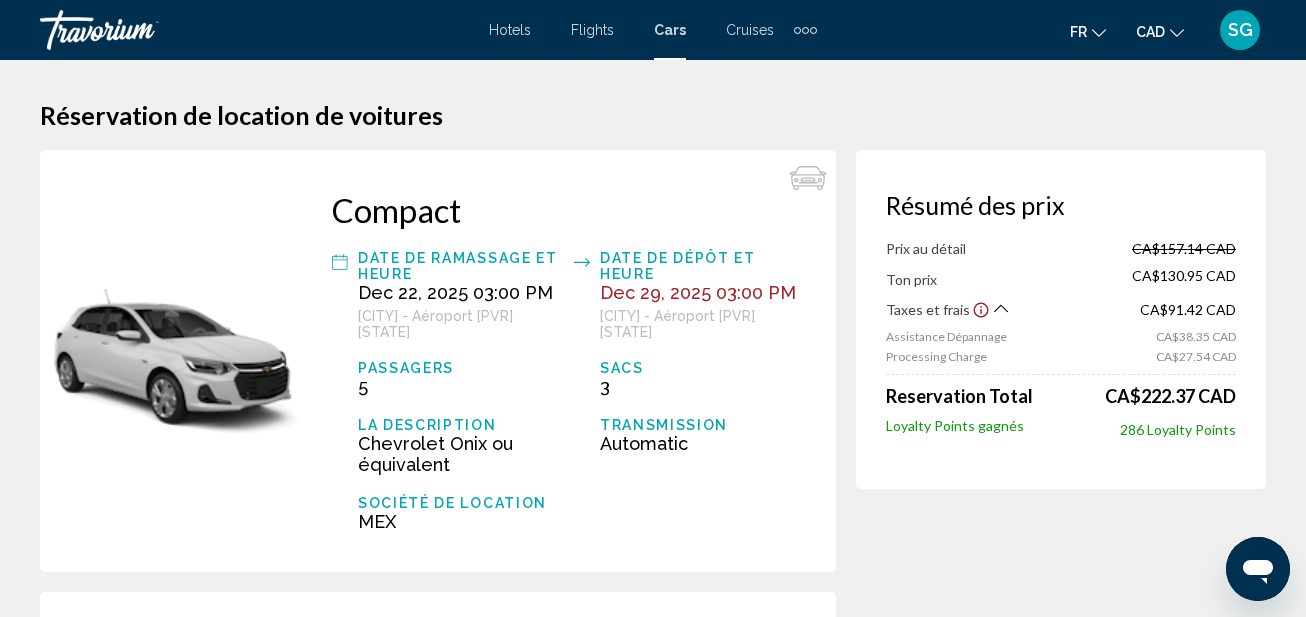 scroll, scrollTop: 200, scrollLeft: 0, axis: vertical 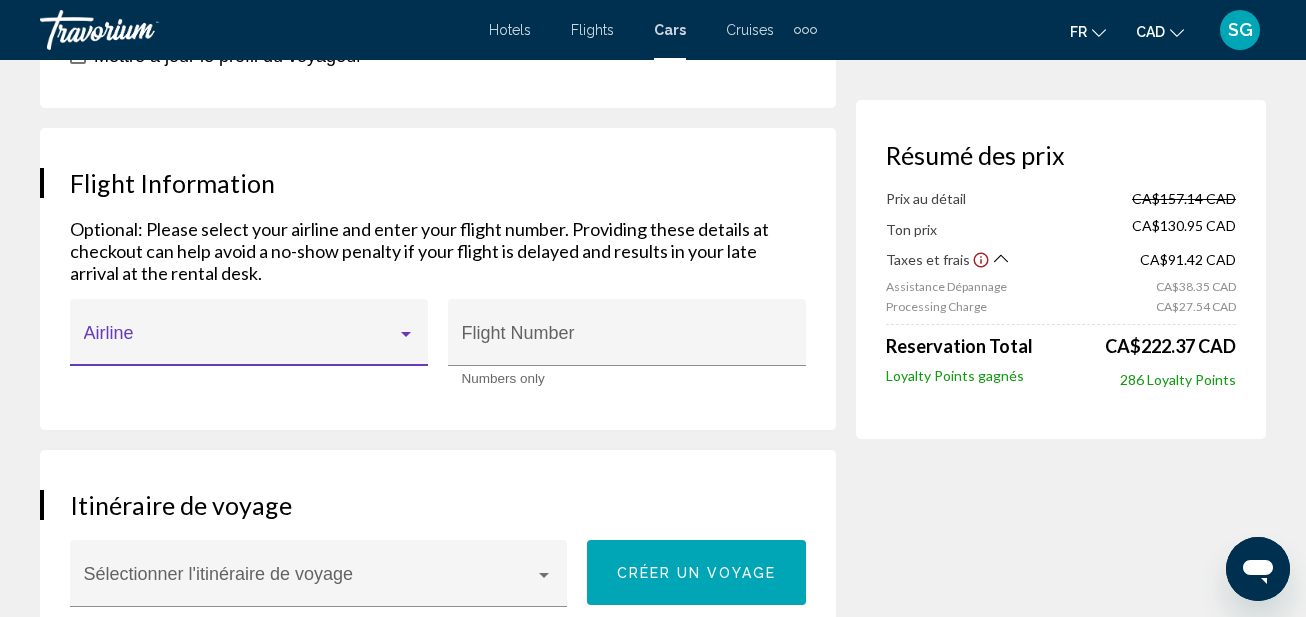 click at bounding box center [240, 342] 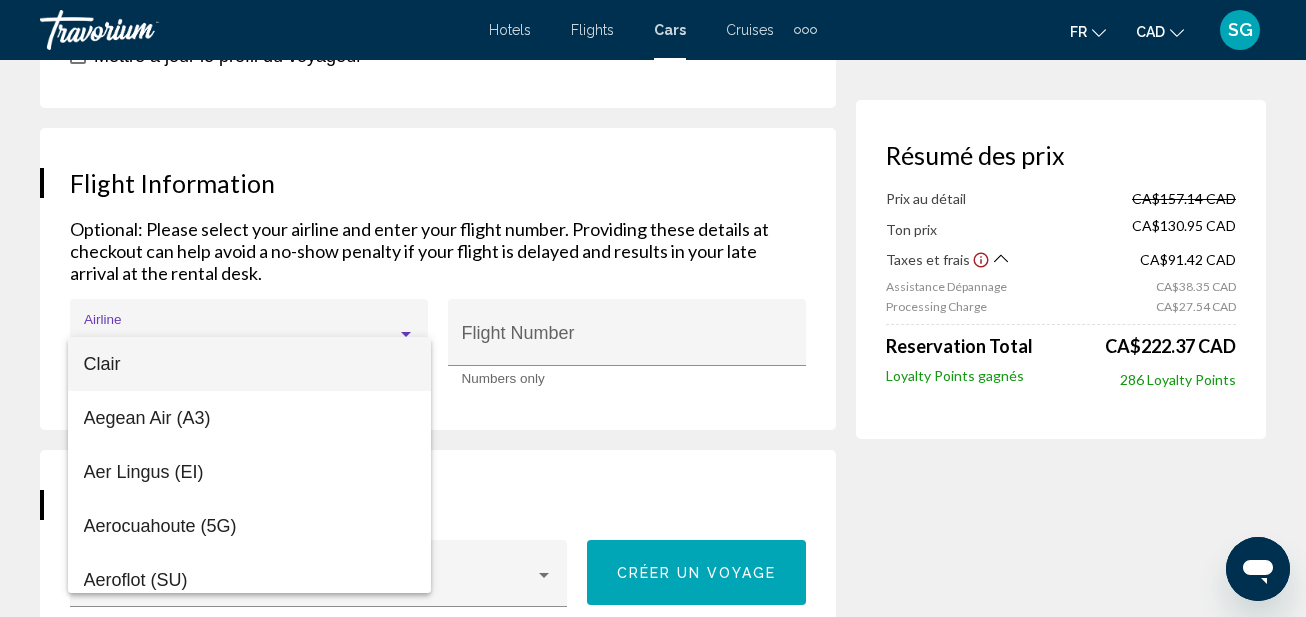 click at bounding box center (653, 308) 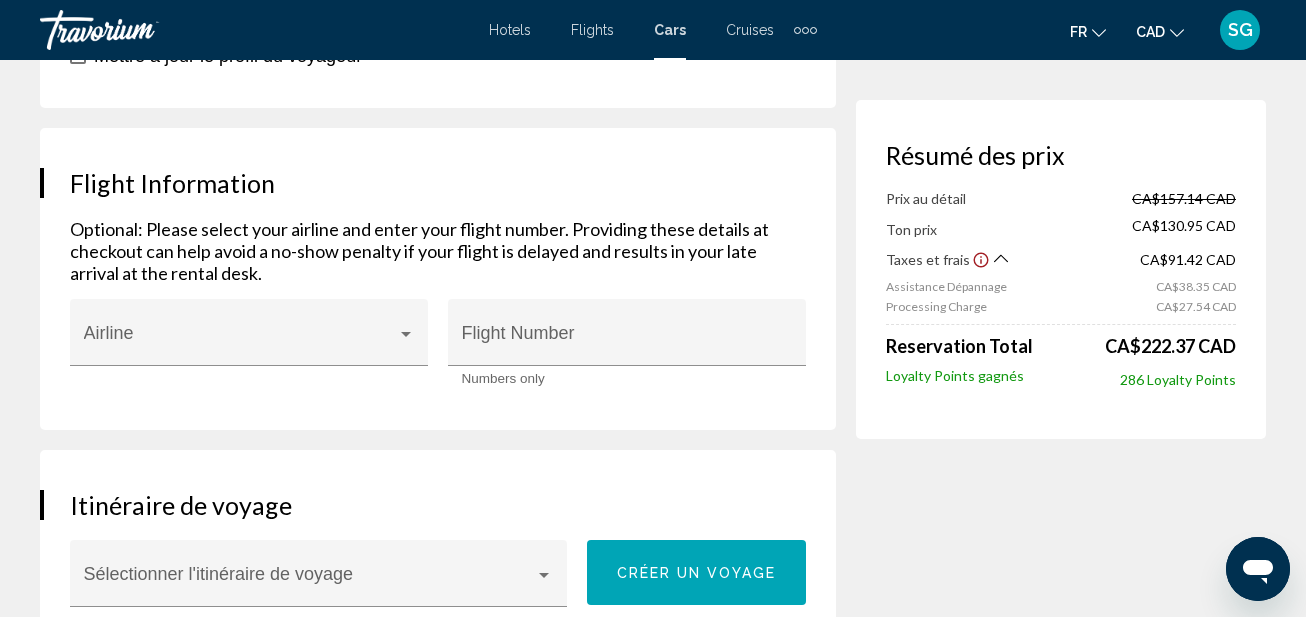 scroll, scrollTop: 1400, scrollLeft: 0, axis: vertical 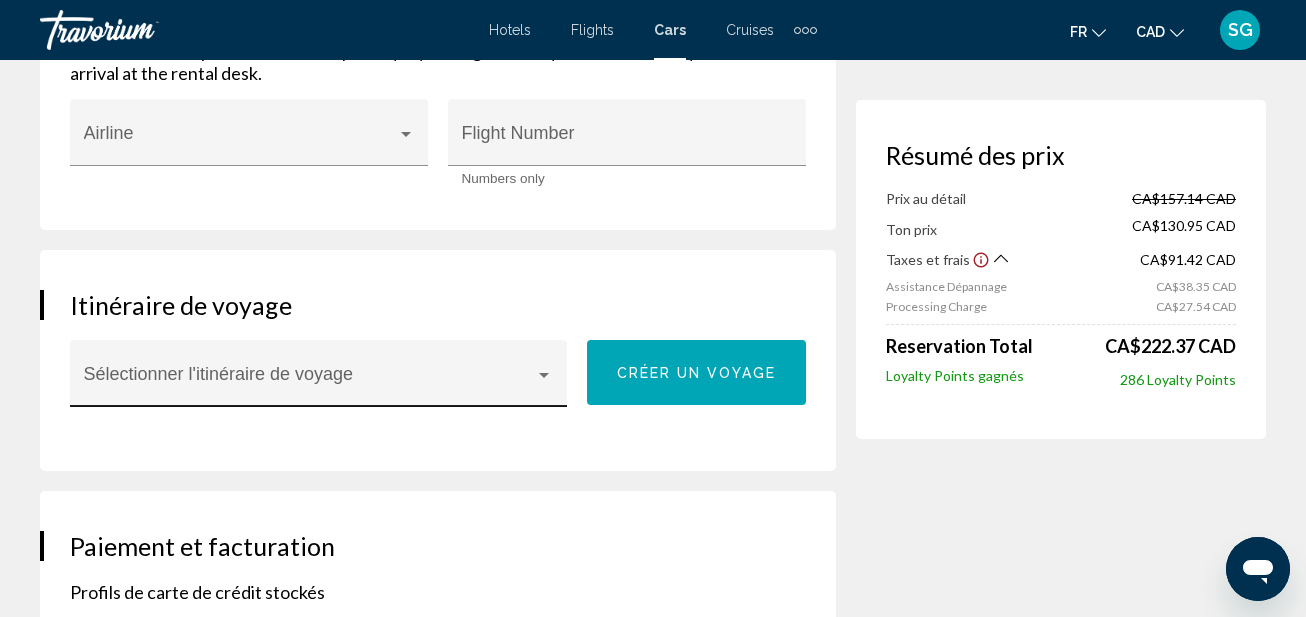 click at bounding box center [310, 383] 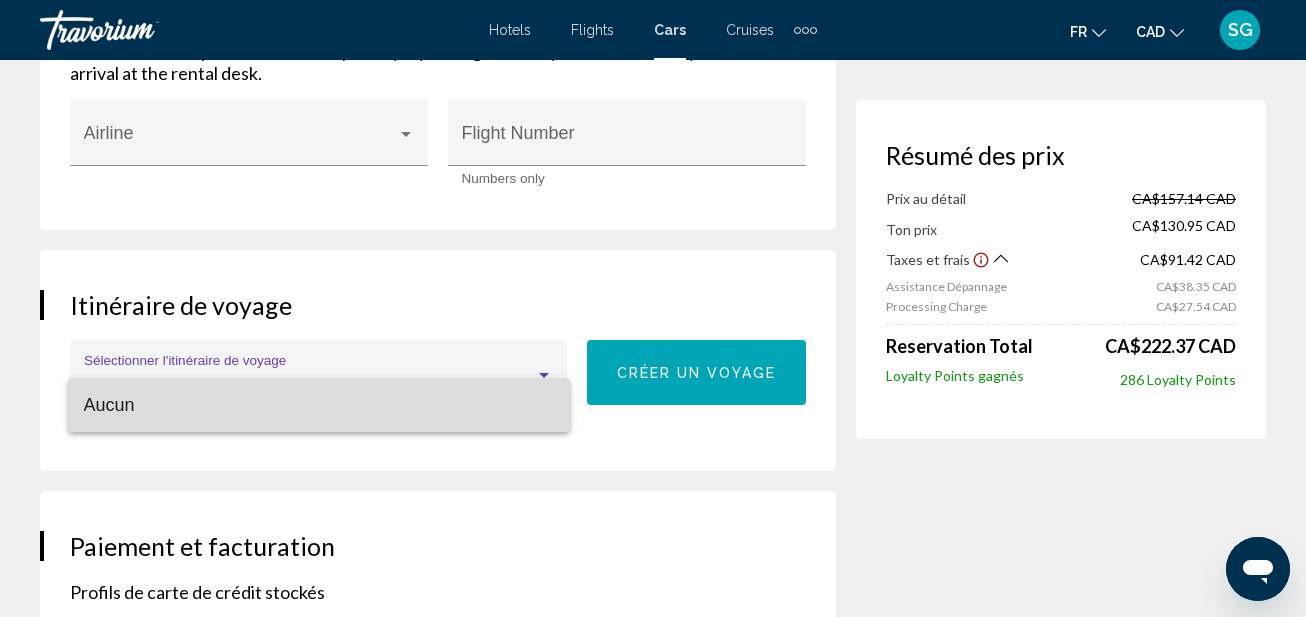 click on "Aucun" at bounding box center [319, 405] 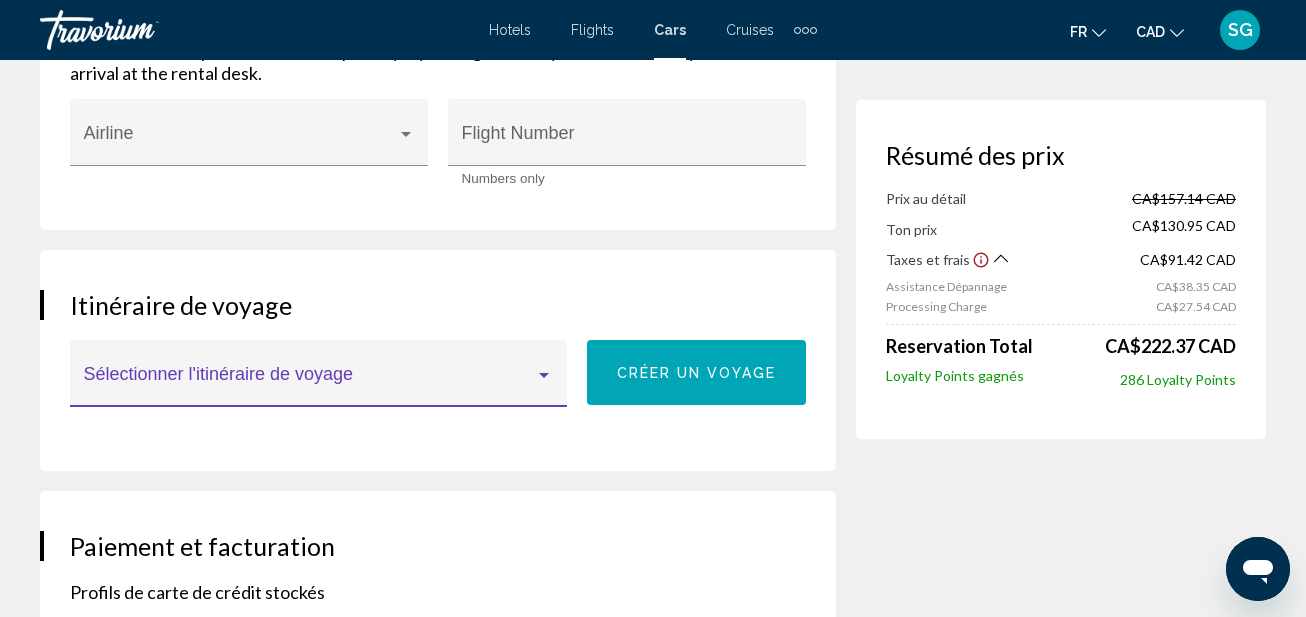 click on "Itinéraire de voyage" at bounding box center [438, 305] 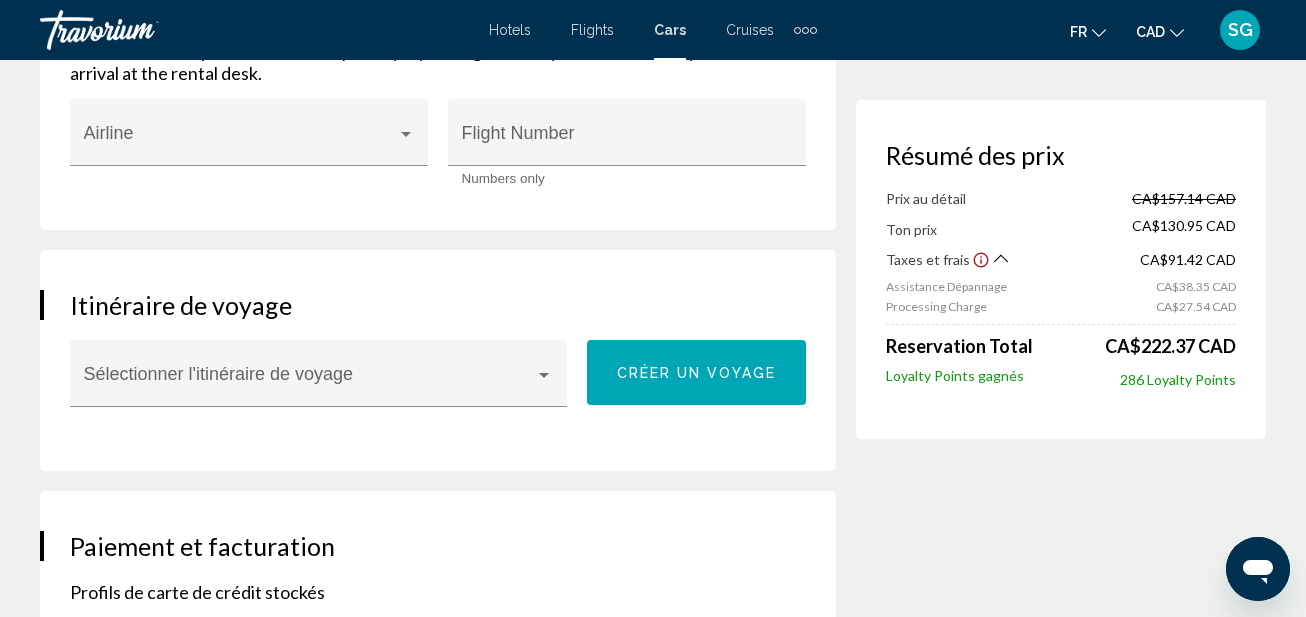 scroll, scrollTop: 1300, scrollLeft: 0, axis: vertical 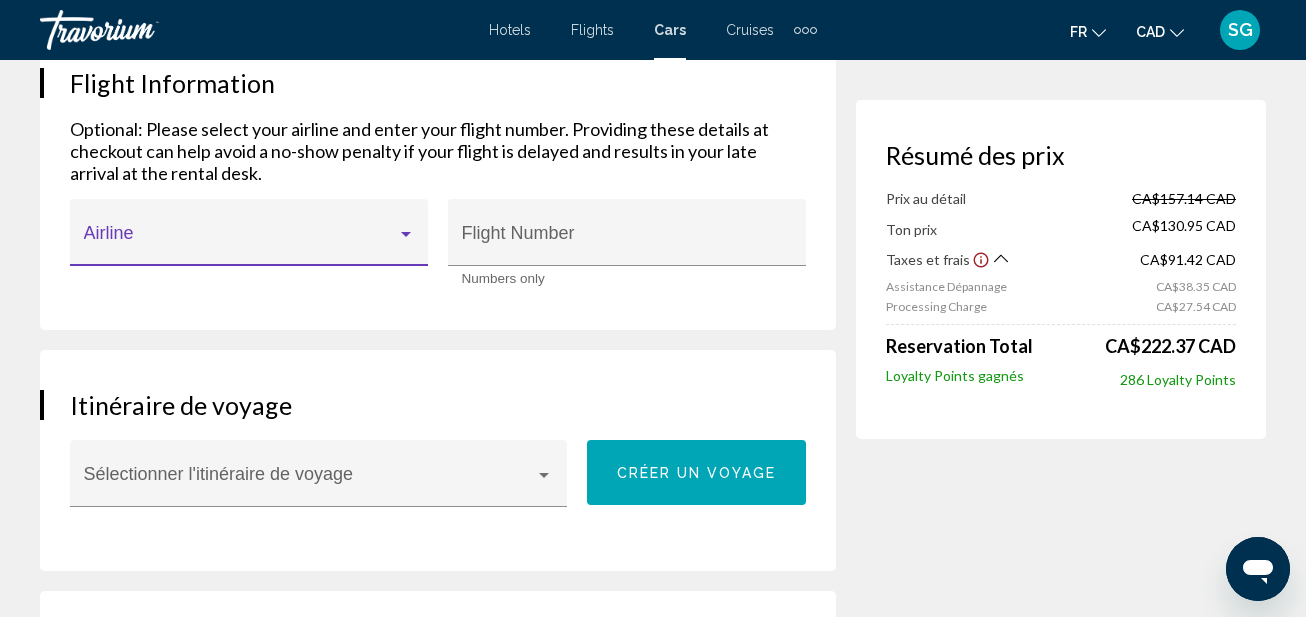 click at bounding box center (240, 242) 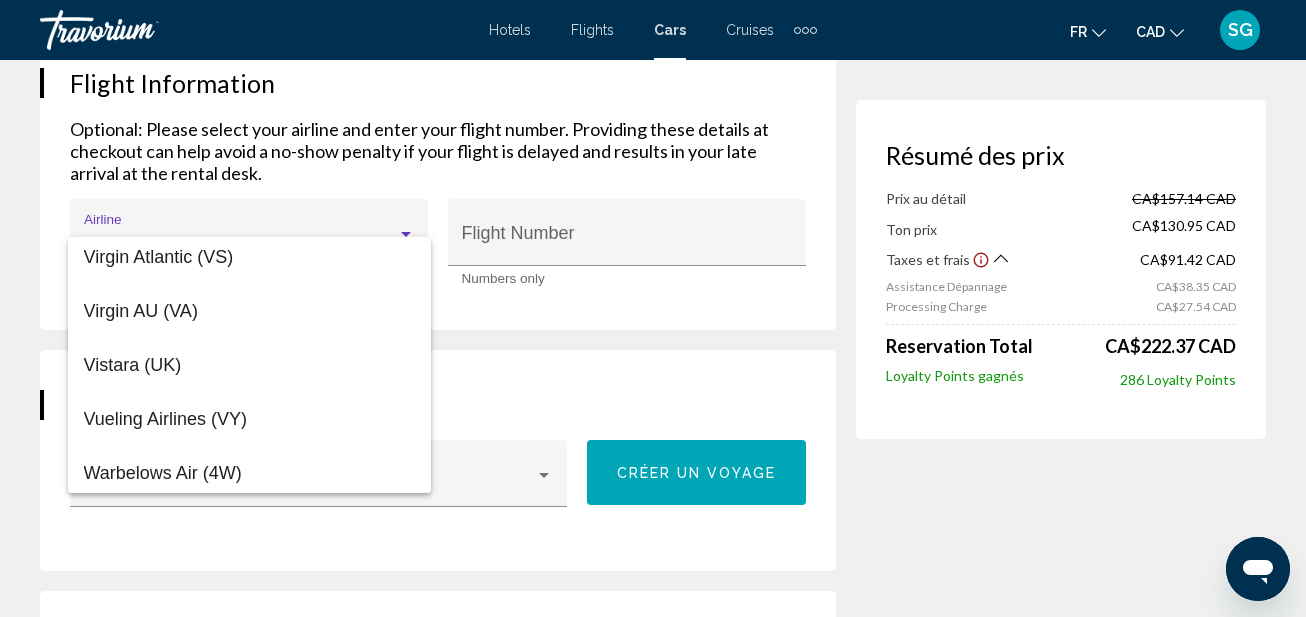 scroll, scrollTop: 15419, scrollLeft: 0, axis: vertical 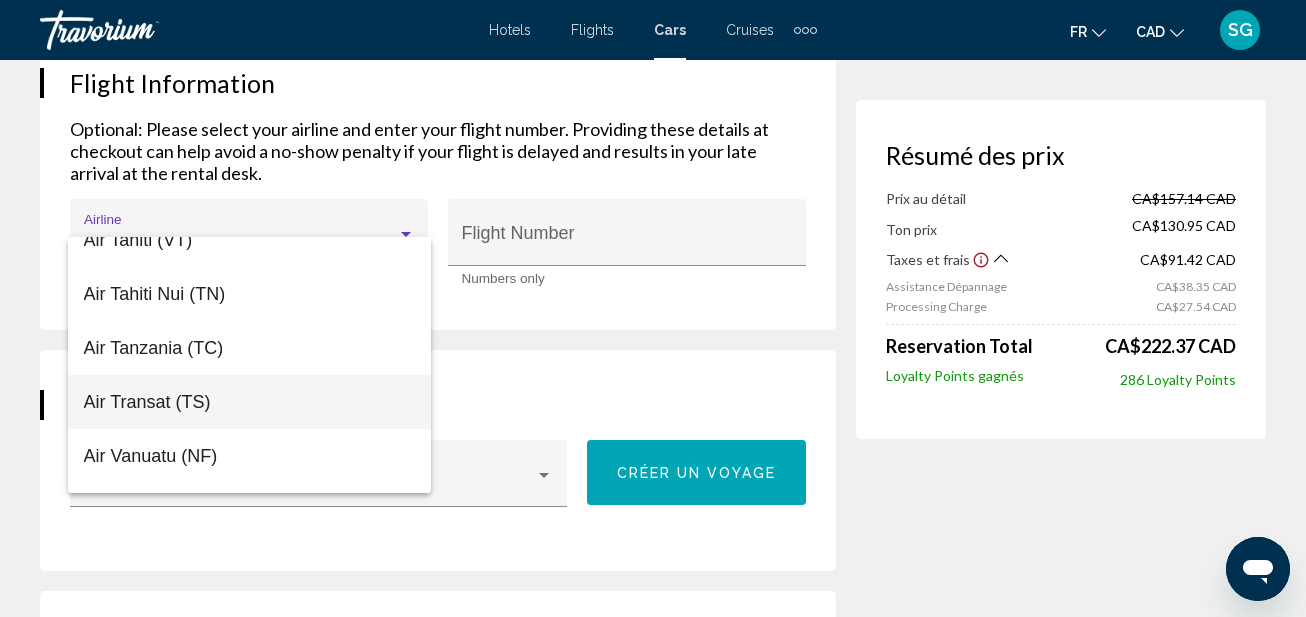 drag, startPoint x: 141, startPoint y: 385, endPoint x: 158, endPoint y: 386, distance: 17.029387 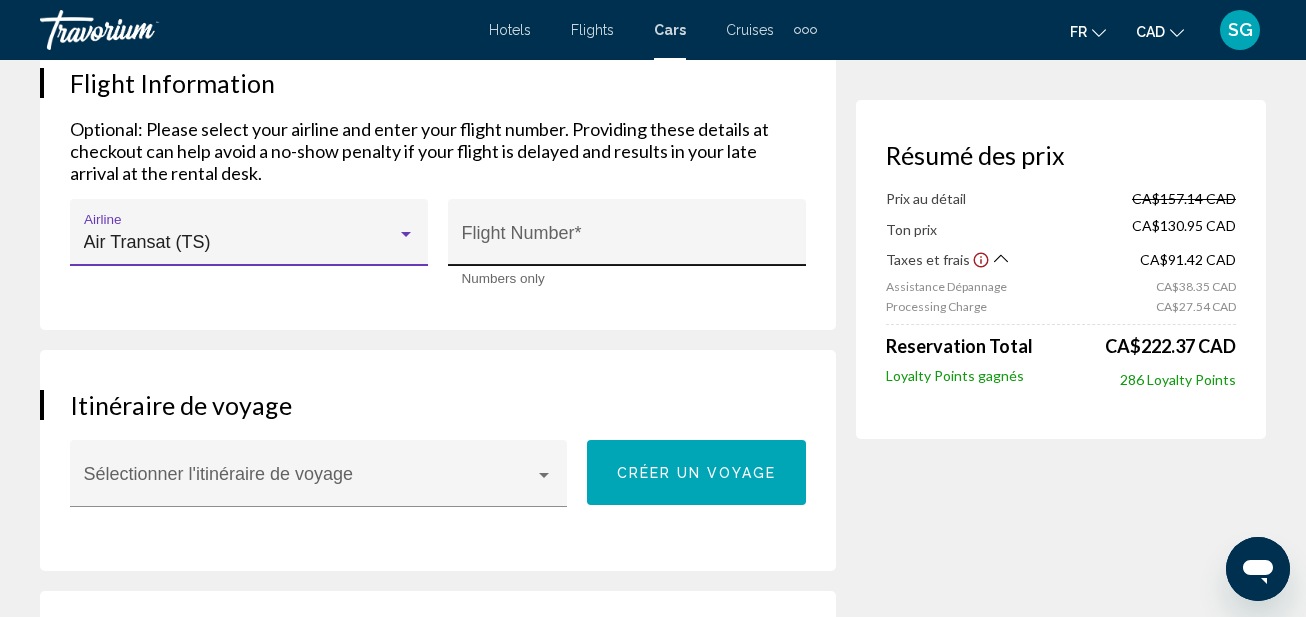 click on "Flight Number  *" at bounding box center [627, 239] 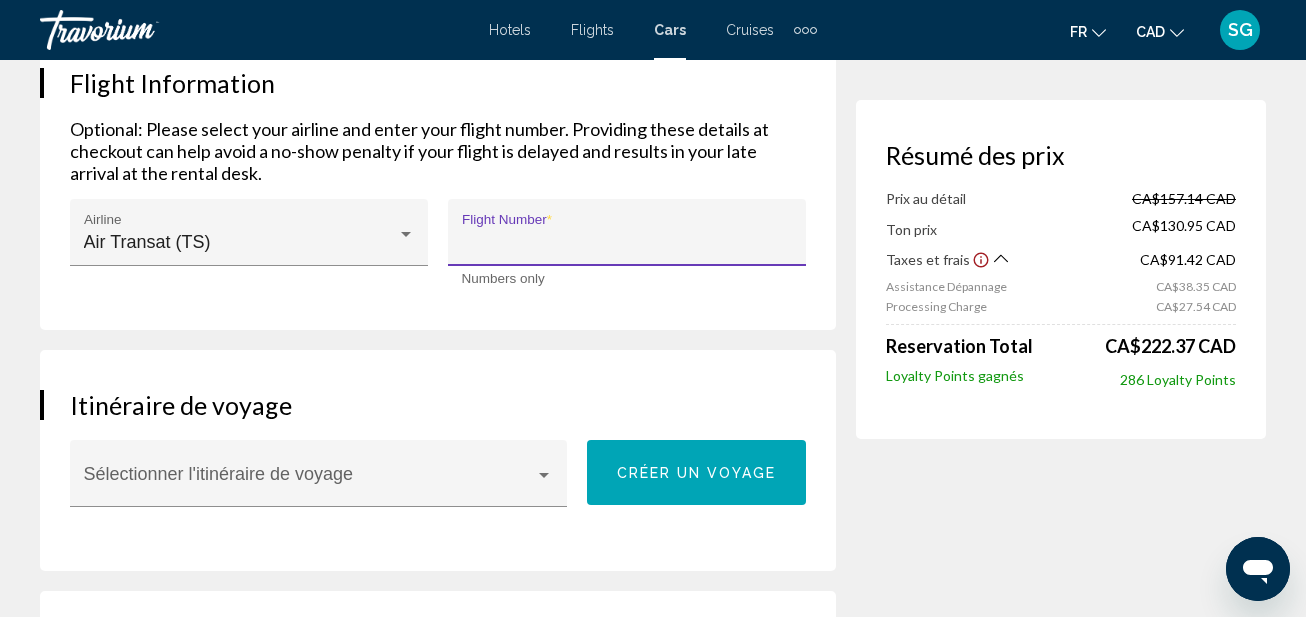 click on "Flight Number  *" at bounding box center [627, 242] 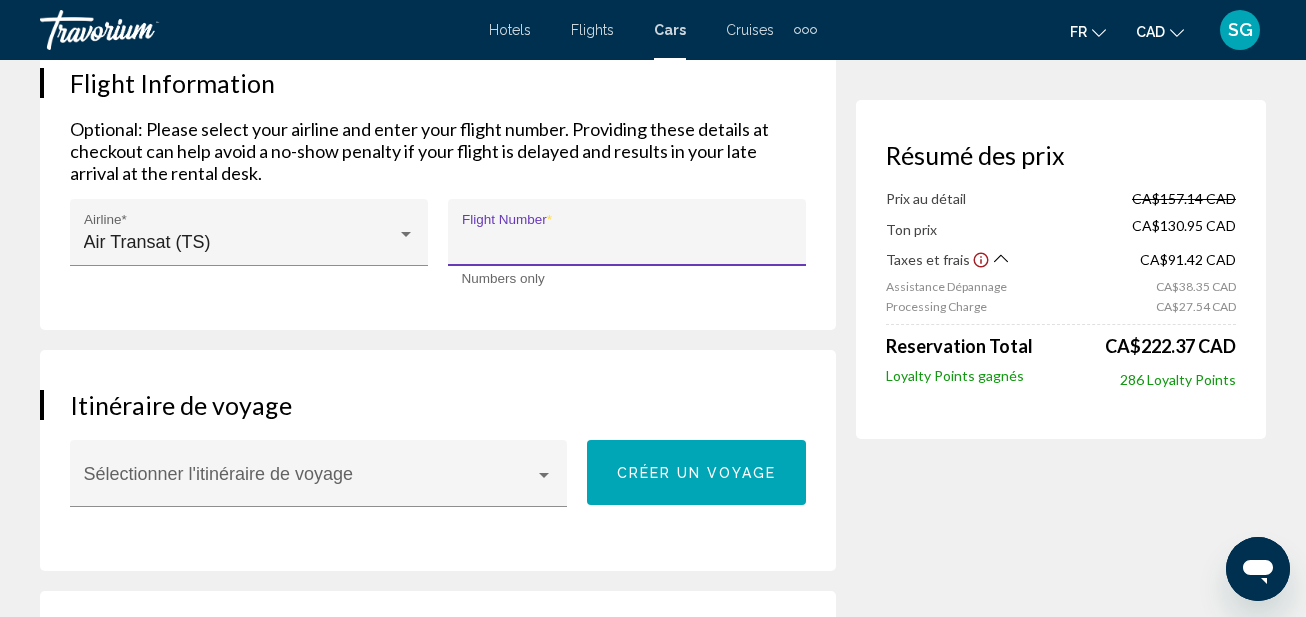 click on "*" at bounding box center [627, 242] 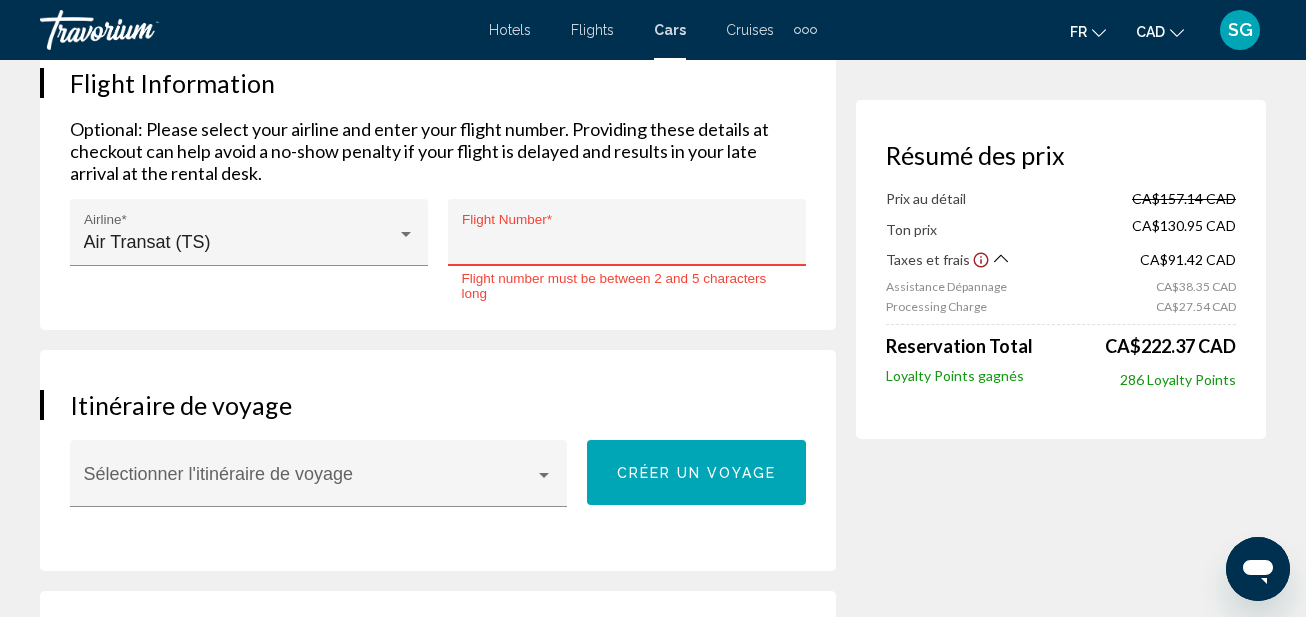 click on "* Flight Number  *" at bounding box center (627, 239) 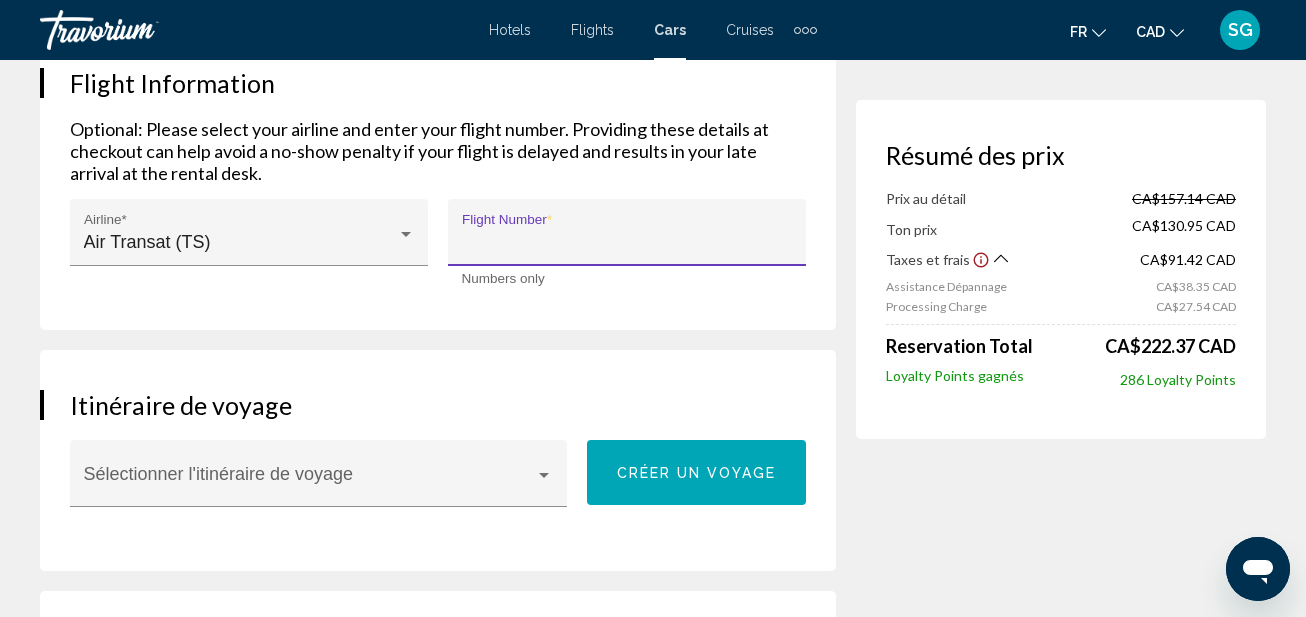 drag, startPoint x: 465, startPoint y: 258, endPoint x: 556, endPoint y: 236, distance: 93.62158 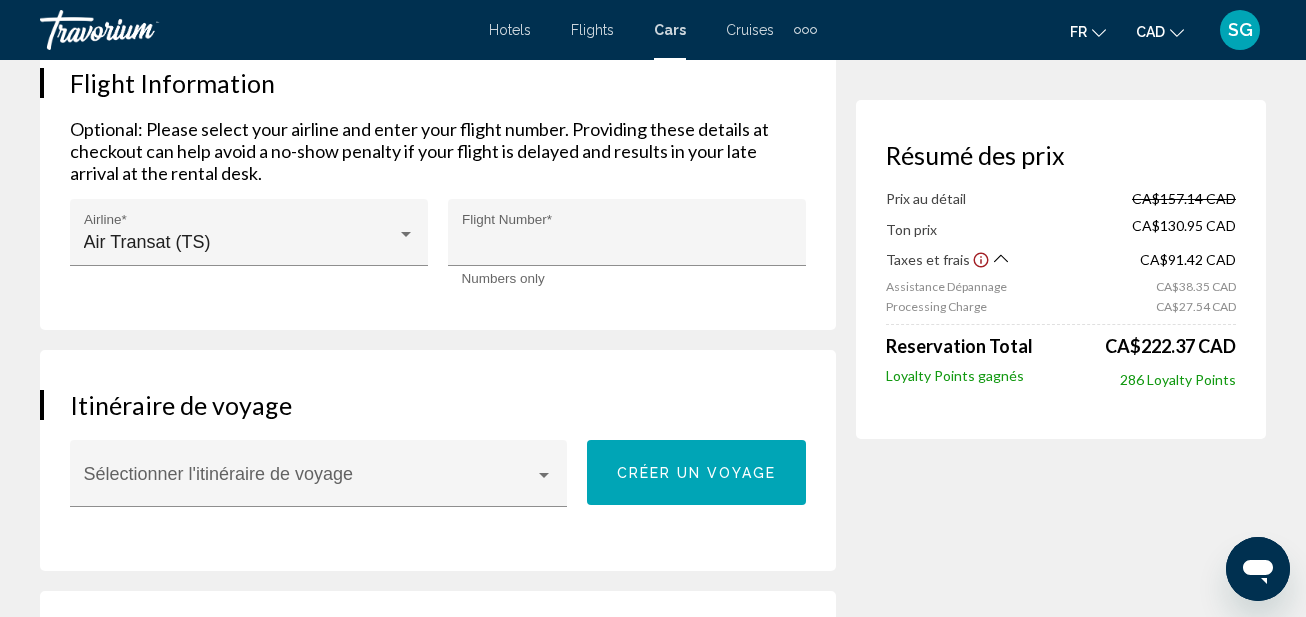 click on "Flight Information Optional: Please select your airline and enter your flight number. Providing these details at checkout can help avoid a no-show penalty if your flight is delayed and results in your late arrival at the rental desk. Air Transat (TS) Airline  * *** Flight Number  * Numbers only" at bounding box center [438, 179] 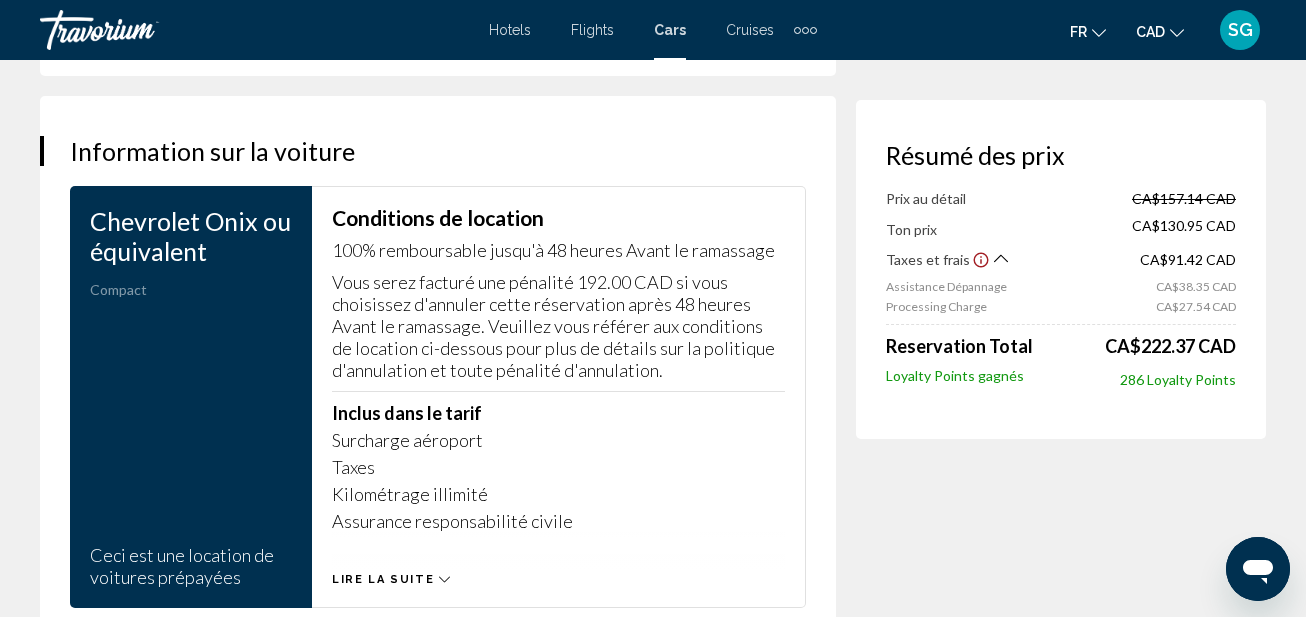 scroll, scrollTop: 3100, scrollLeft: 0, axis: vertical 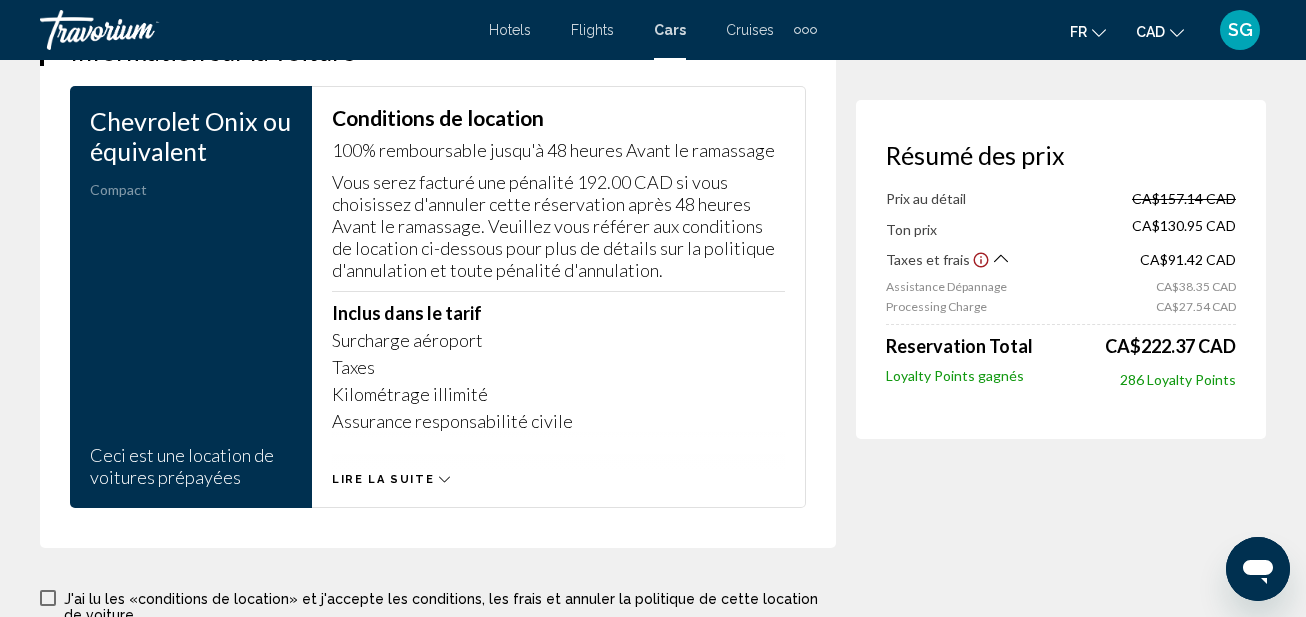 click 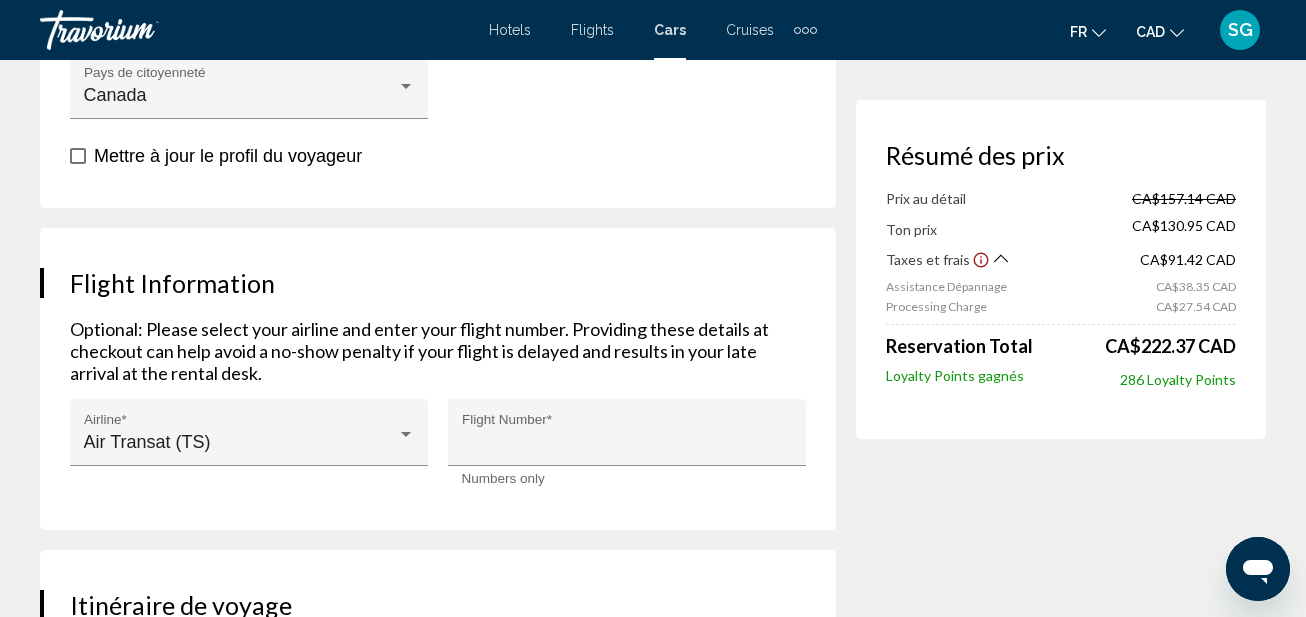 scroll, scrollTop: 1300, scrollLeft: 0, axis: vertical 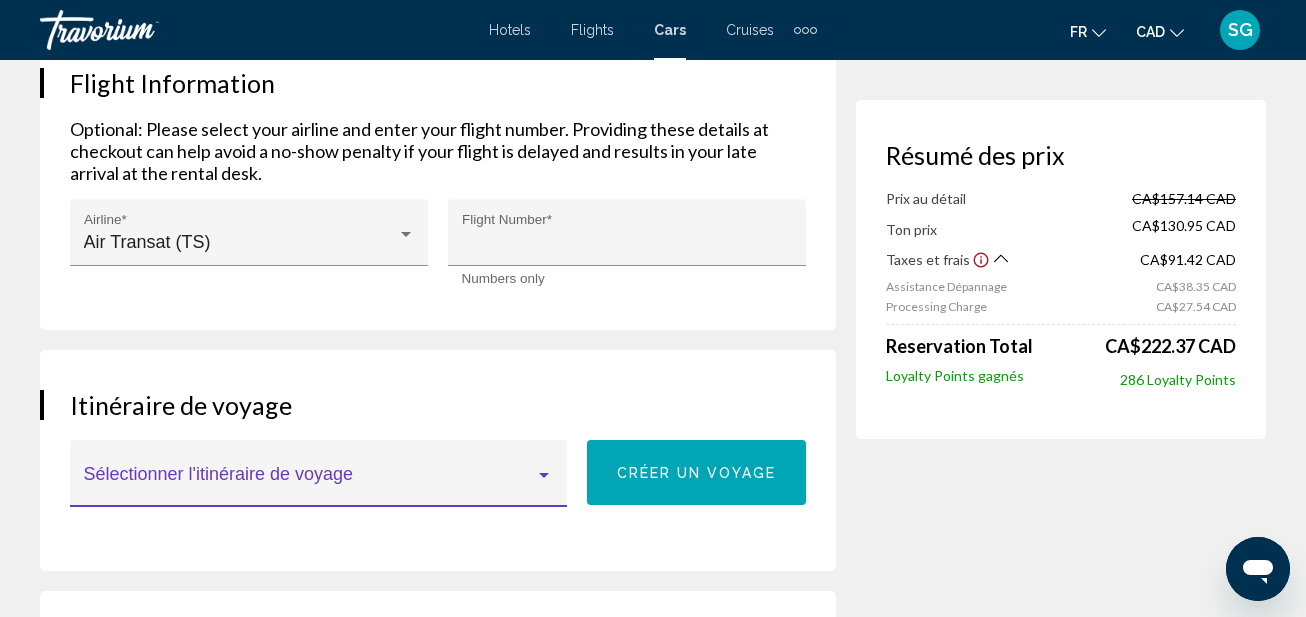 click at bounding box center [310, 483] 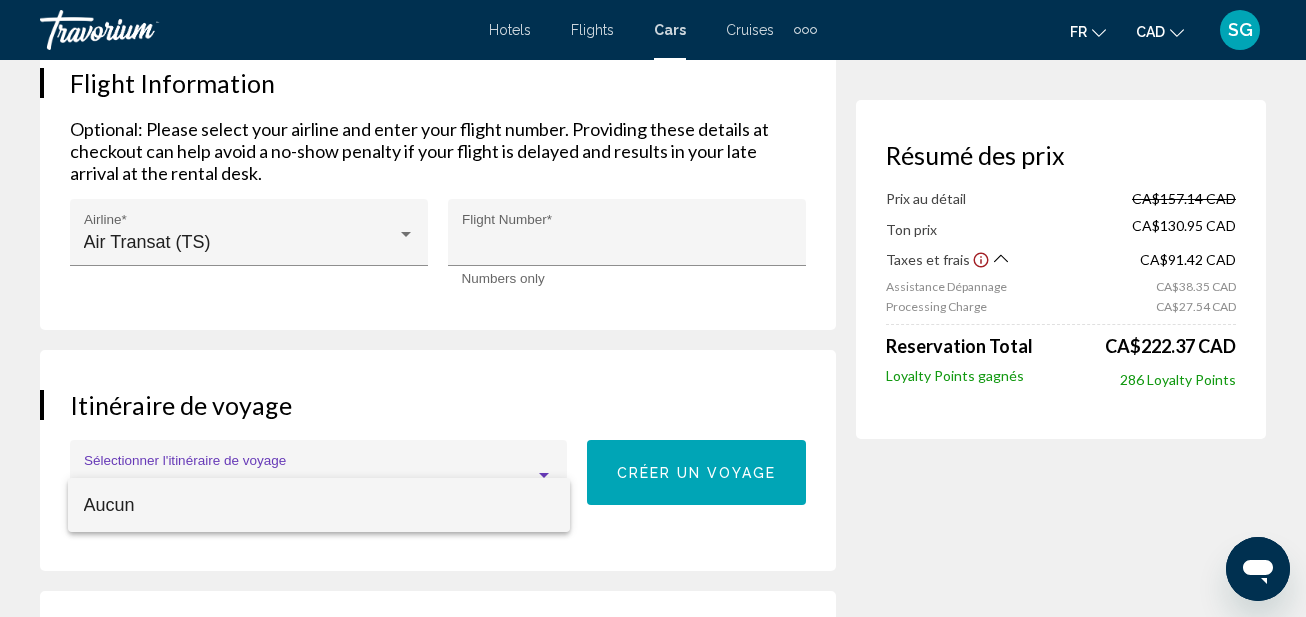 click at bounding box center [653, 308] 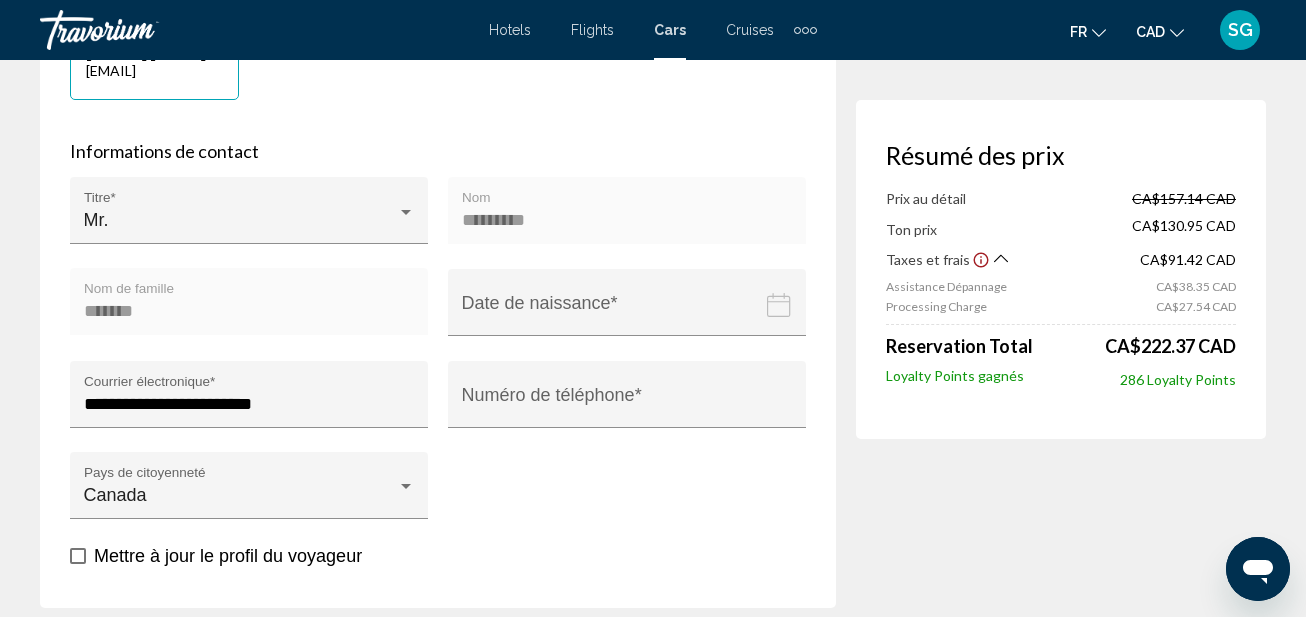 scroll, scrollTop: 600, scrollLeft: 0, axis: vertical 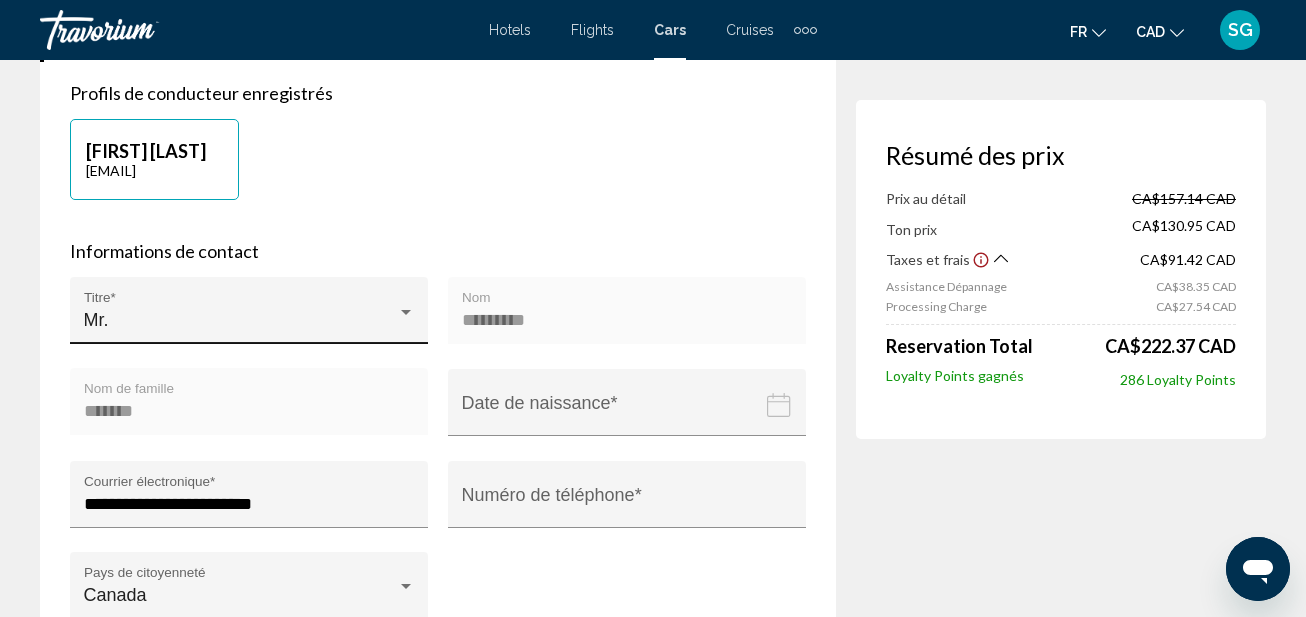 click on "[TITLE] [TITLE]  *" at bounding box center (249, 317) 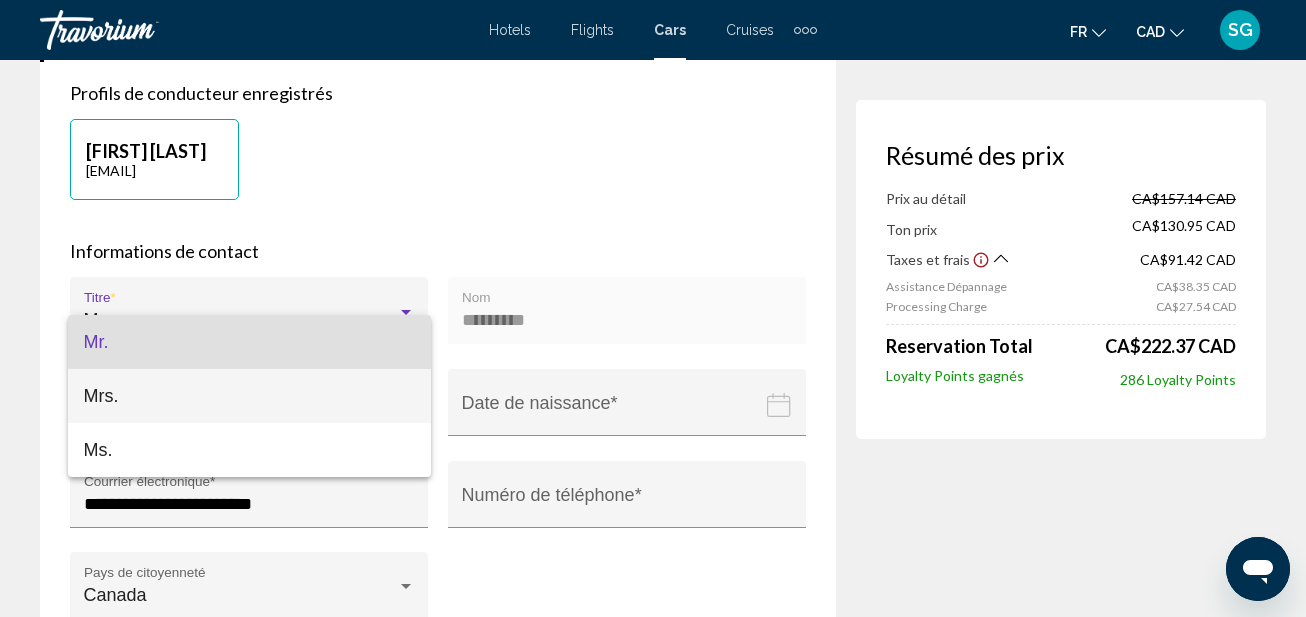 click on "Mrs." at bounding box center [249, 396] 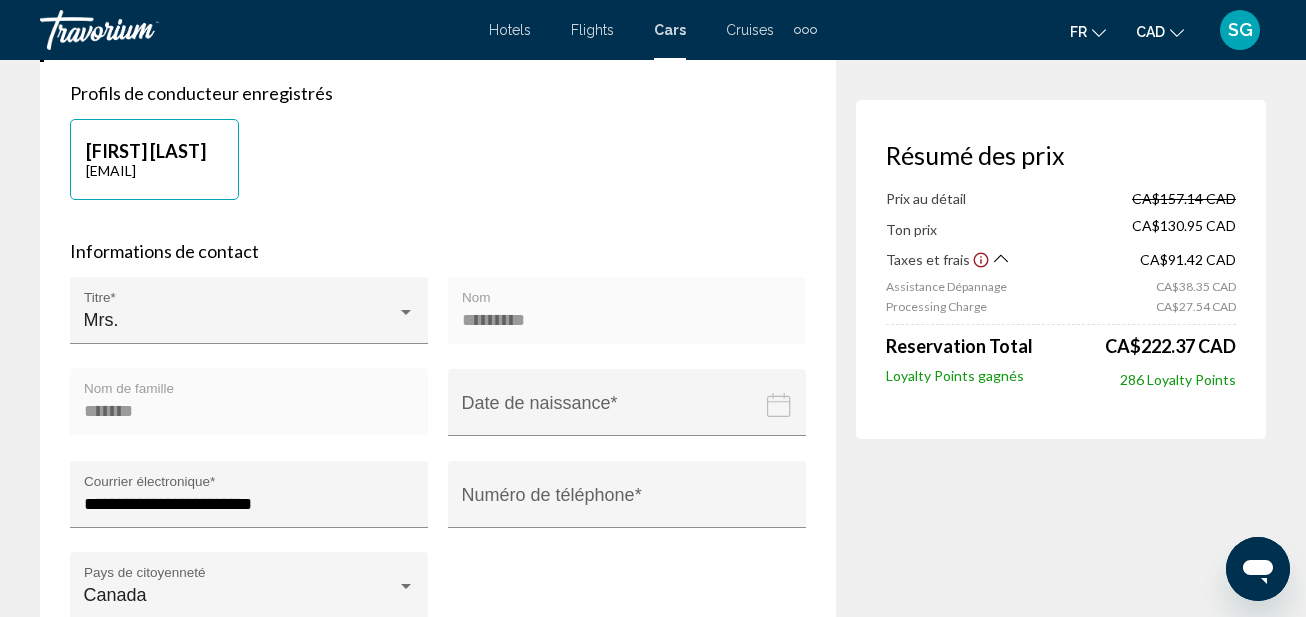 click on "[FIRST] [LAST]  [EMAIL]" at bounding box center (438, 169) 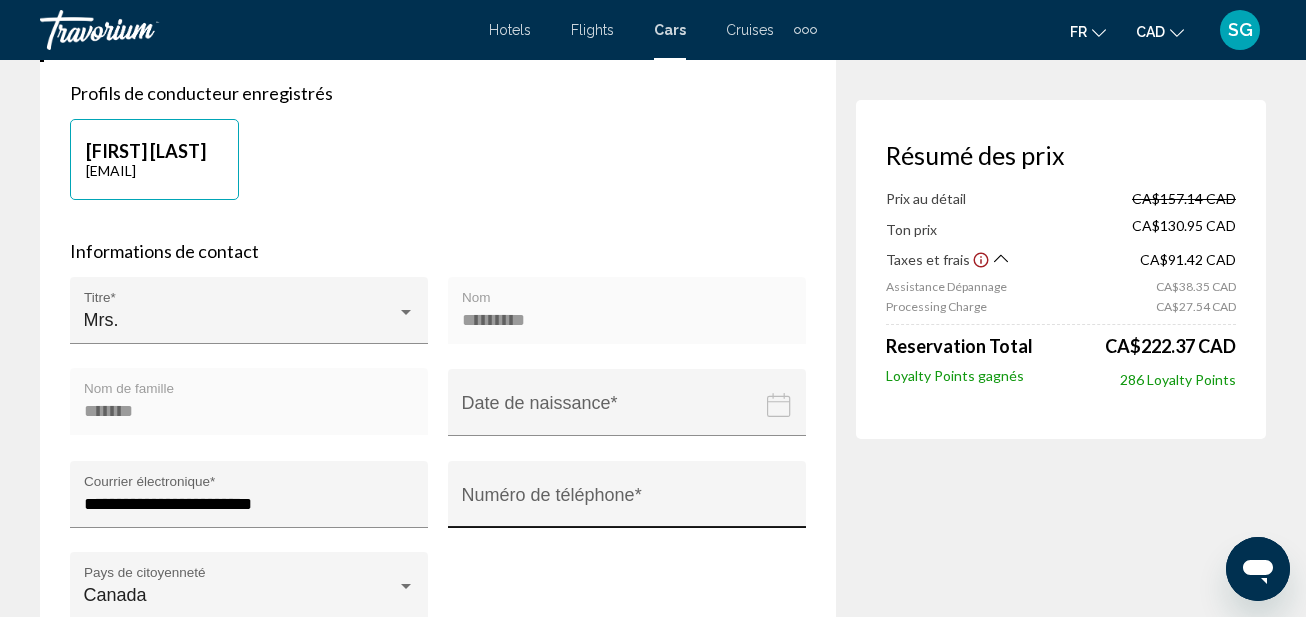 click on "Numéro de téléphone  *" at bounding box center [627, 504] 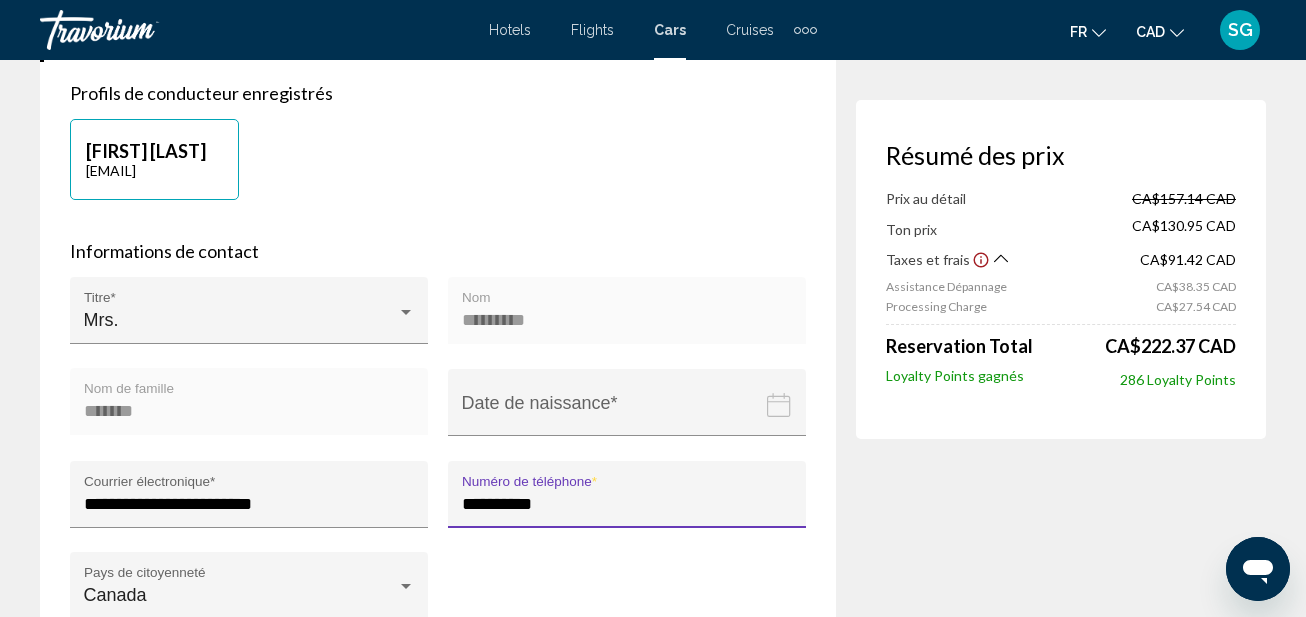 type on "**********" 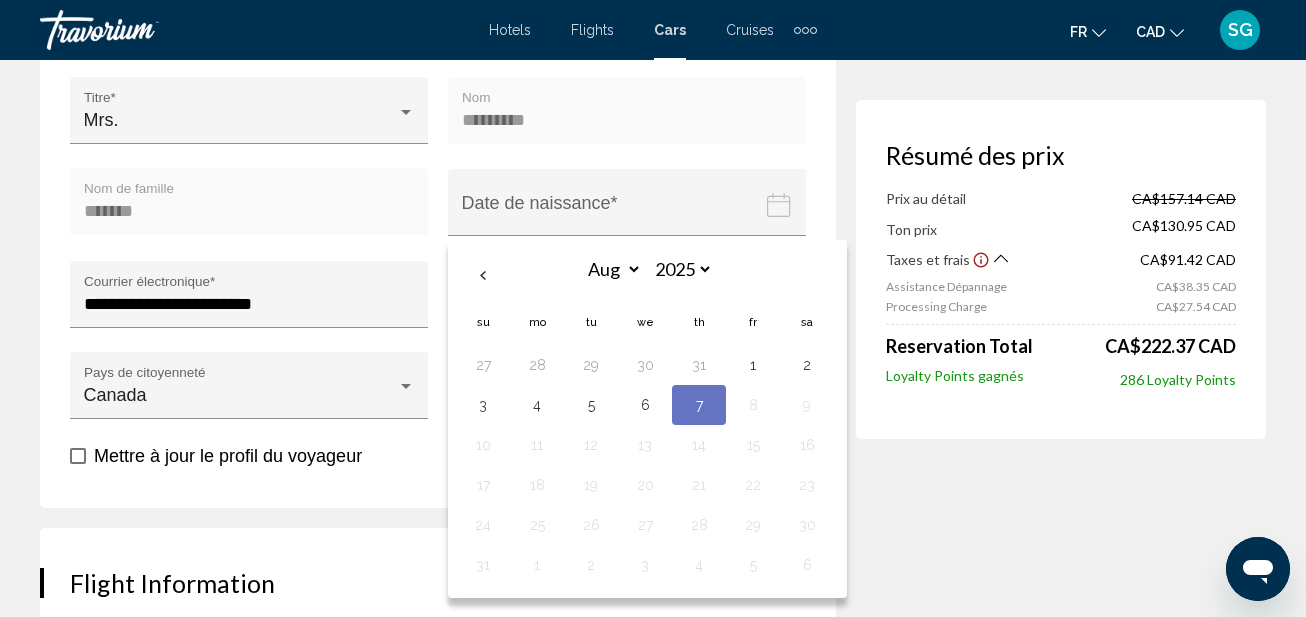 scroll, scrollTop: 900, scrollLeft: 0, axis: vertical 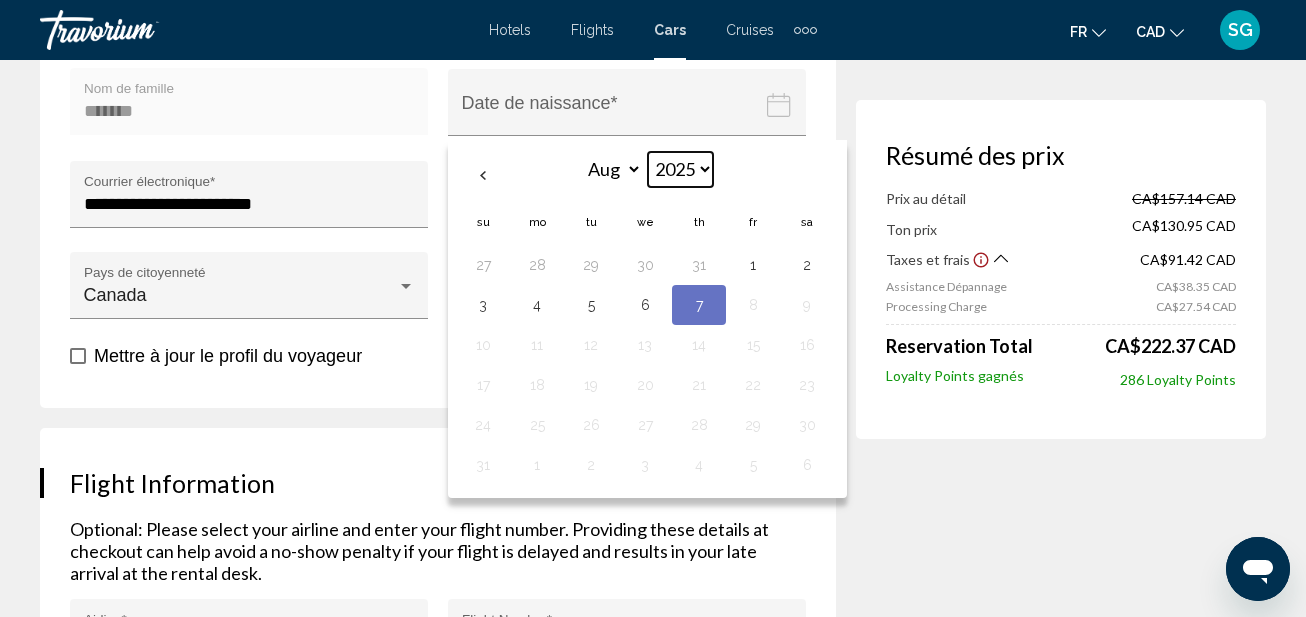 click on "**** **** **** **** **** **** **** **** **** **** **** **** **** **** **** **** **** **** **** **** **** **** **** **** **** **** **** **** **** **** **** **** **** **** **** **** **** **** **** **** **** **** **** **** **** **** **** **** **** **** **** **** **** **** **** **** **** **** **** **** **** **** **** **** **** **** **** **** **** **** **** **** **** **** **** **** **** **** **** **** **** **** **** **** **** **** **** **** **** **** **** **** **** **** **** **** **** **** **** **** **** **** **** **** **** **** **** **** **** **** **** **** **** **** **** **** **** **** **** **** **** **** **** **** **** ****" at bounding box center (680, 169) 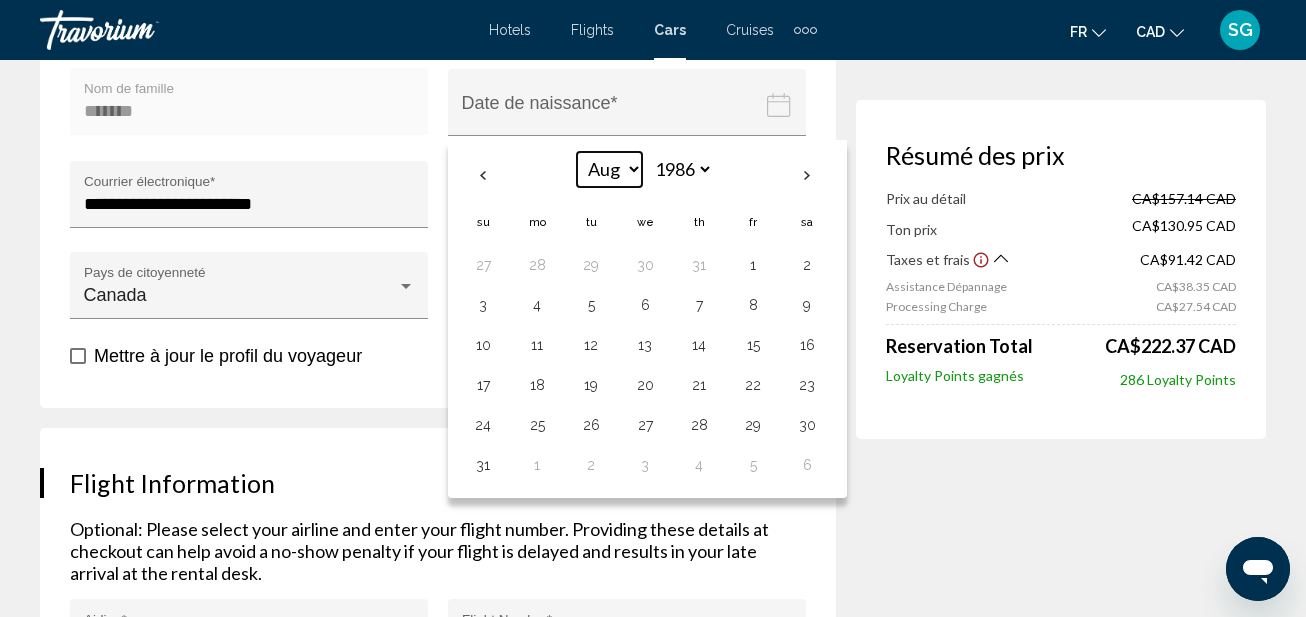 click on "*** *** *** *** *** *** *** *** *** *** *** ***" at bounding box center [609, 169] 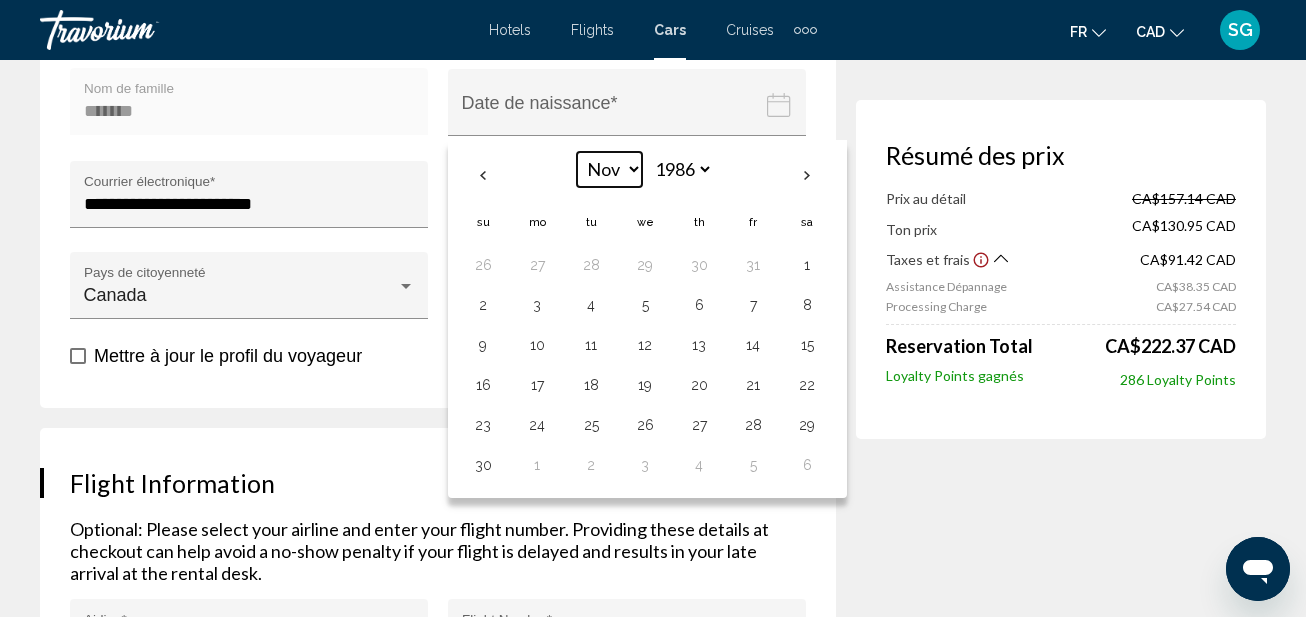 click on "*** *** *** *** *** *** *** *** *** *** *** ***" at bounding box center [609, 169] 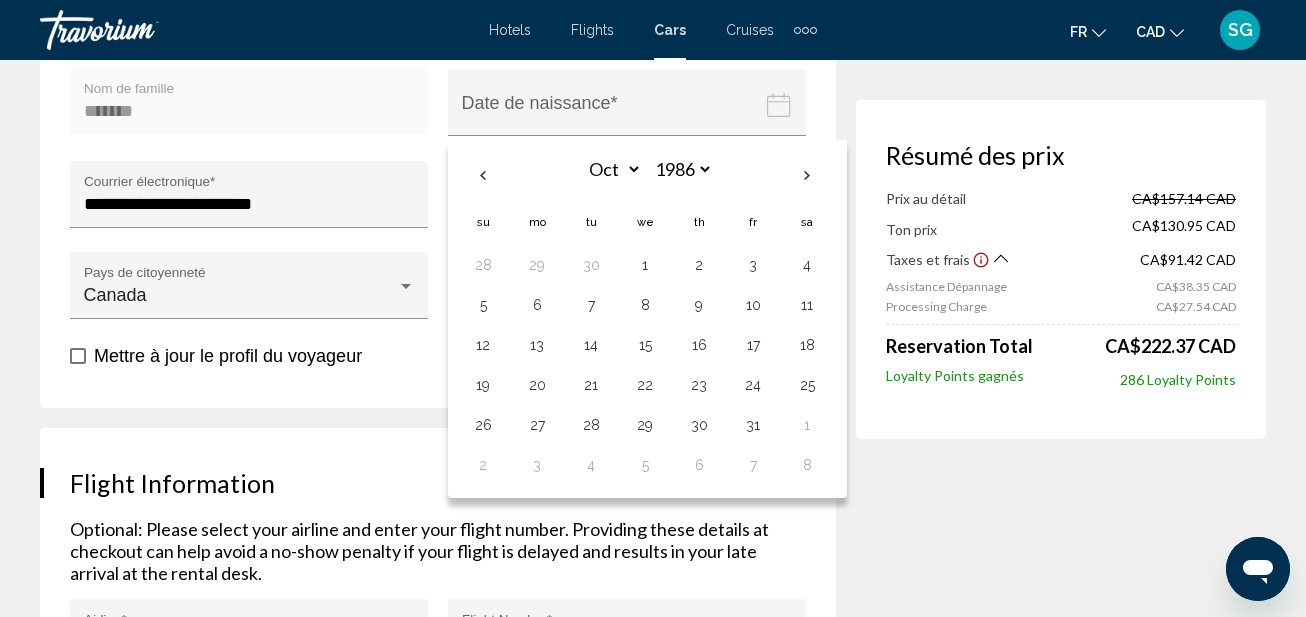 click on "30" at bounding box center [699, 425] 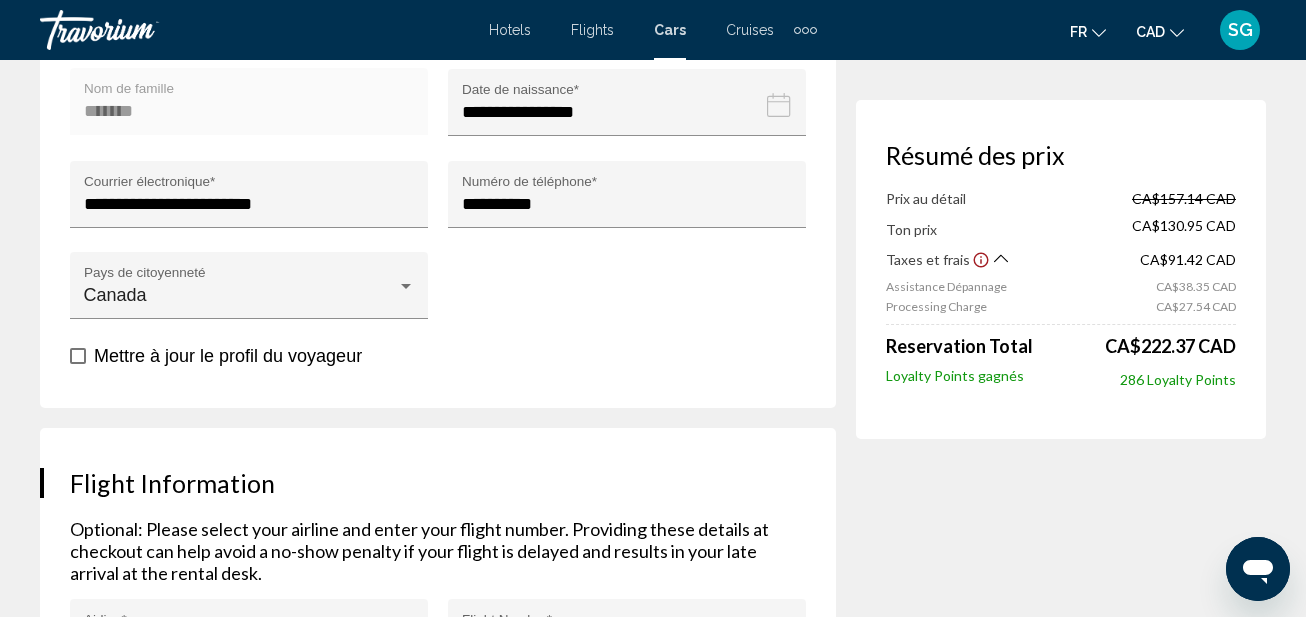 click on "Résumé des prix Prix au détail  CA$157.14 CAD  Ton prix CA$130.95 CAD Taxes et frais
CA$91.42 CAD Assistance Dépannage CA$38.35 CAD Processing Charge CA$27.54 CAD Reservation Total  CA$222.37 CAD  Loyalty Points gagnés 286 Loyalty Points" at bounding box center (1061, 4502) 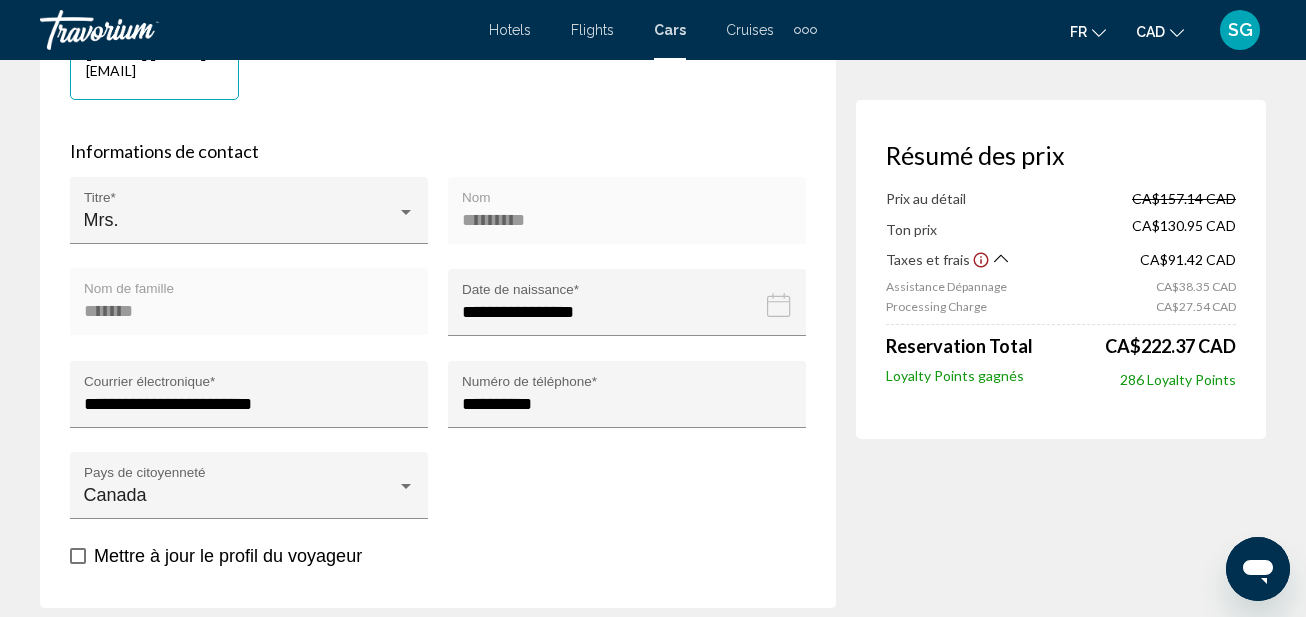 scroll, scrollTop: 900, scrollLeft: 0, axis: vertical 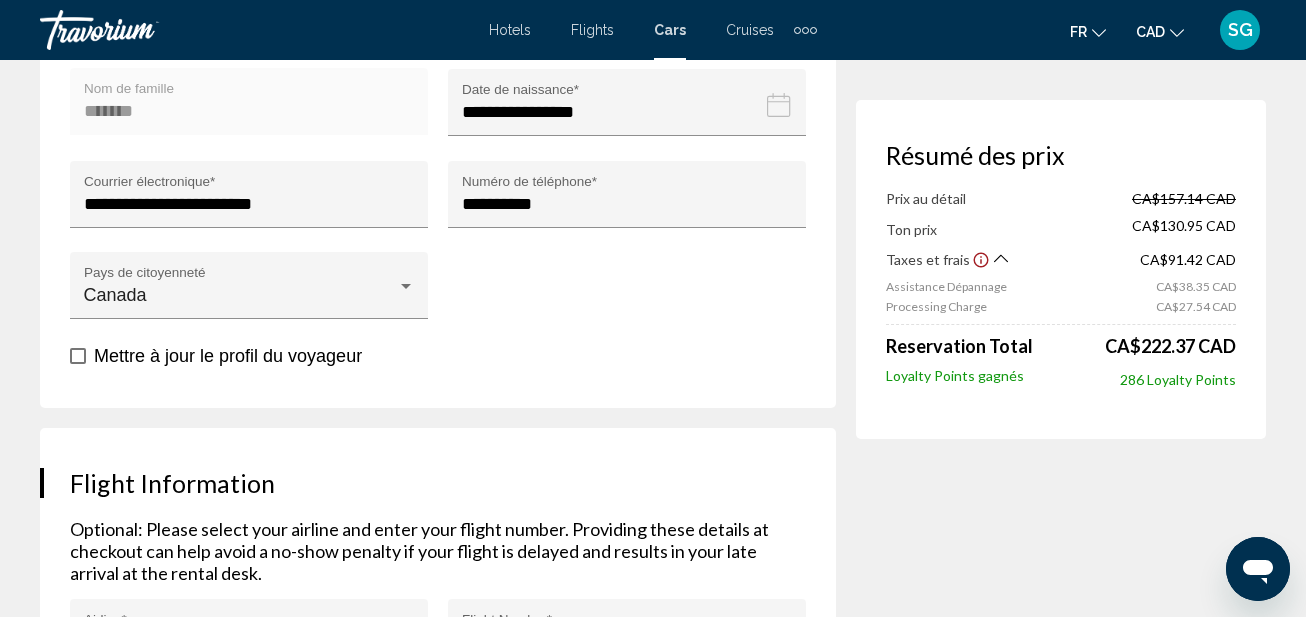 click on "*******" at bounding box center (249, 111) 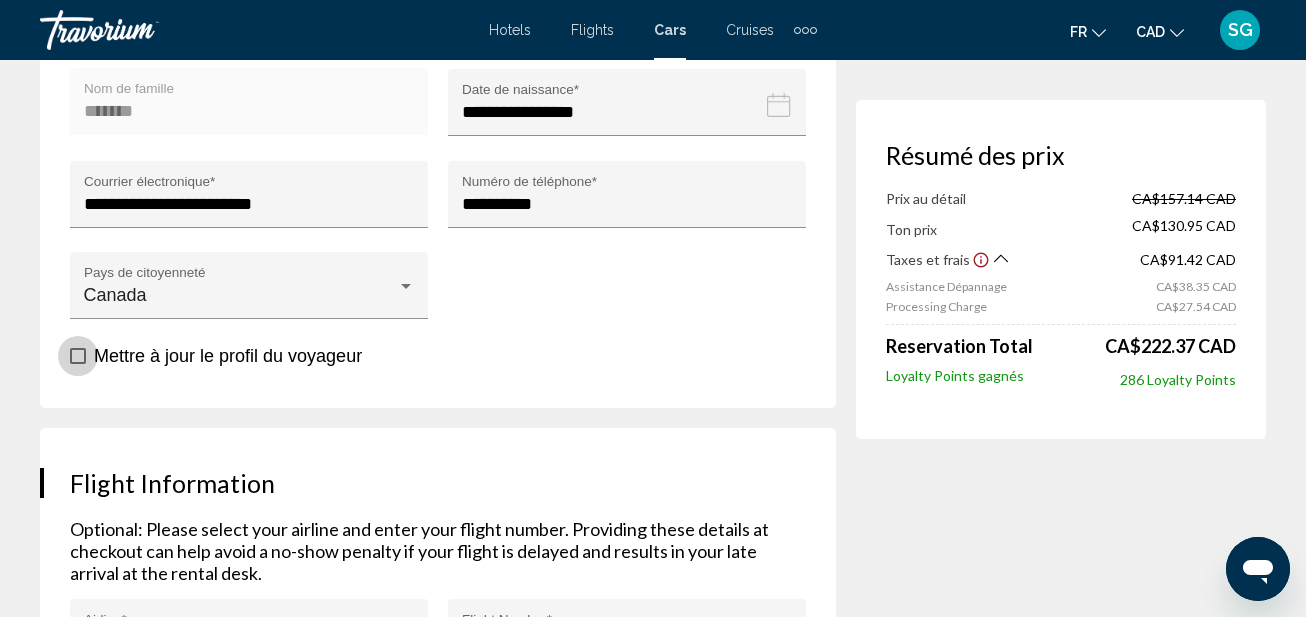 click at bounding box center (78, 356) 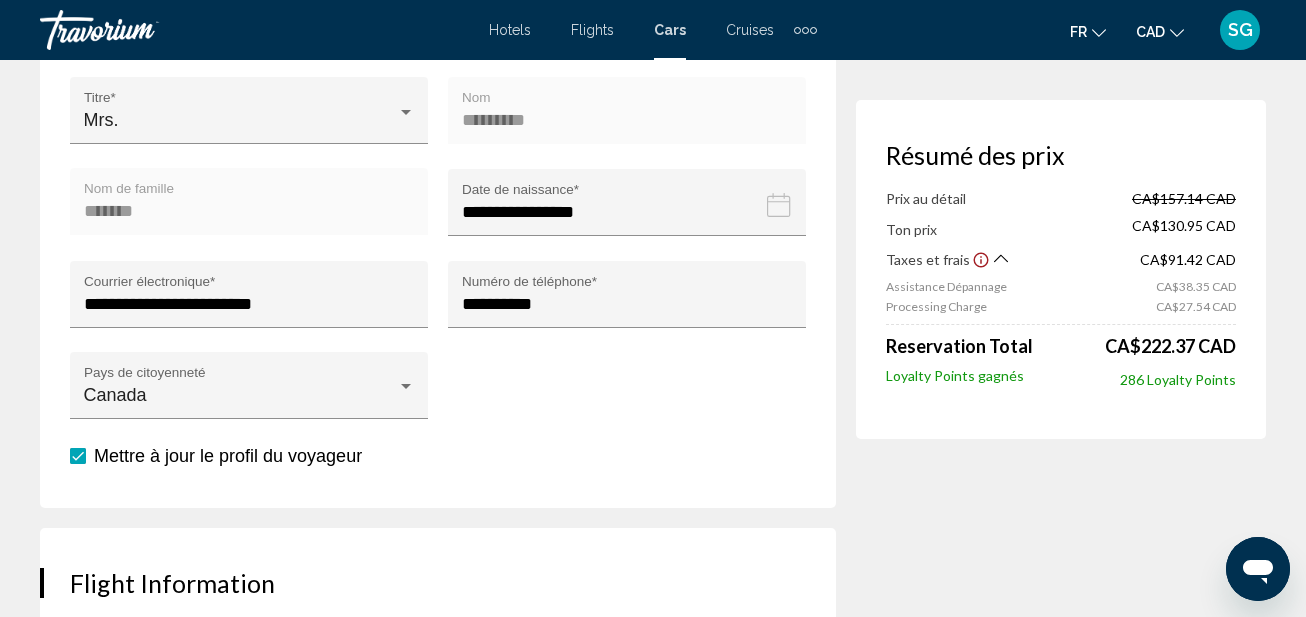 scroll, scrollTop: 900, scrollLeft: 0, axis: vertical 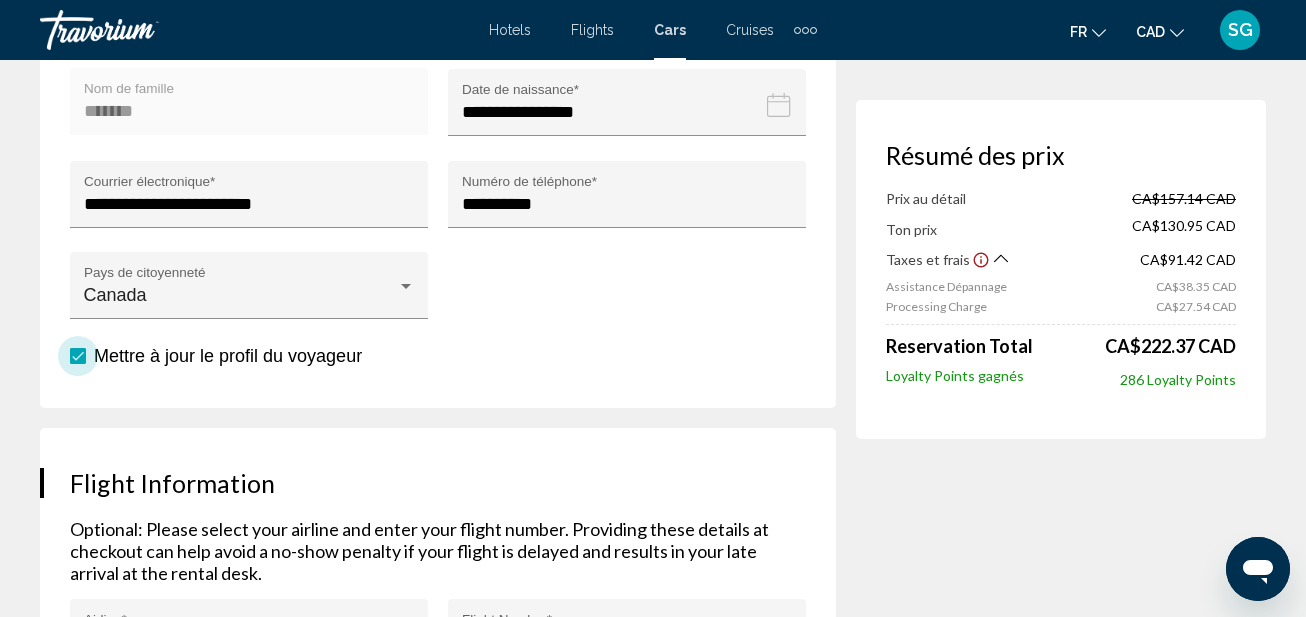 click on "Mettre à jour le profil du voyageur" at bounding box center [216, 356] 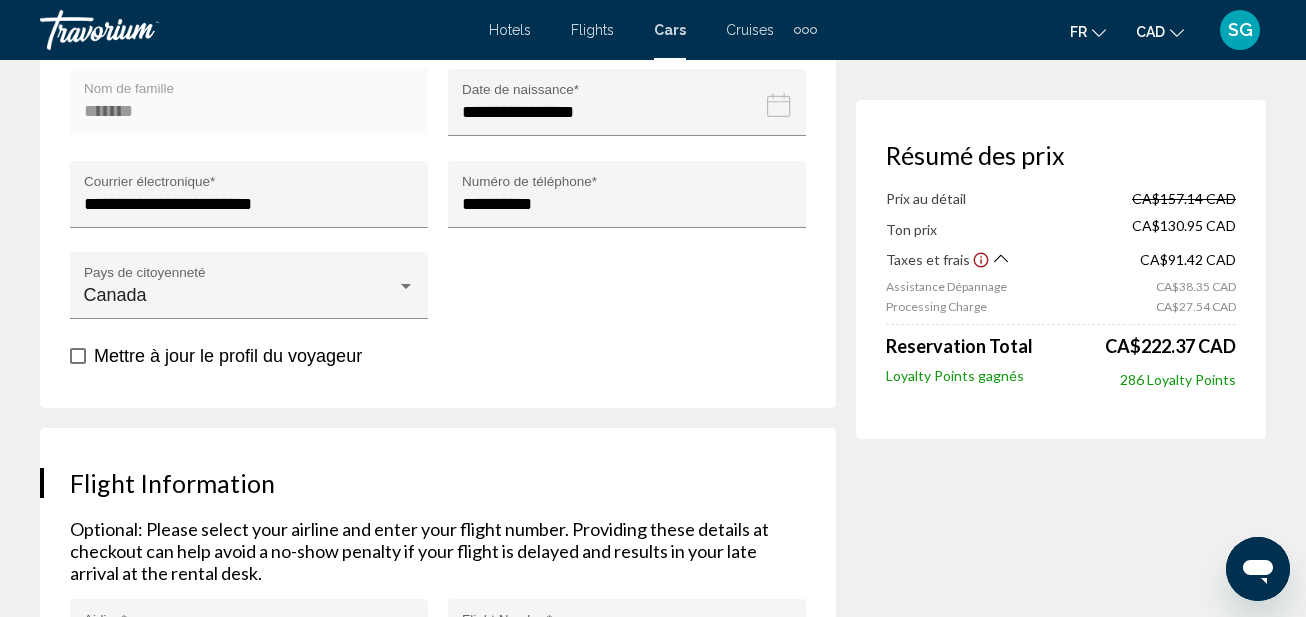 click on "**********" at bounding box center (438, 160) 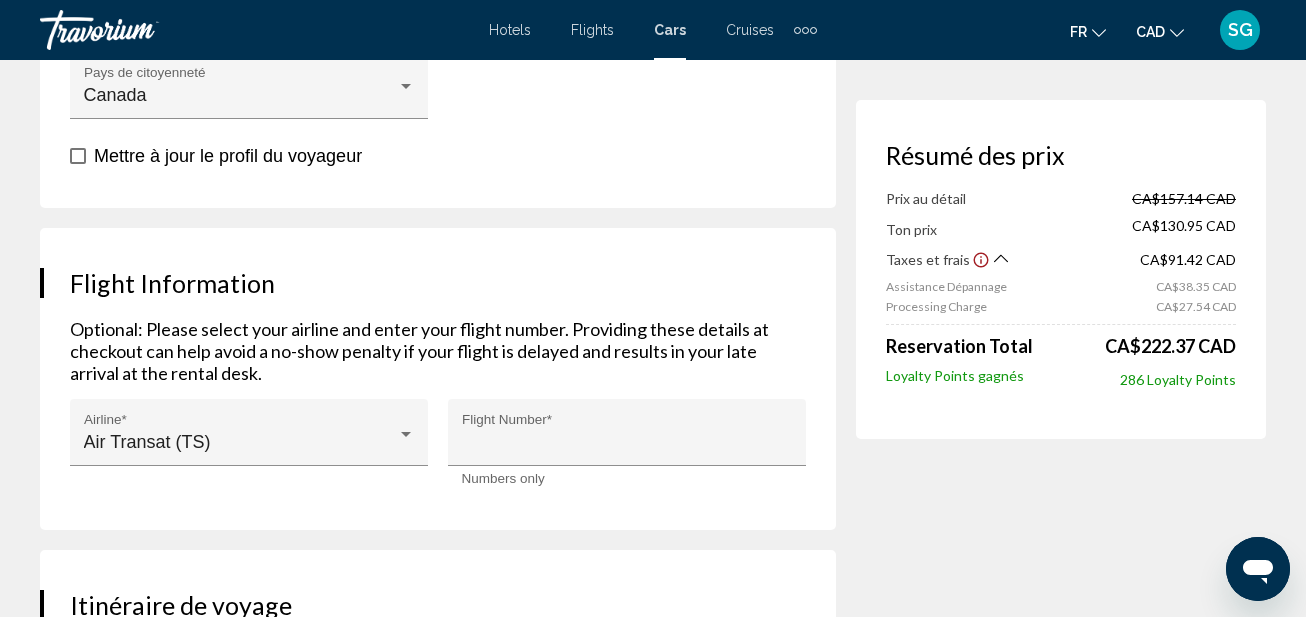 scroll, scrollTop: 1300, scrollLeft: 0, axis: vertical 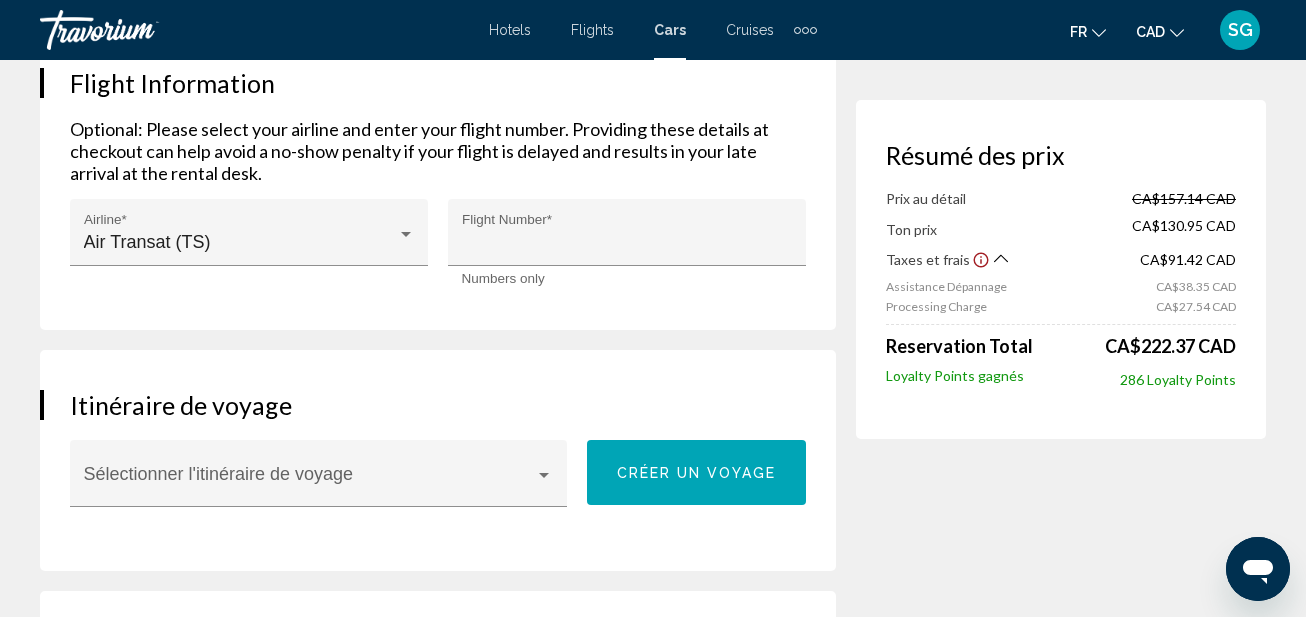 click on "Résumé des prix Prix au détail  CA$157.14 CAD  Ton prix CA$130.95 CAD Taxes et frais
CA$91.42 CAD Assistance Dépannage CA$38.35 CAD Processing Charge CA$27.54 CAD Reservation Total  CA$222.37 CAD  Loyalty Points gagnés 286 Loyalty Points" at bounding box center (1061, 4102) 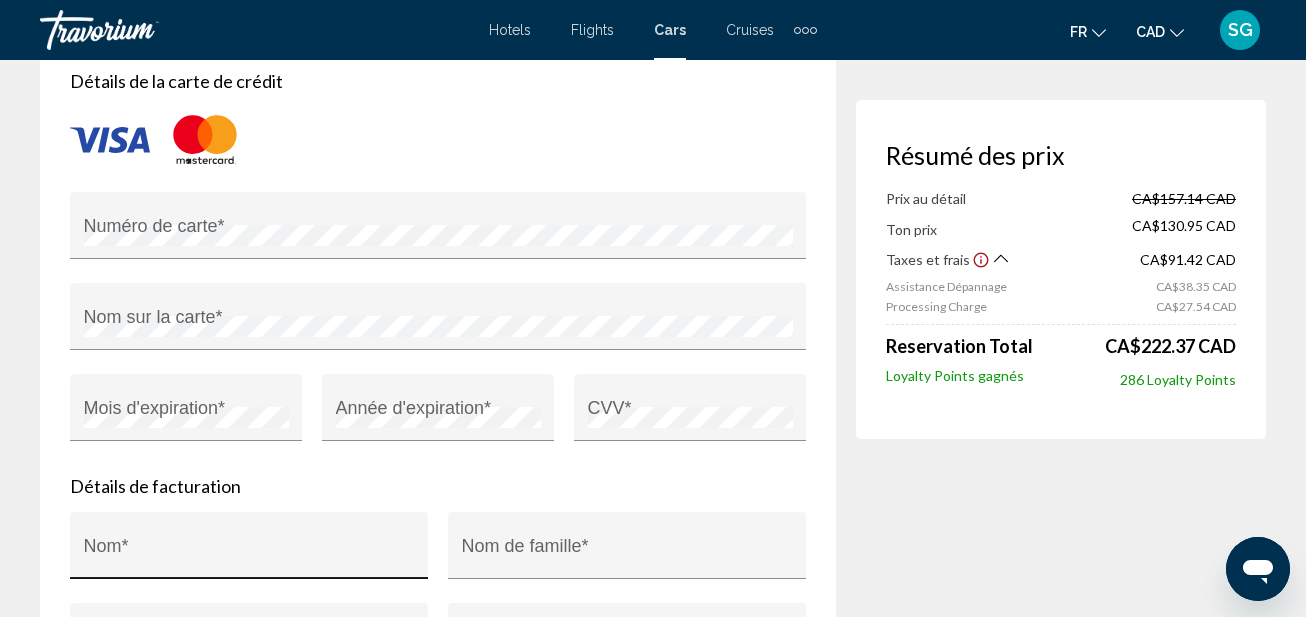 scroll, scrollTop: 2335, scrollLeft: 0, axis: vertical 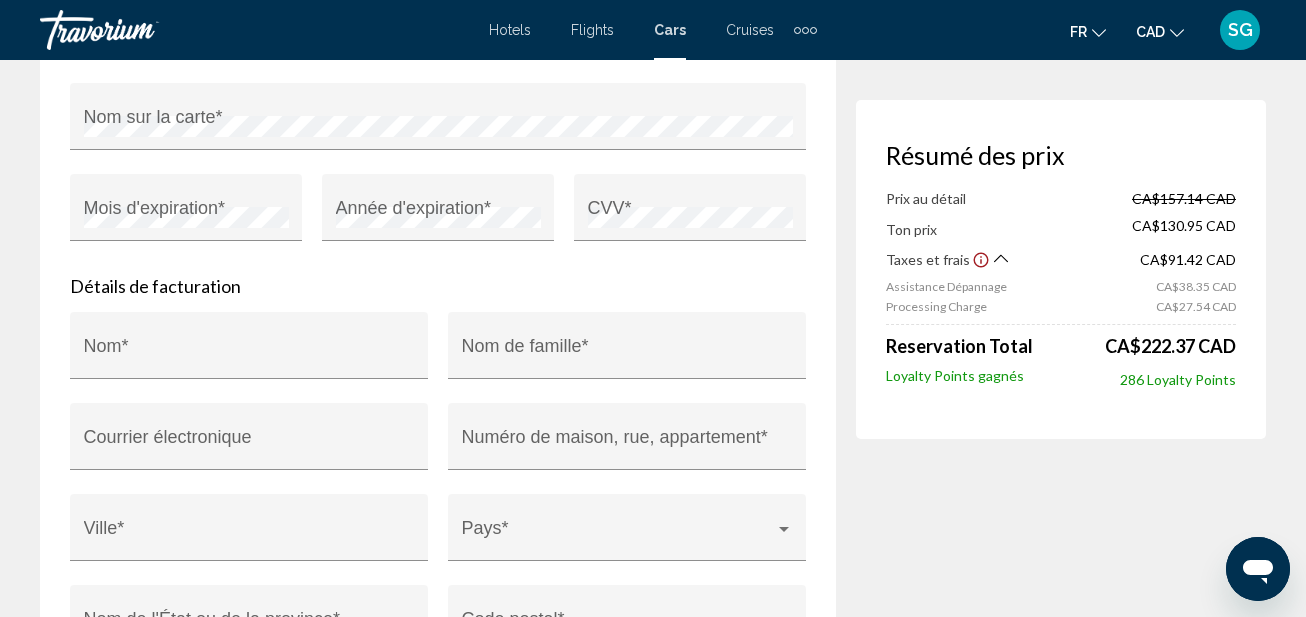 click on "Résumé des prix Prix au détail  CA$157.14 CAD  Ton prix CA$130.95 CAD Taxes et frais
CA$91.42 CAD Assistance Dépannage CA$38.35 CAD Processing Charge CA$27.54 CAD Reservation Total  CA$222.37 CAD  Loyalty Points gagnés 286 Loyalty Points" at bounding box center (1061, 3067) 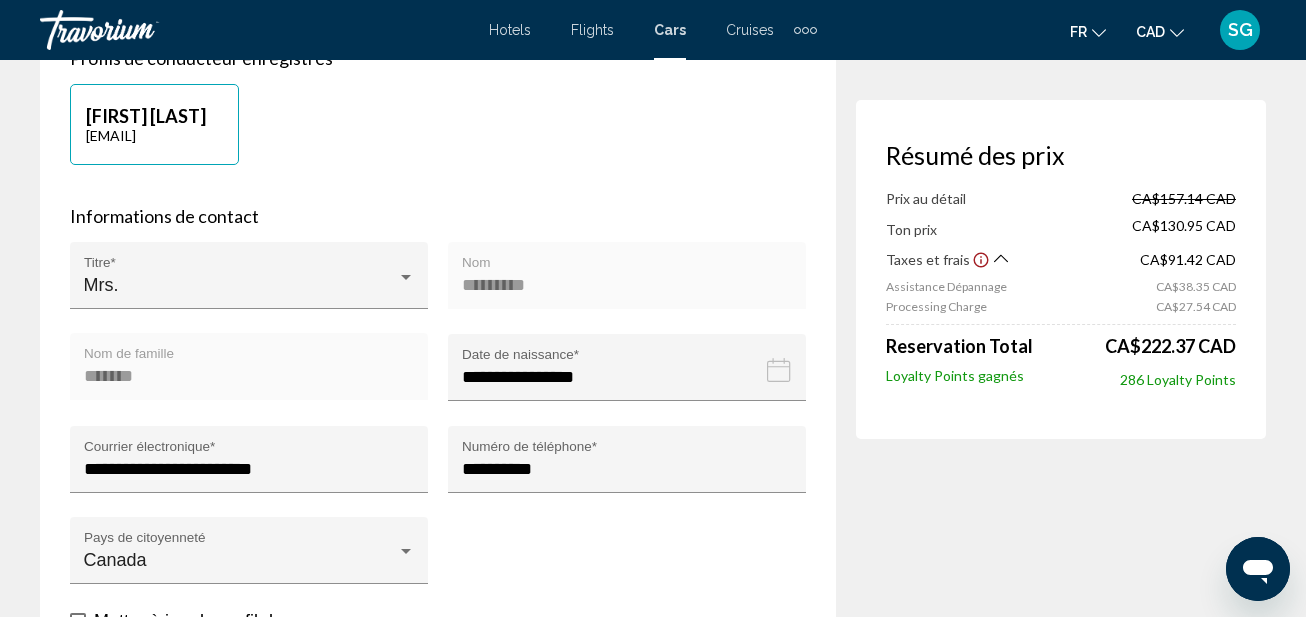 scroll, scrollTop: 835, scrollLeft: 0, axis: vertical 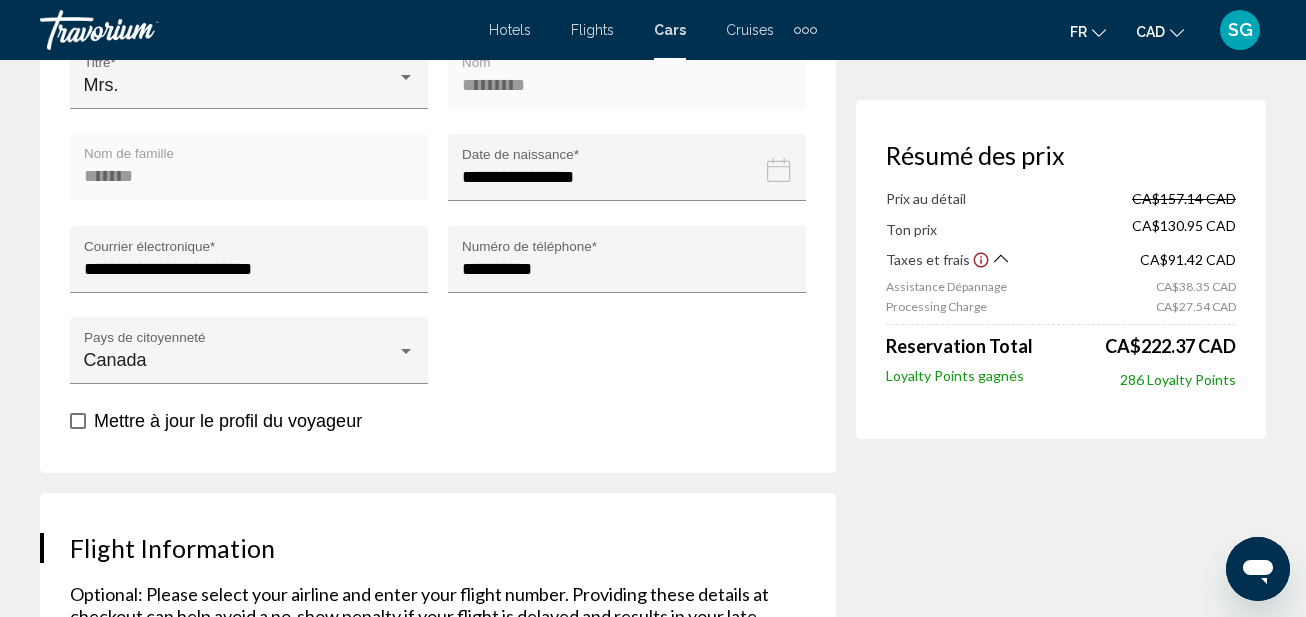 click on "********* Nom" at bounding box center (627, 82) 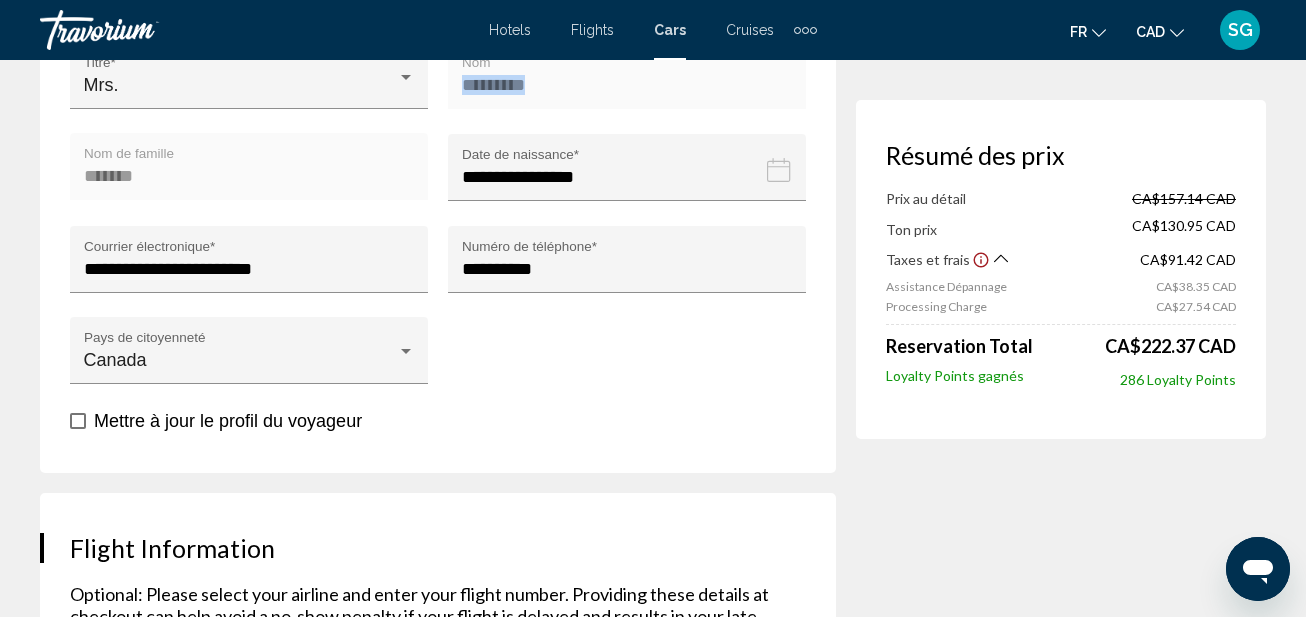 click on "********* Nom" at bounding box center (627, 82) 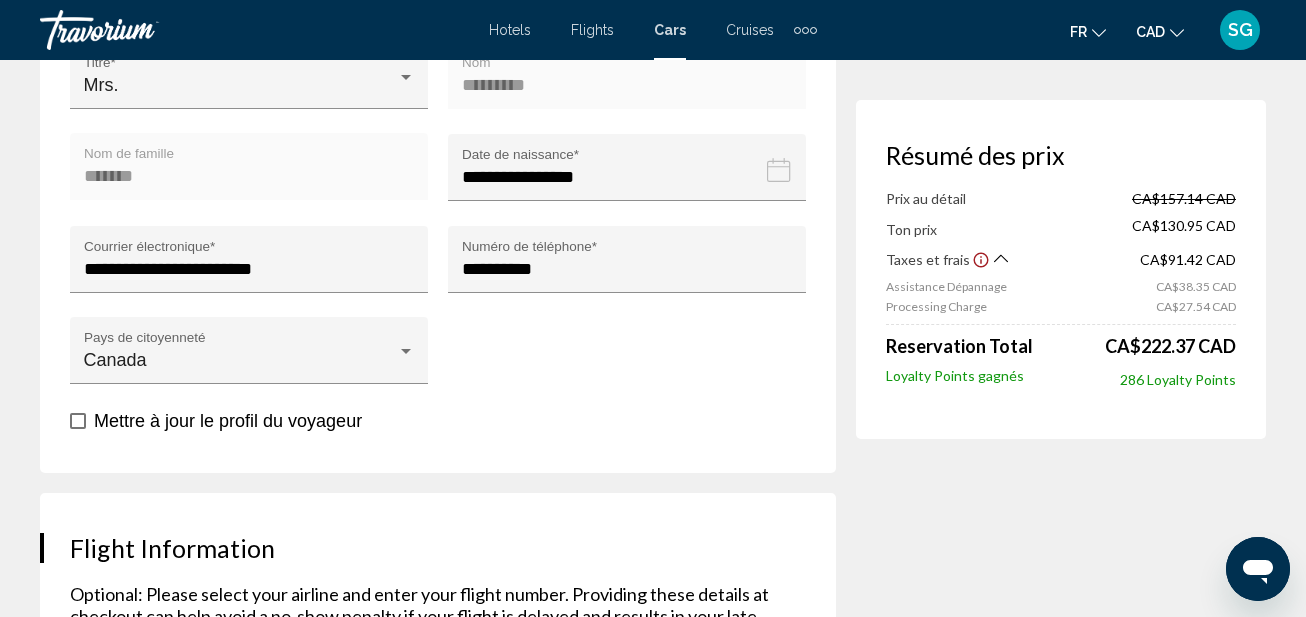 click on "********* Nom" at bounding box center (627, 82) 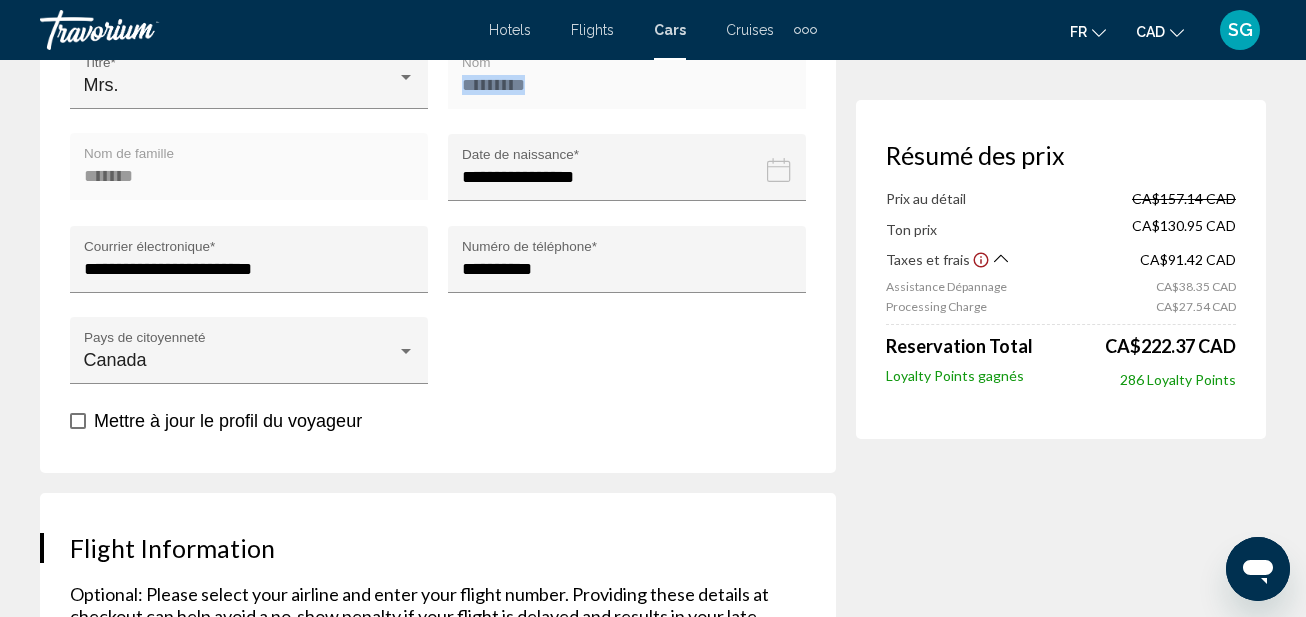 click on "********* Nom" at bounding box center [627, 82] 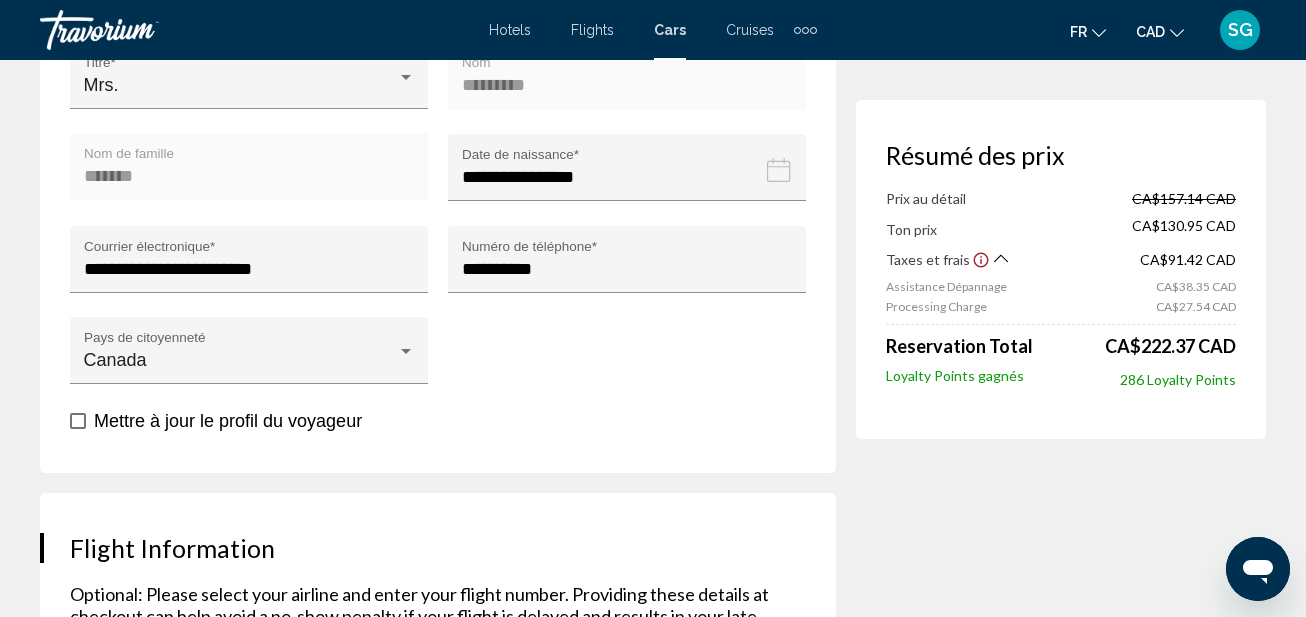 drag, startPoint x: 661, startPoint y: 562, endPoint x: 608, endPoint y: 473, distance: 103.58572 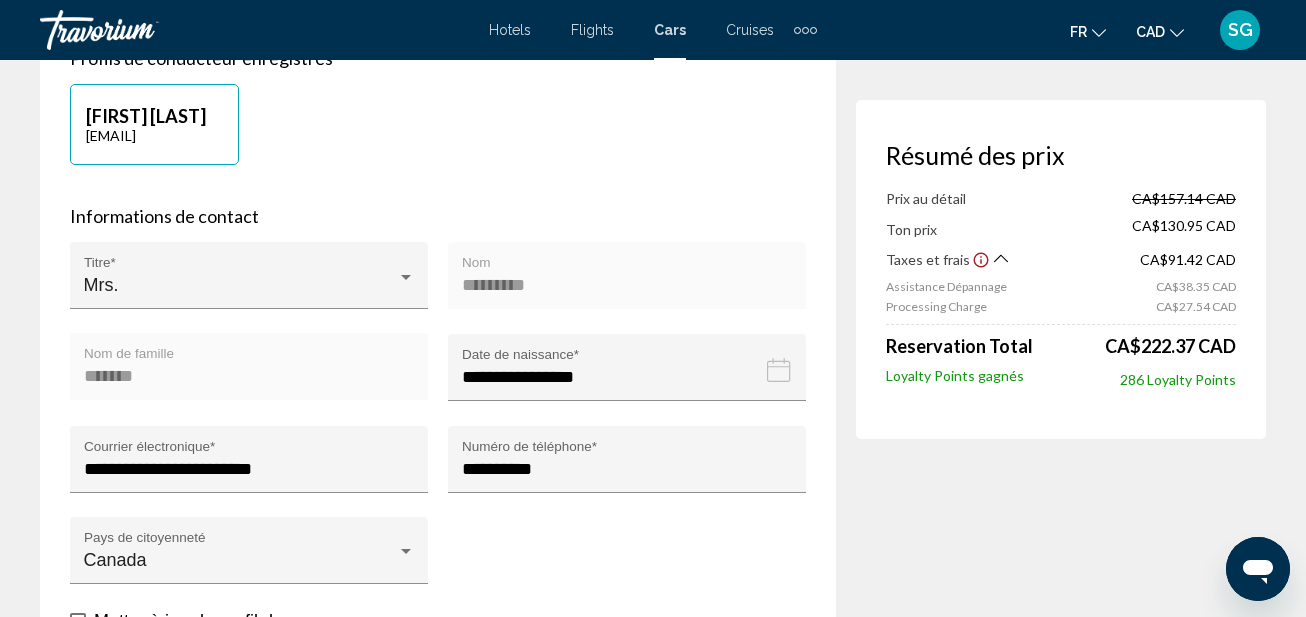 scroll, scrollTop: 535, scrollLeft: 0, axis: vertical 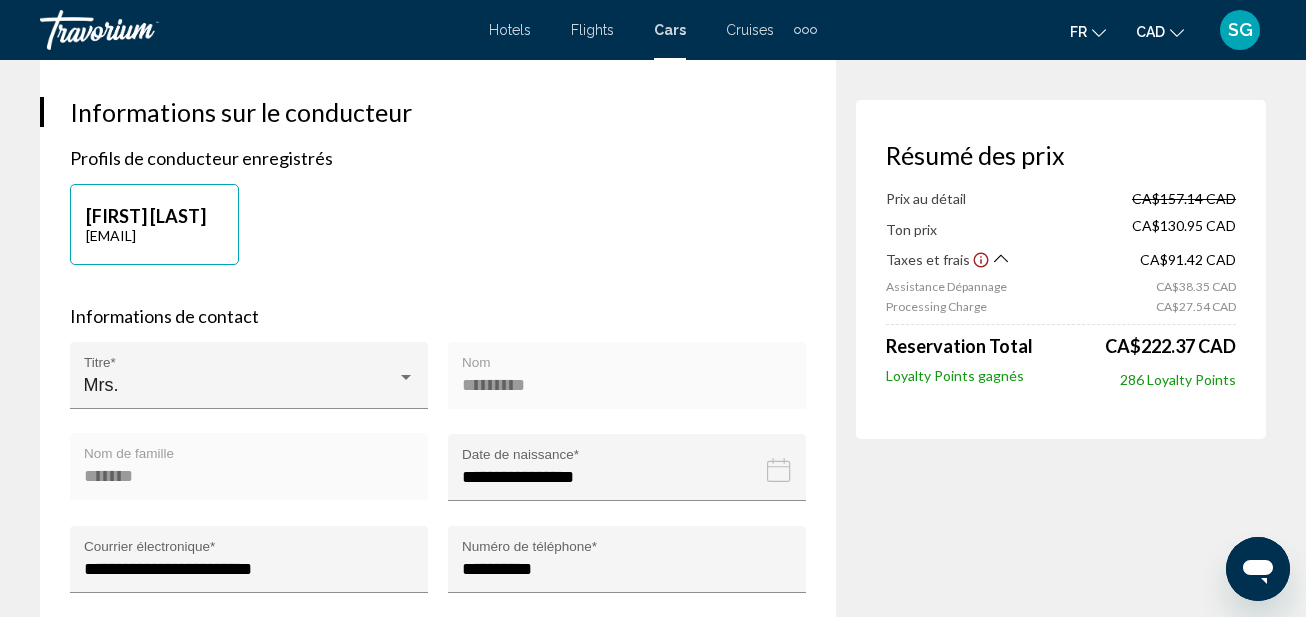 click on "Profils de conducteur enregistrés" at bounding box center [438, 158] 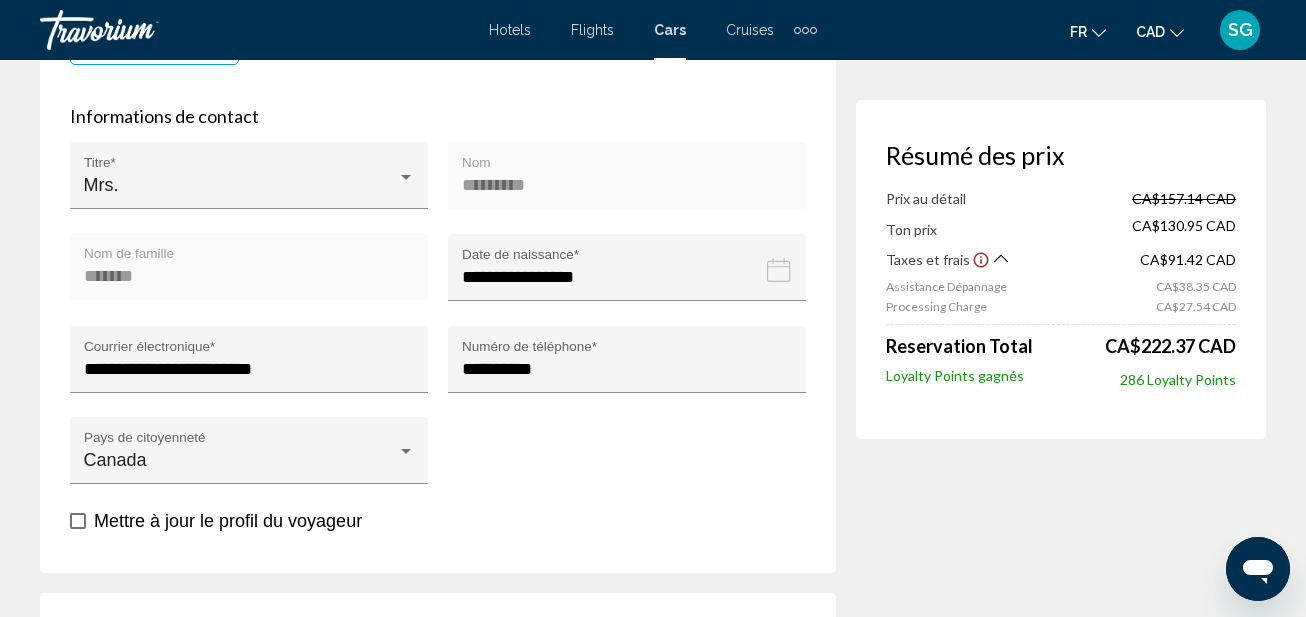 scroll, scrollTop: 935, scrollLeft: 0, axis: vertical 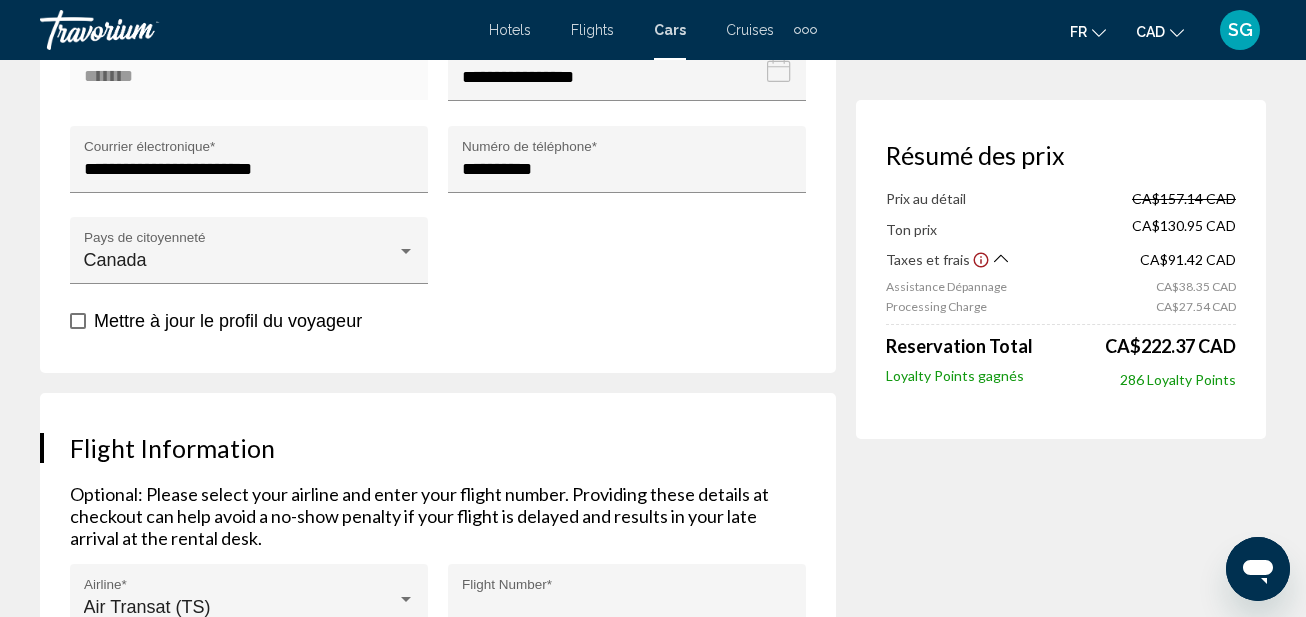 click on "**********" at bounding box center (627, 171) 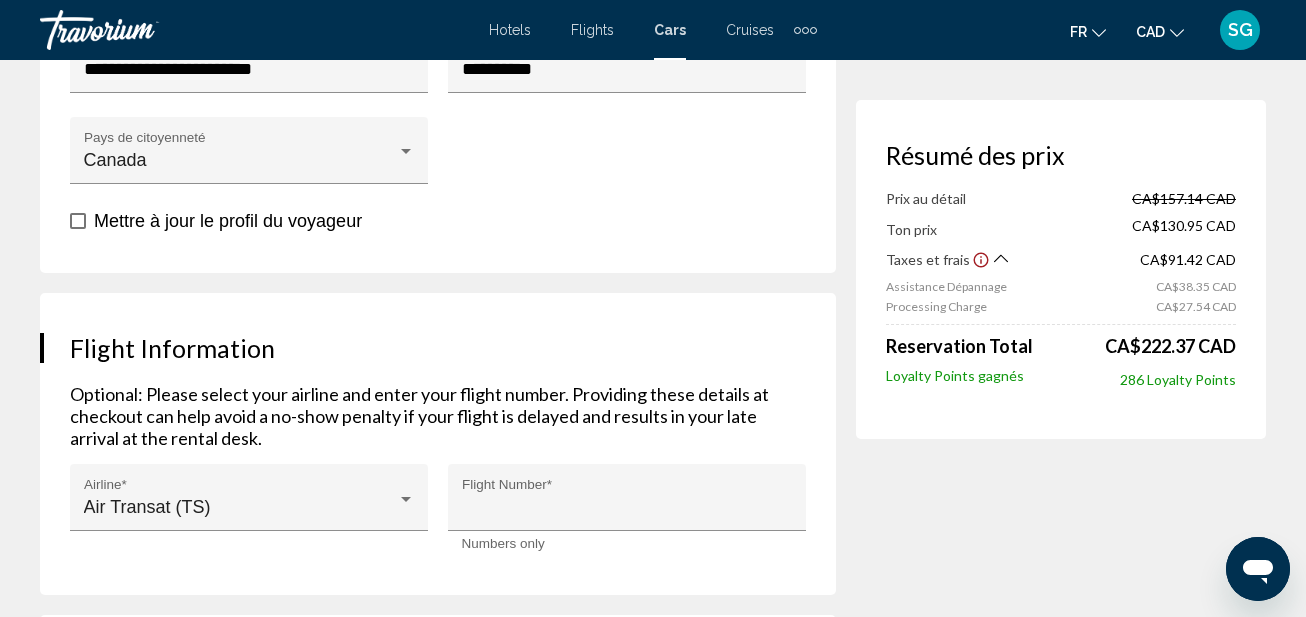 scroll, scrollTop: 1135, scrollLeft: 0, axis: vertical 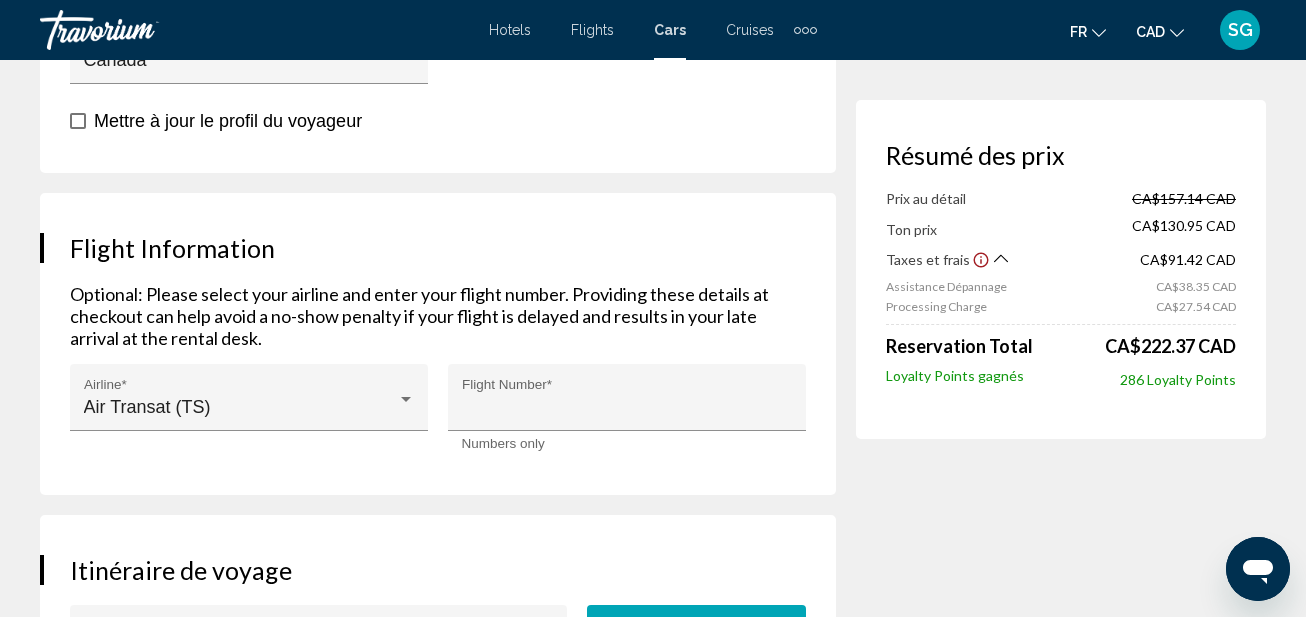 click on "Flight Information Optional: Please select your airline and enter your flight number. Providing these details at checkout can help avoid a no-show penalty if your flight is delayed and results in your late arrival at the rental desk. Air Transat (TS) Airline  * *** Flight Number  * Numbers only" at bounding box center (438, 344) 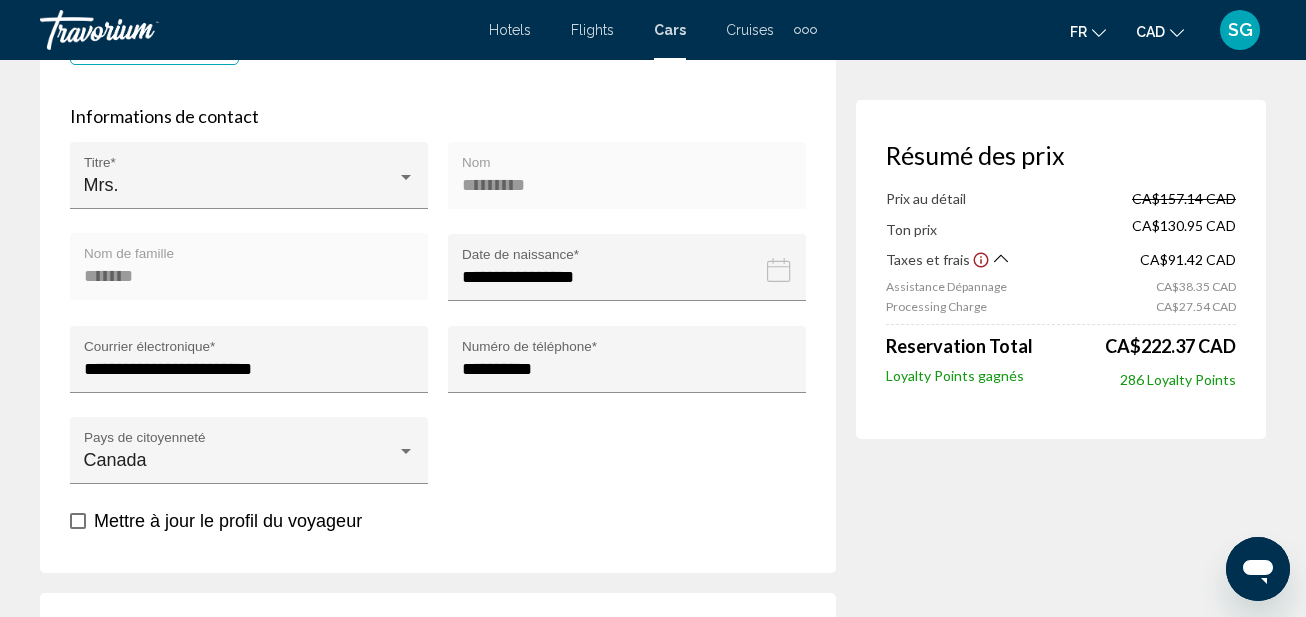 click on "[FIRST] [LAST]  [EMAIL]" at bounding box center (438, 34) 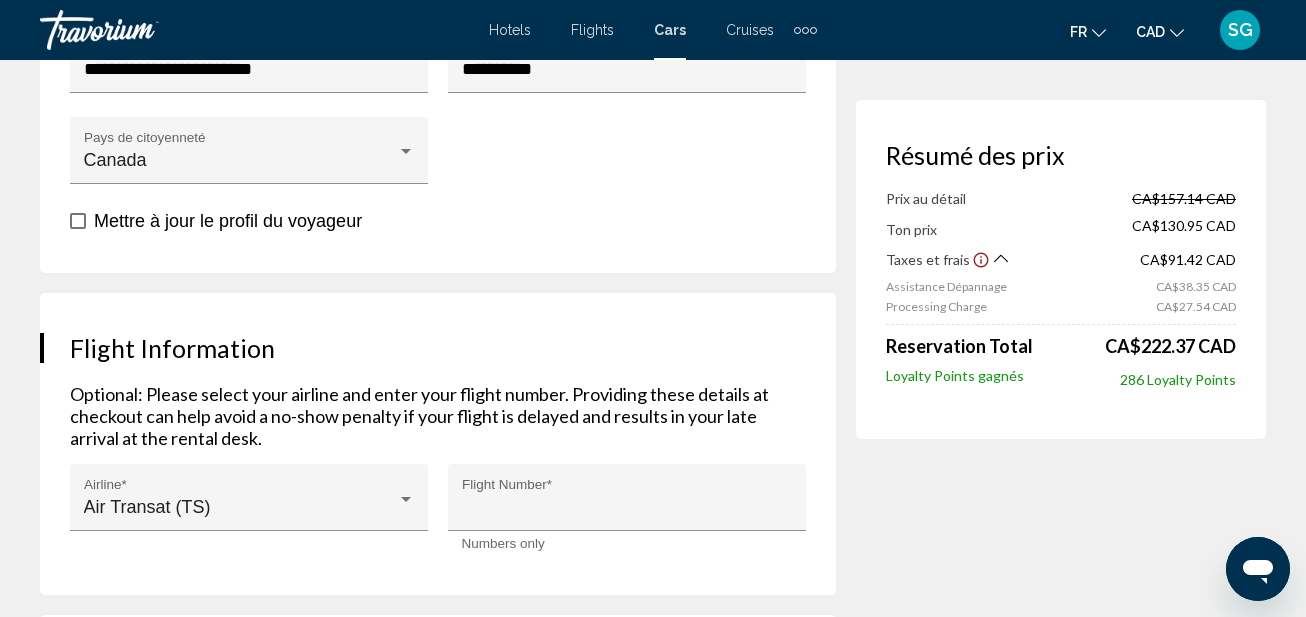 scroll, scrollTop: 1335, scrollLeft: 0, axis: vertical 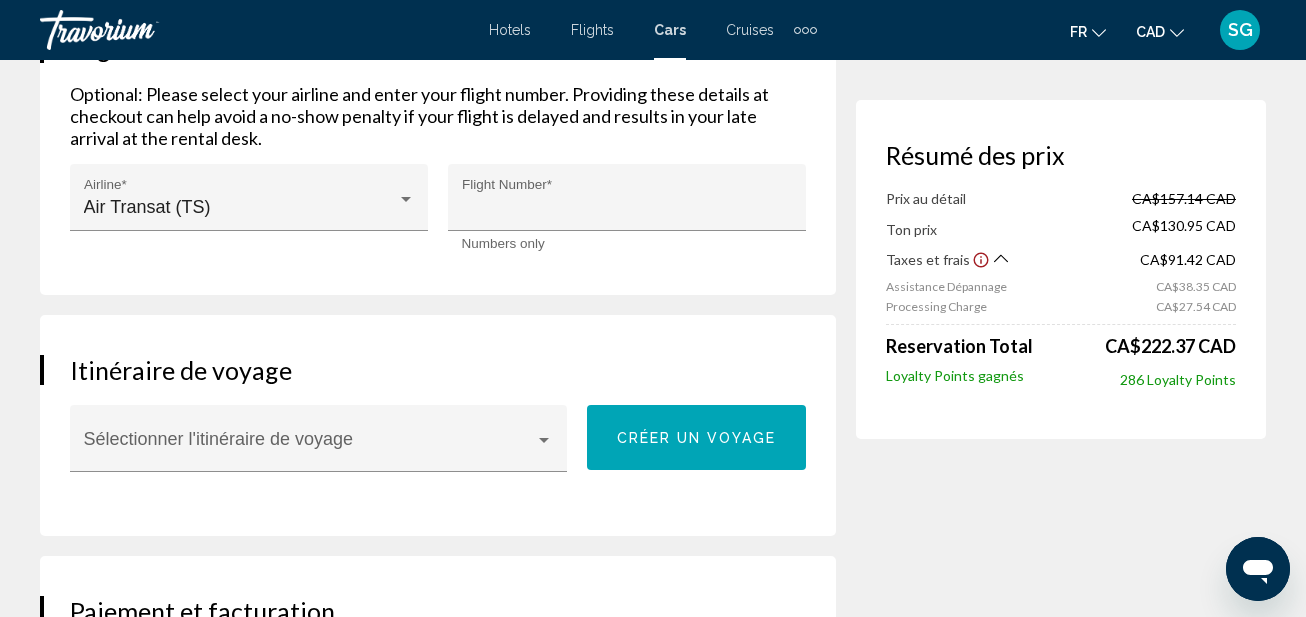 click on "Flight Information Optional: Please select your airline and enter your flight number. Providing these details at checkout can help avoid a no-show penalty if your flight is delayed and results in your late arrival at the rental desk. Air Transat (TS) Airline  * *** Flight Number  * Numbers only" at bounding box center [438, 144] 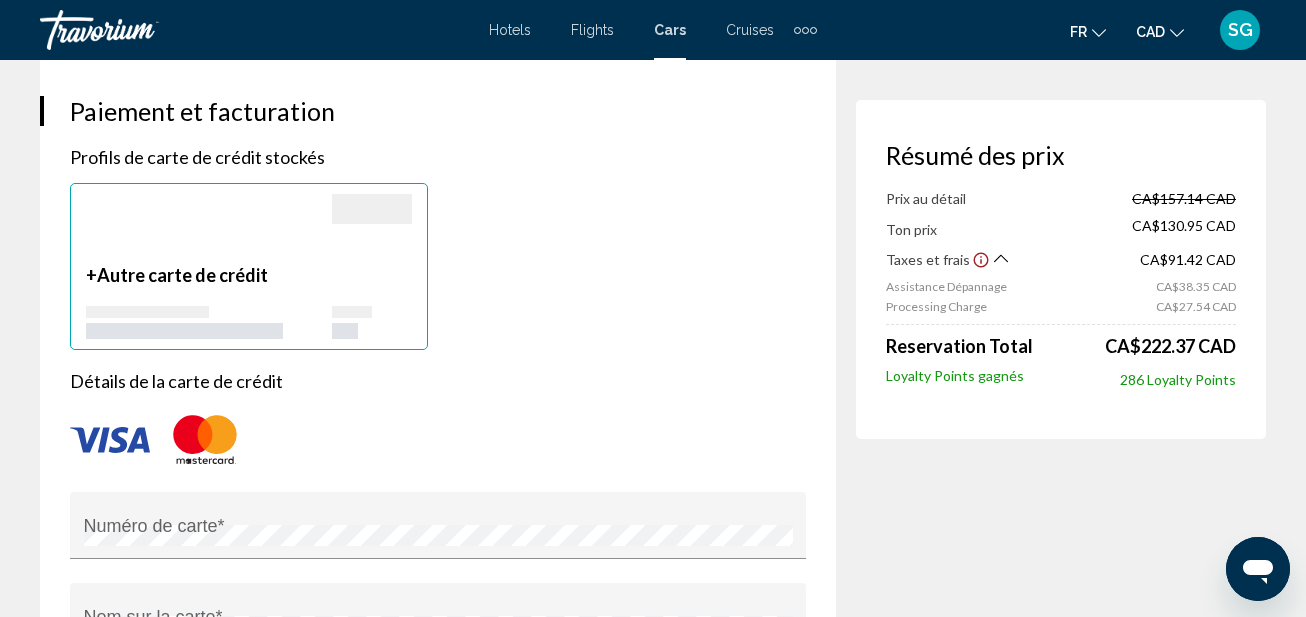 scroll, scrollTop: 2035, scrollLeft: 0, axis: vertical 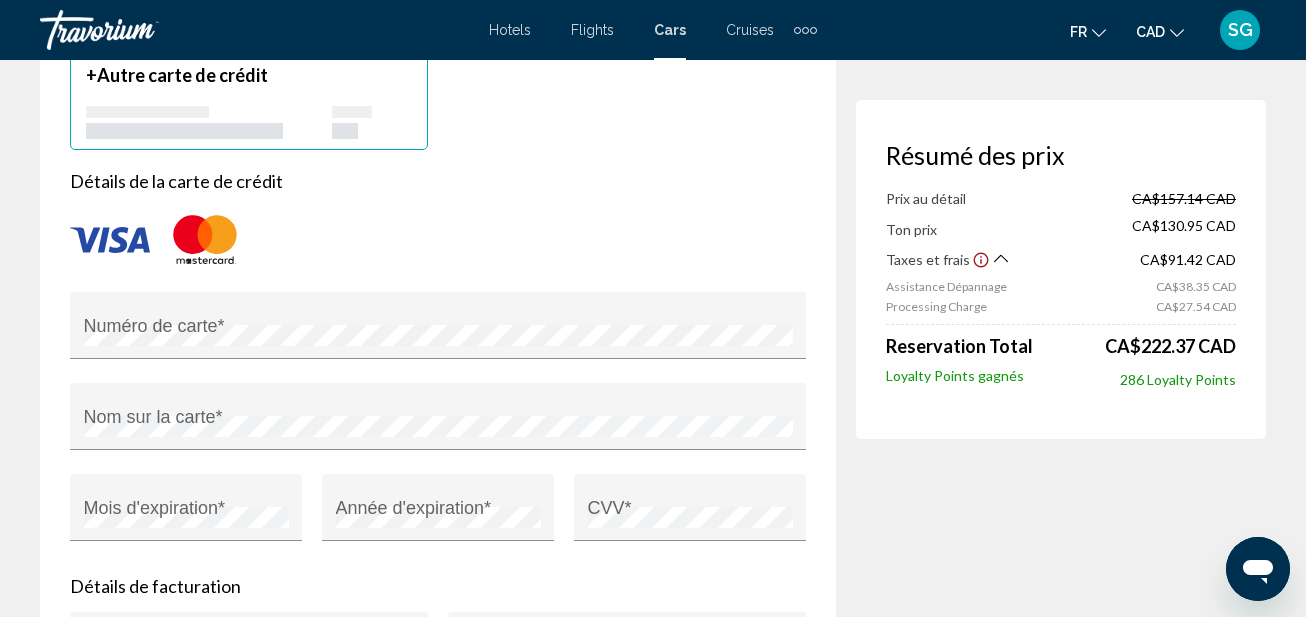 click at bounding box center [205, 240] 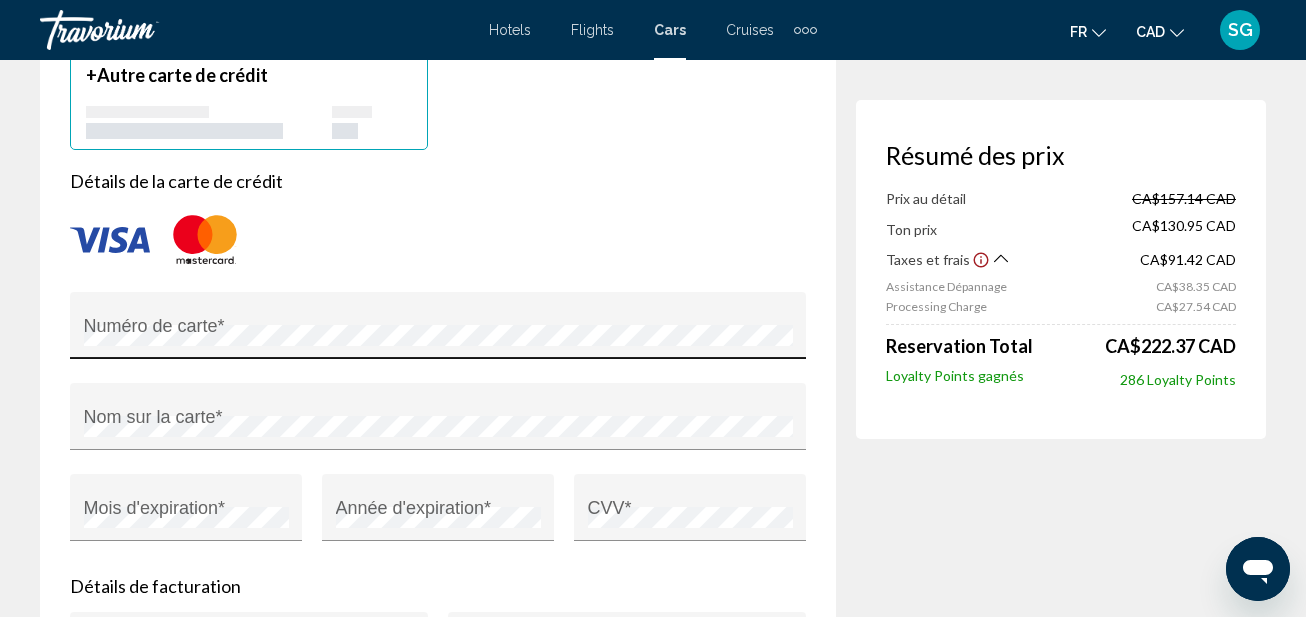 click on "Numéro de carte  *" at bounding box center (438, 332) 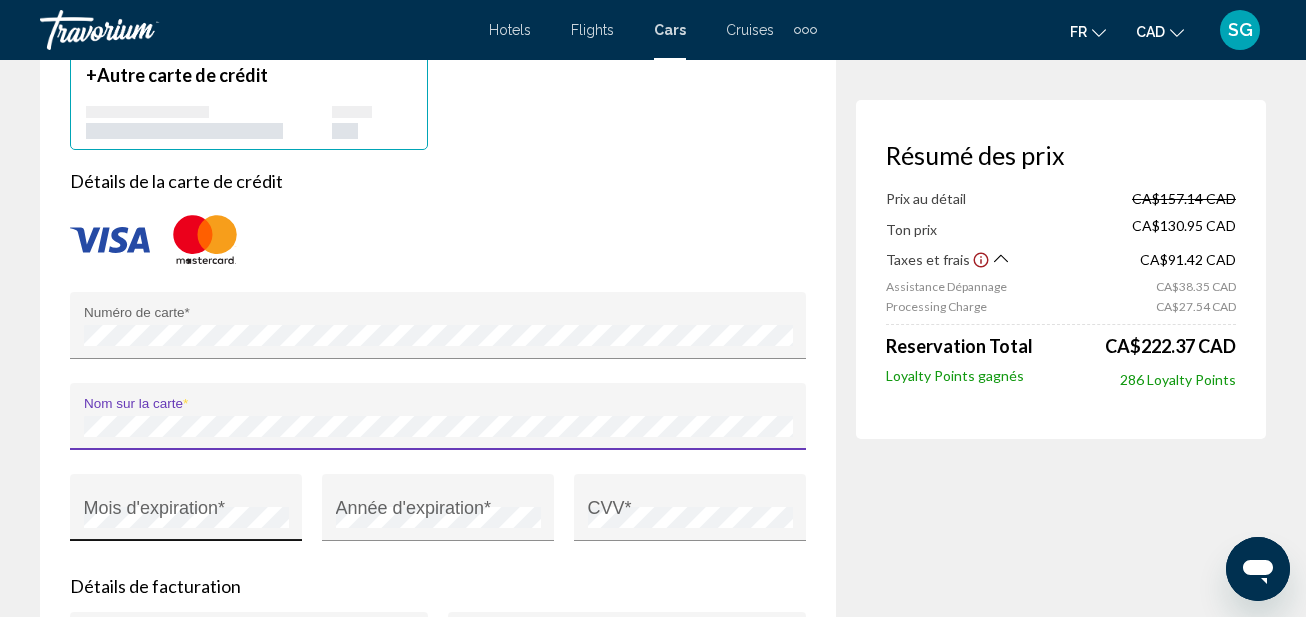 click on "Mois d'expiration  *" at bounding box center [186, 514] 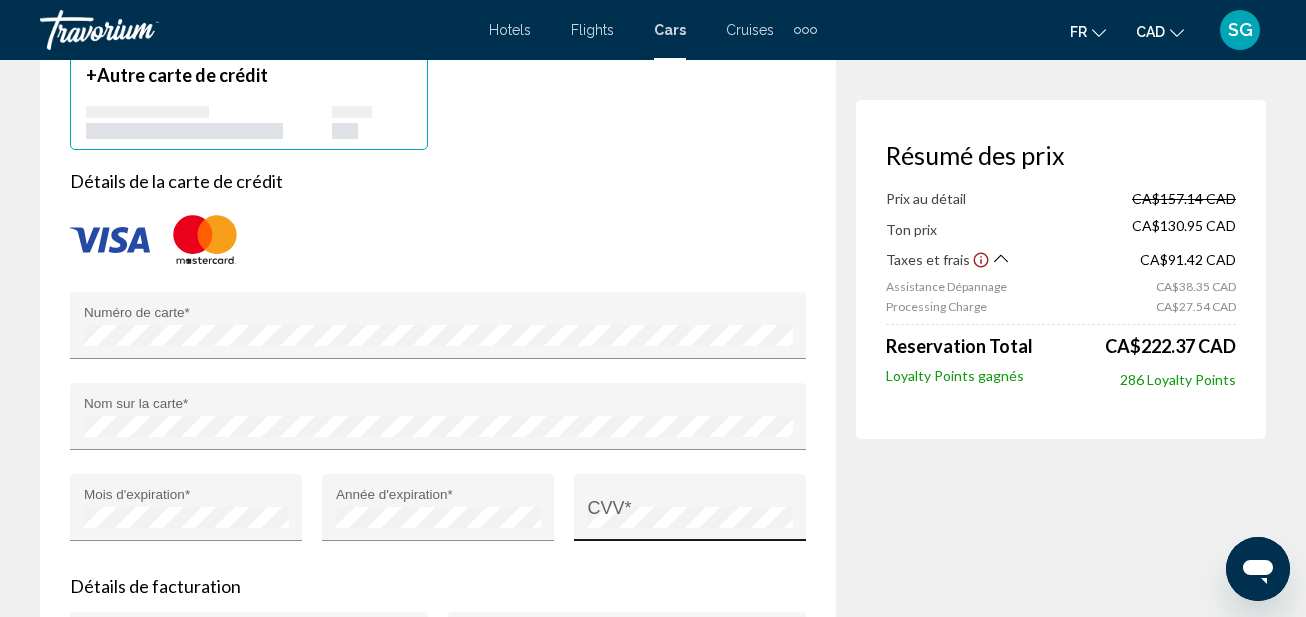 click on "CVV  *" at bounding box center (690, 514) 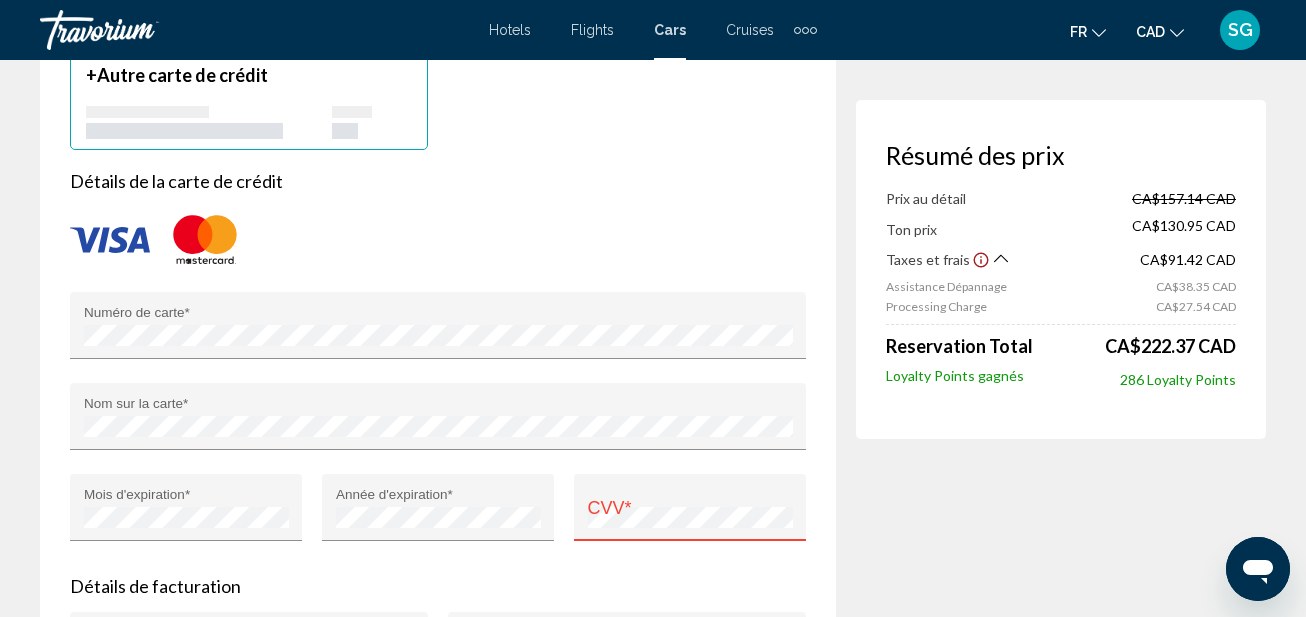 click on "CVV  *" at bounding box center (690, 519) 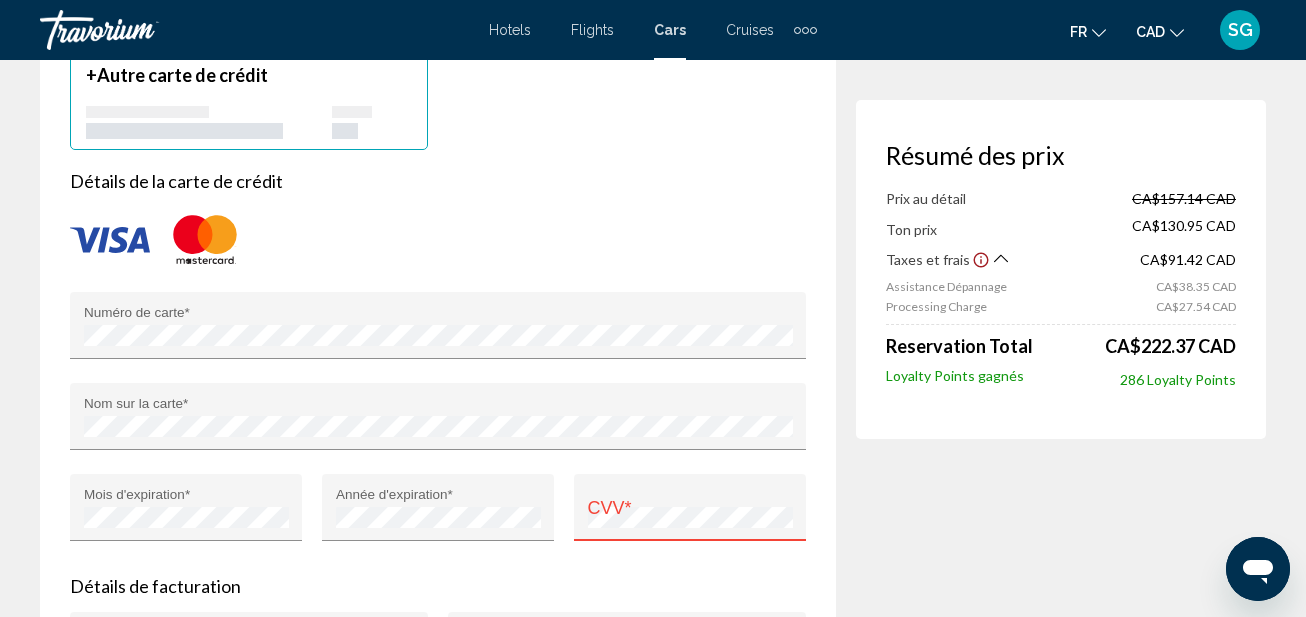 click on "CVV  *" at bounding box center [690, 514] 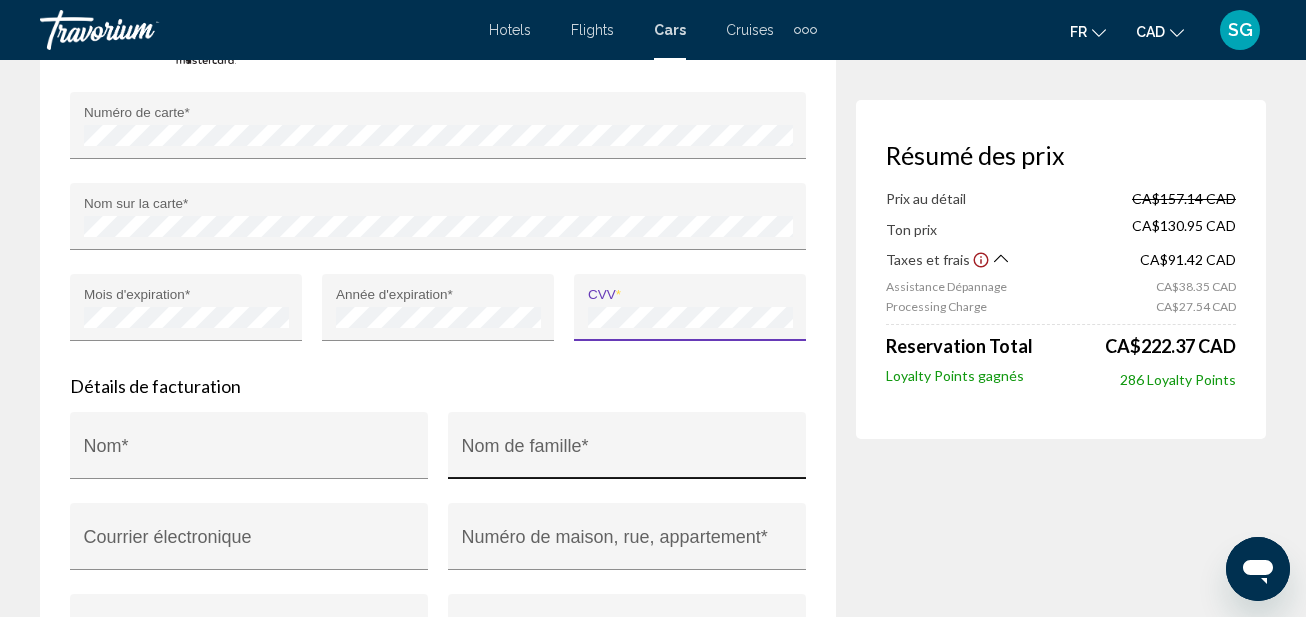 scroll, scrollTop: 2335, scrollLeft: 0, axis: vertical 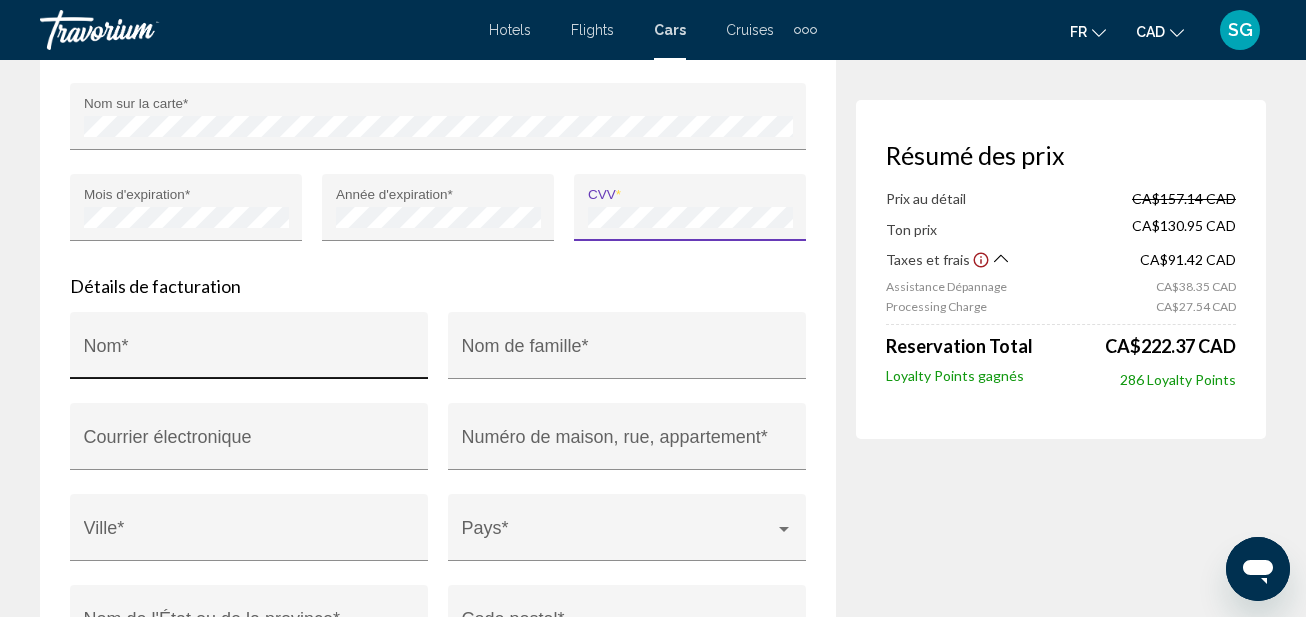click on "Nom  *" at bounding box center [249, 345] 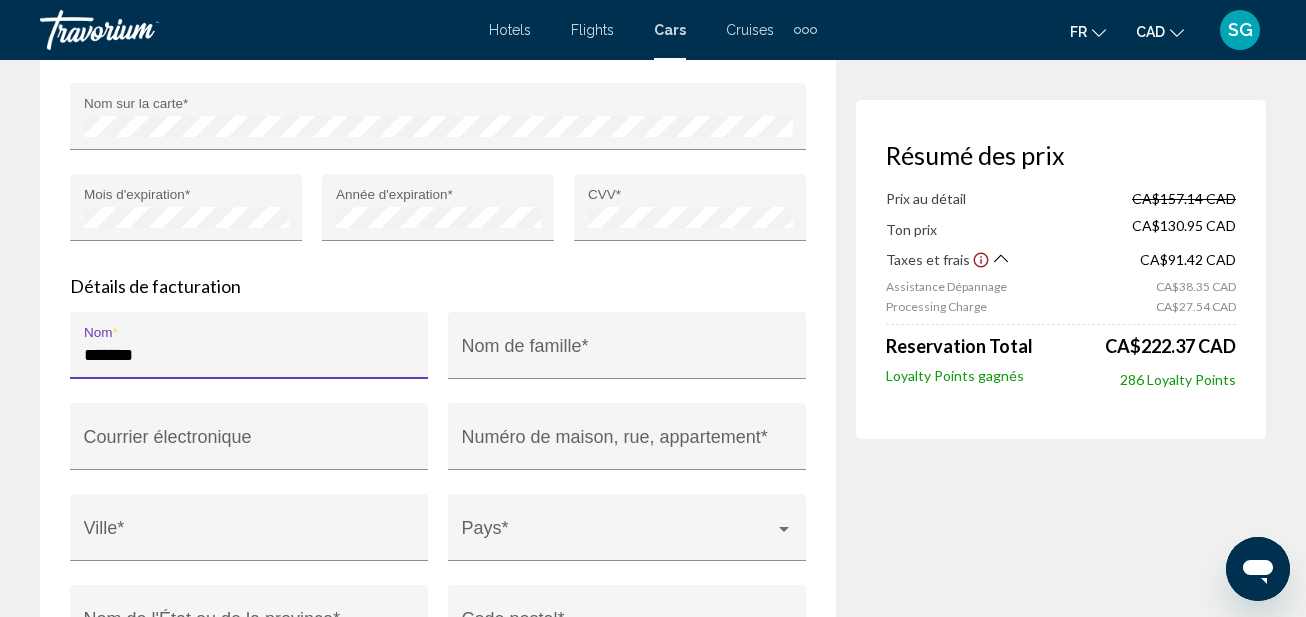 type on "*******" 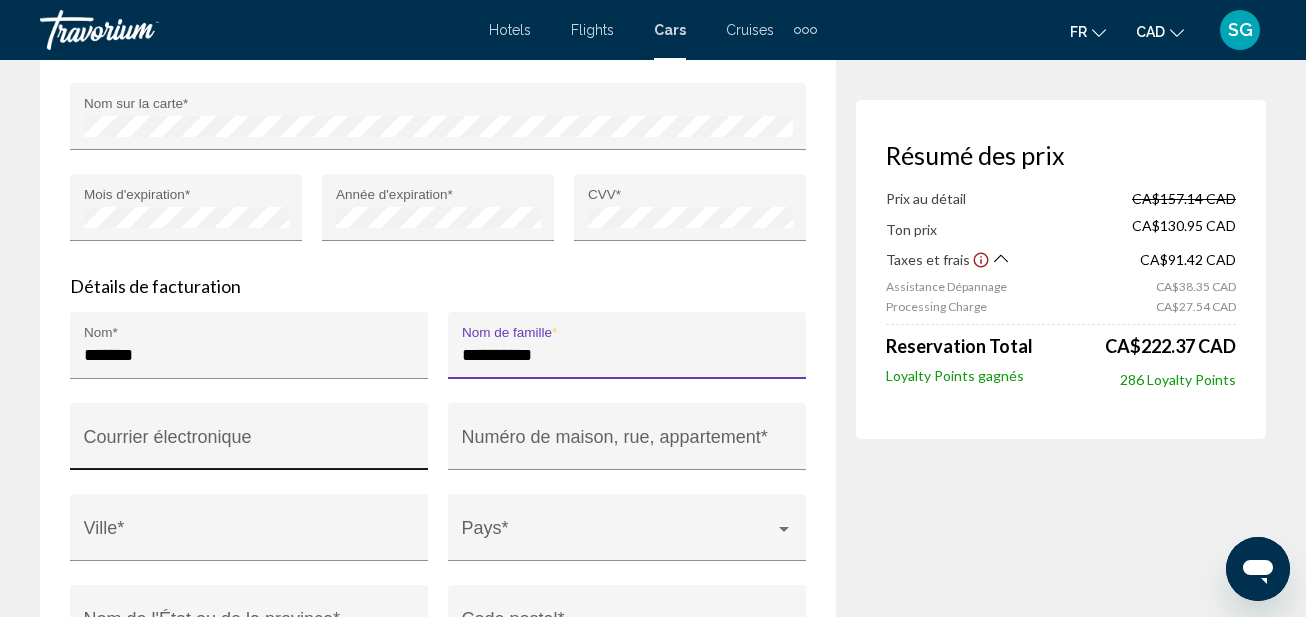 type on "*********" 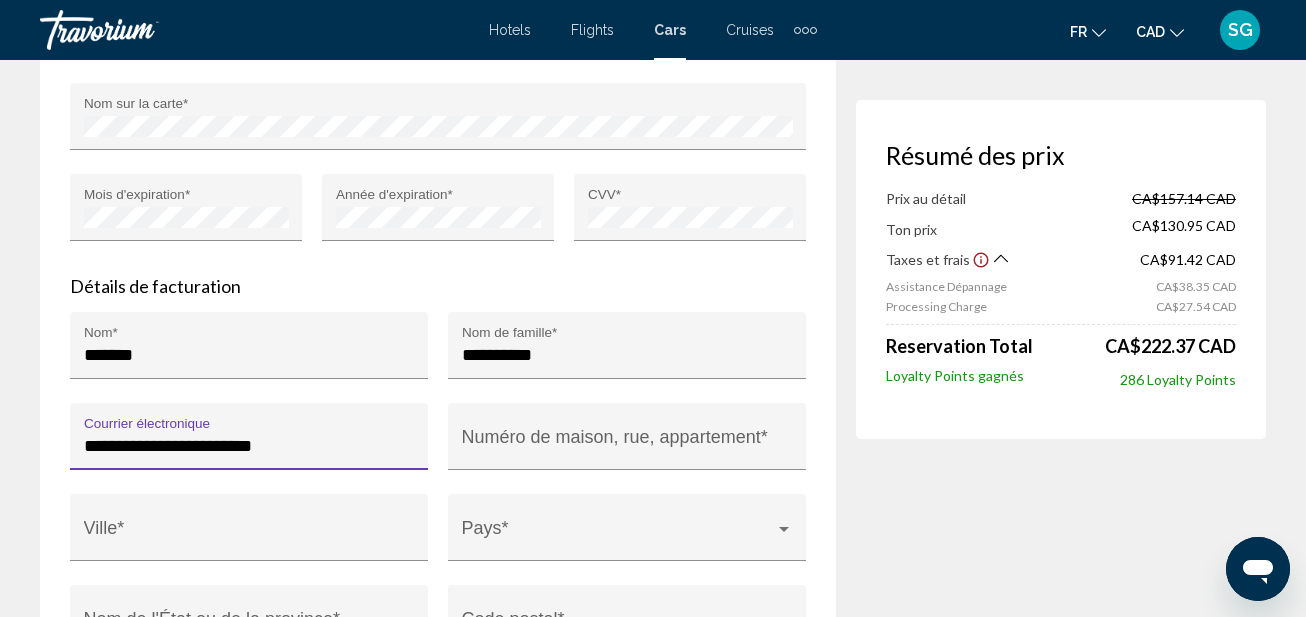 type on "**********" 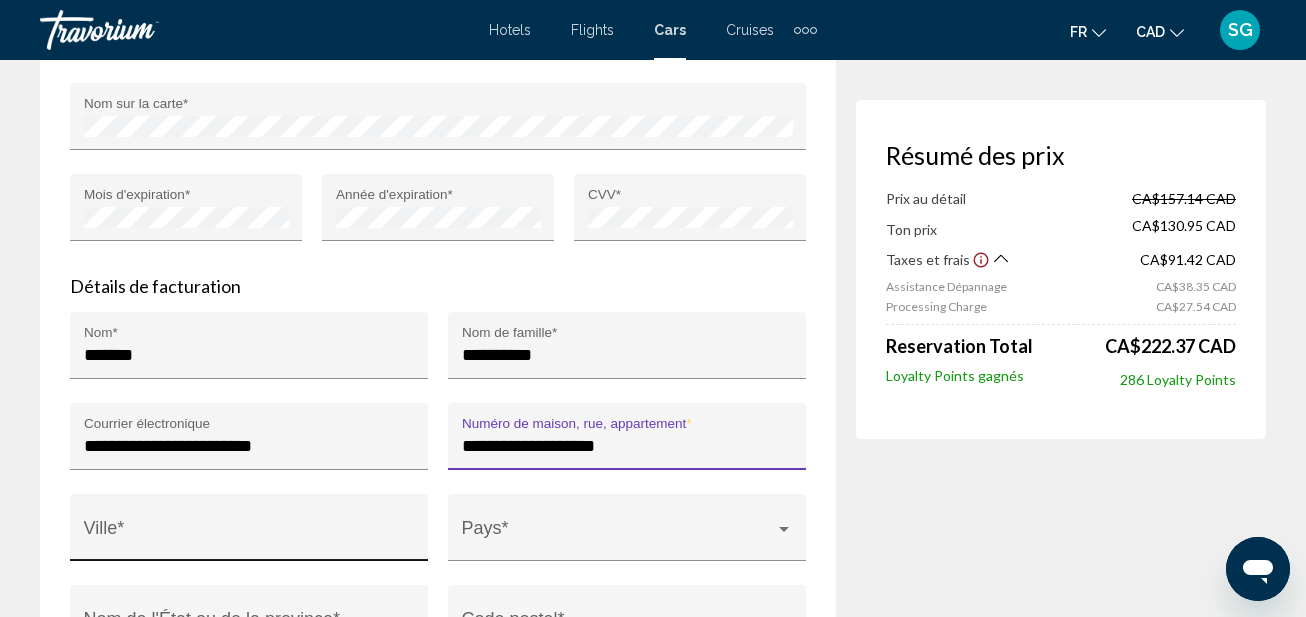 type on "**********" 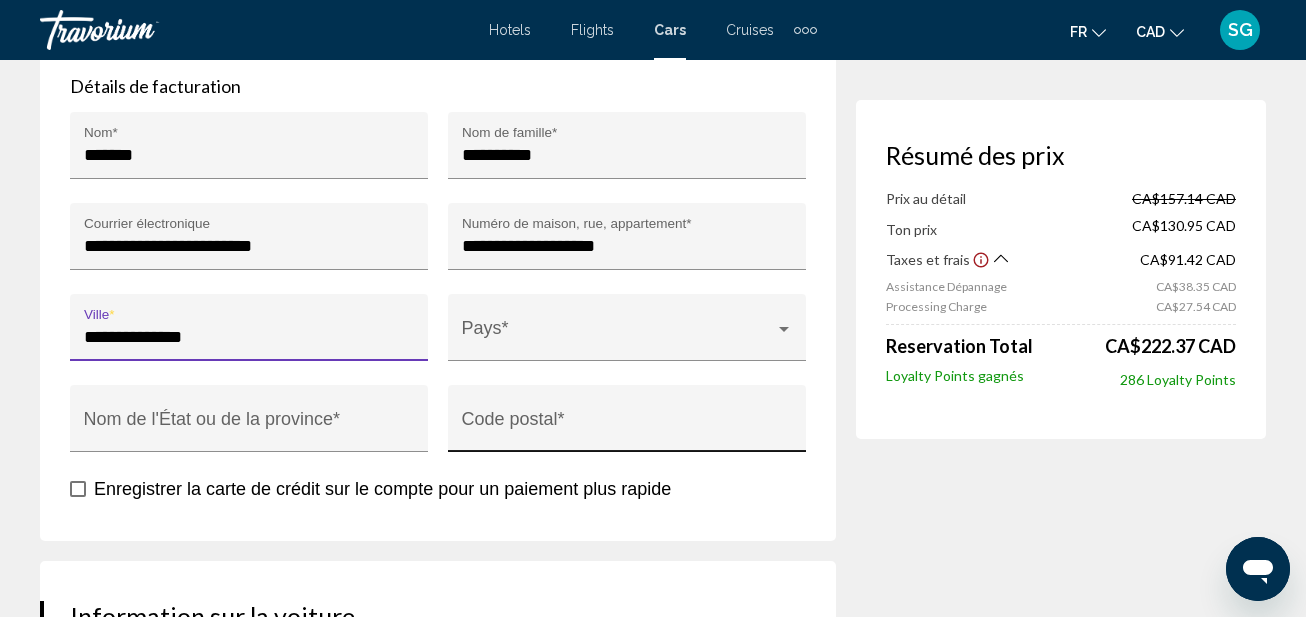 scroll, scrollTop: 2635, scrollLeft: 0, axis: vertical 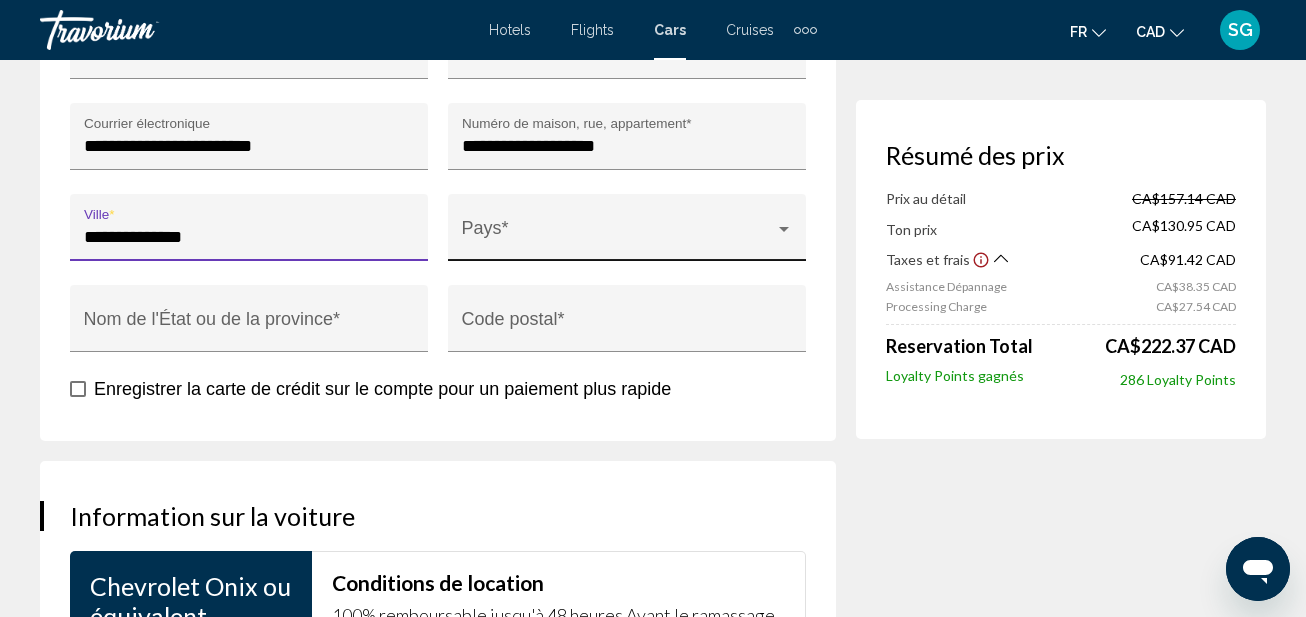 type on "**********" 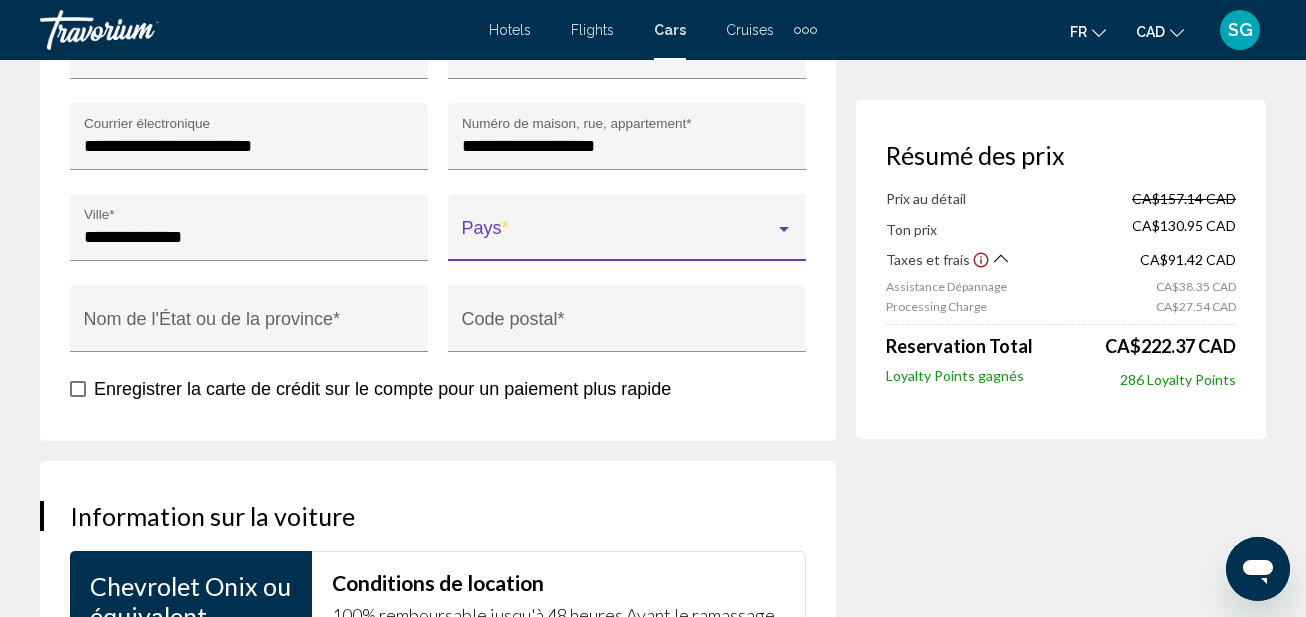 click at bounding box center [618, 237] 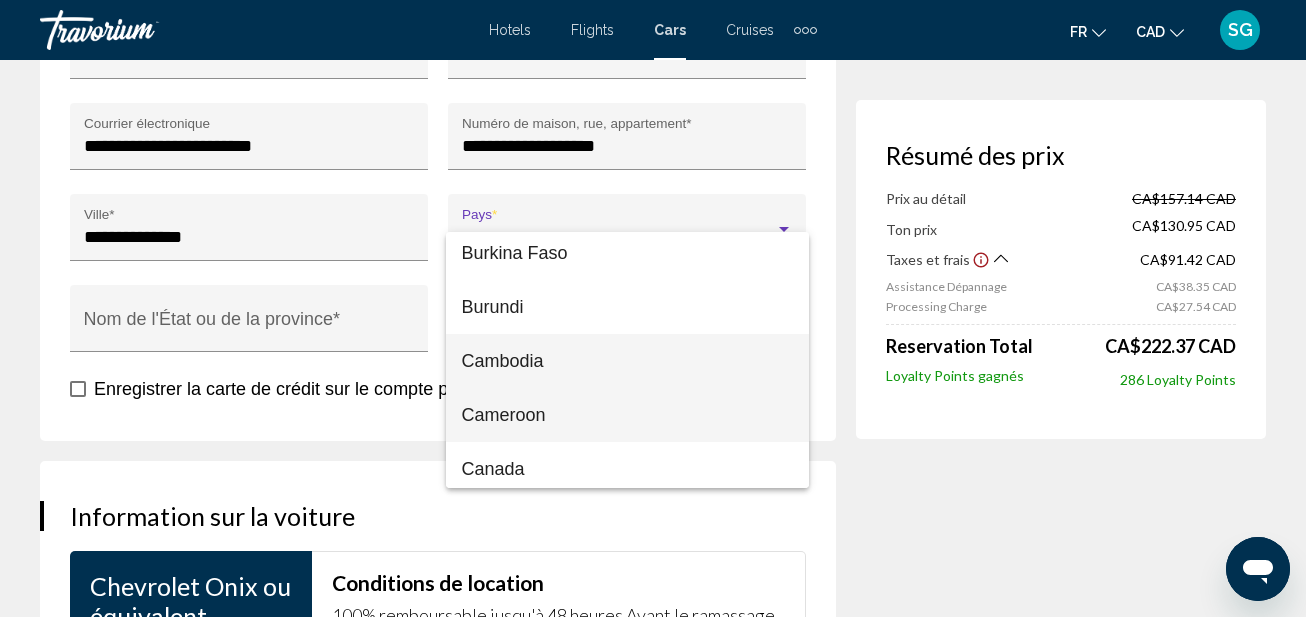 scroll, scrollTop: 2104, scrollLeft: 0, axis: vertical 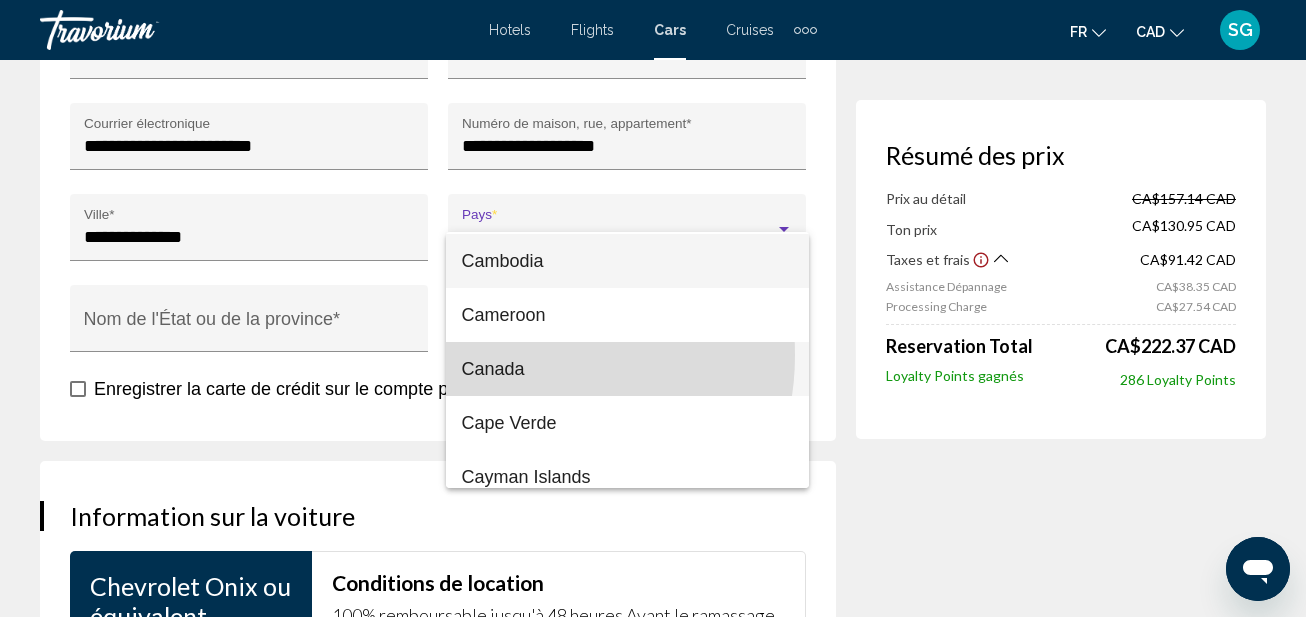 drag, startPoint x: 517, startPoint y: 355, endPoint x: 579, endPoint y: 357, distance: 62.03225 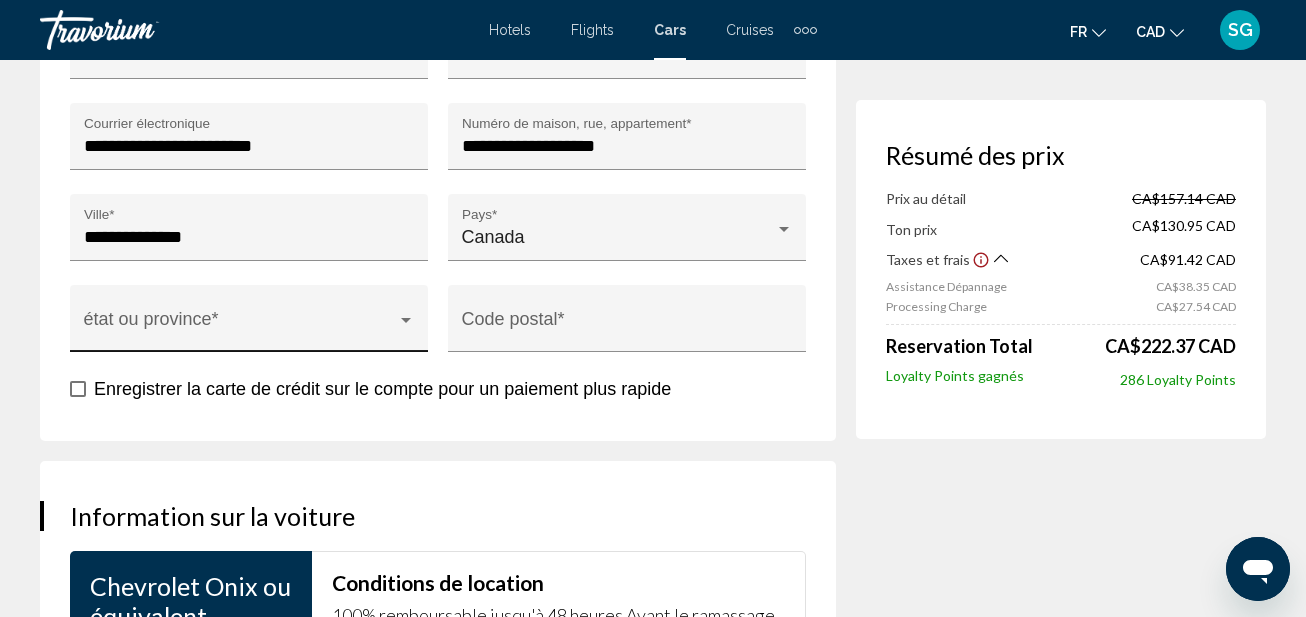 click on "état ou province  *" at bounding box center (249, 325) 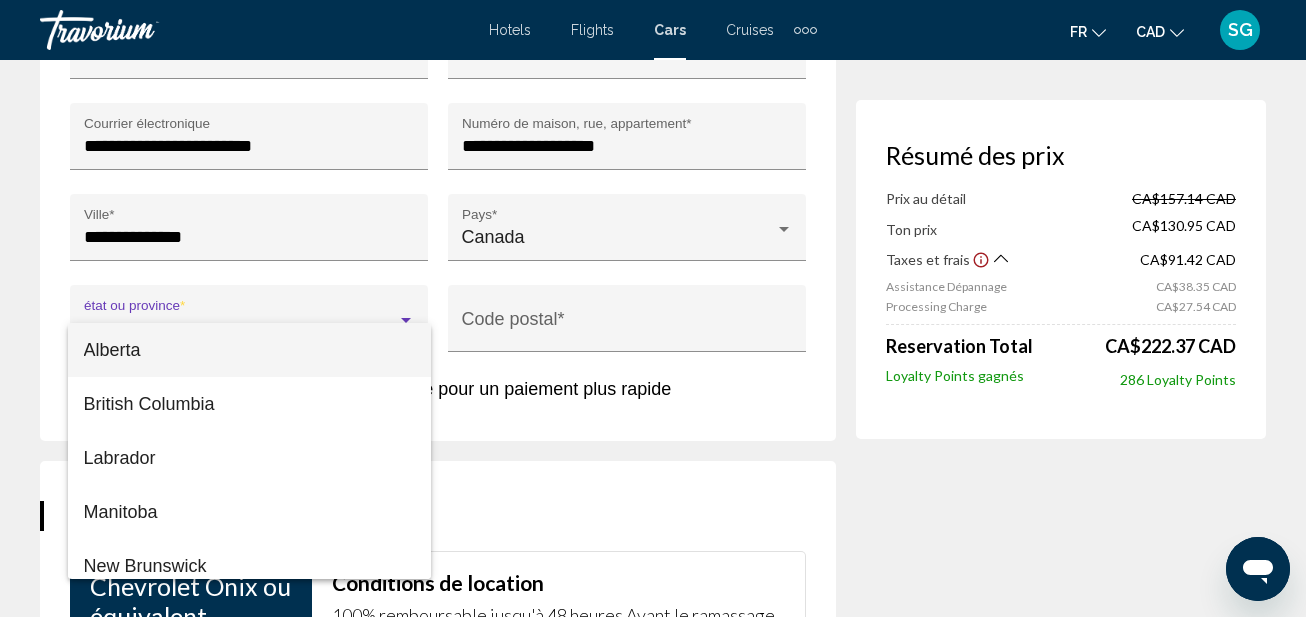 scroll, scrollTop: 446, scrollLeft: 0, axis: vertical 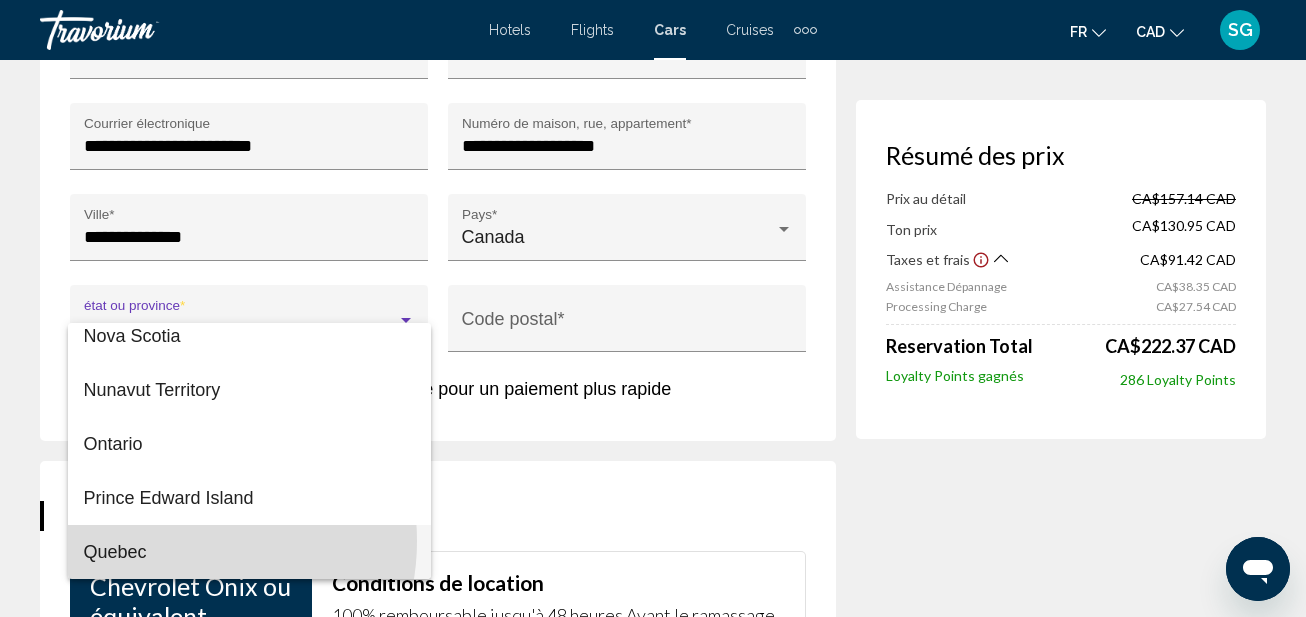 click on "Quebec" at bounding box center [249, 552] 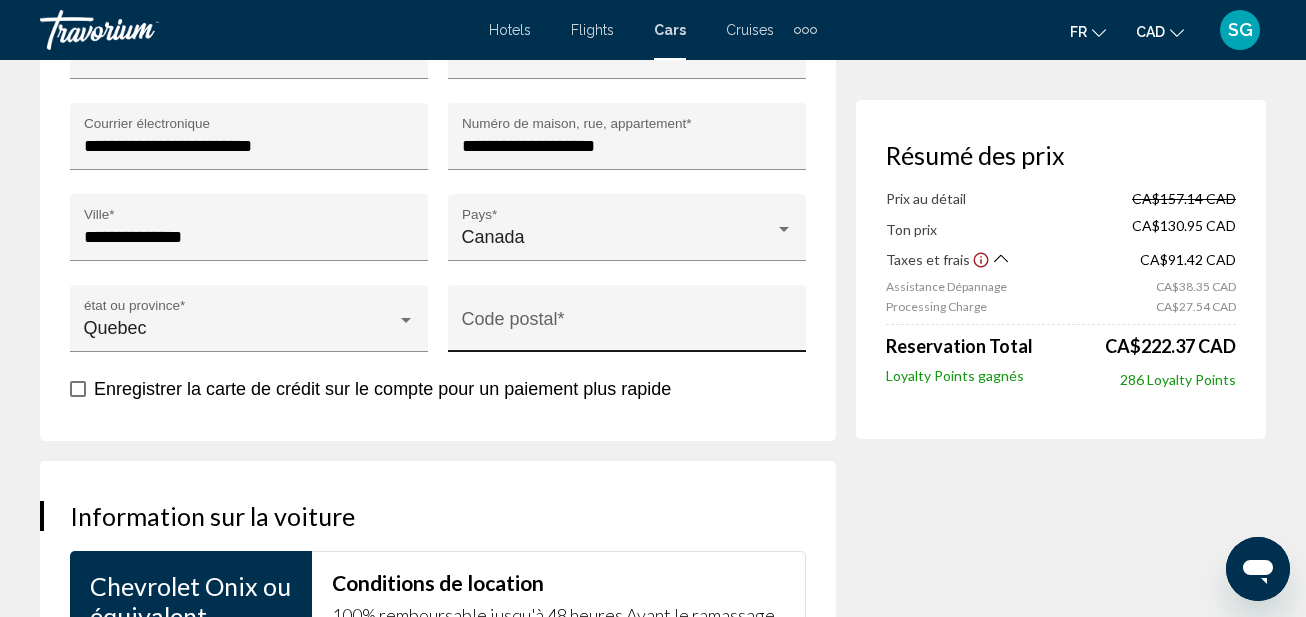 click on "Code postal  *" at bounding box center [627, 318] 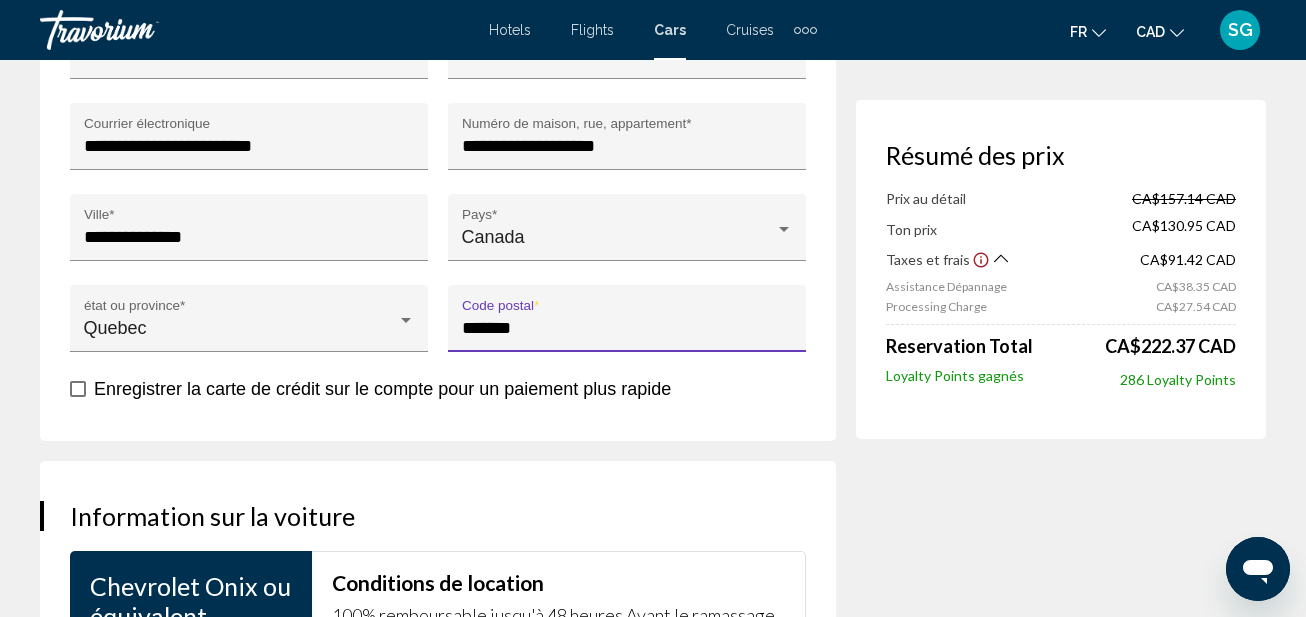 scroll, scrollTop: 2835, scrollLeft: 0, axis: vertical 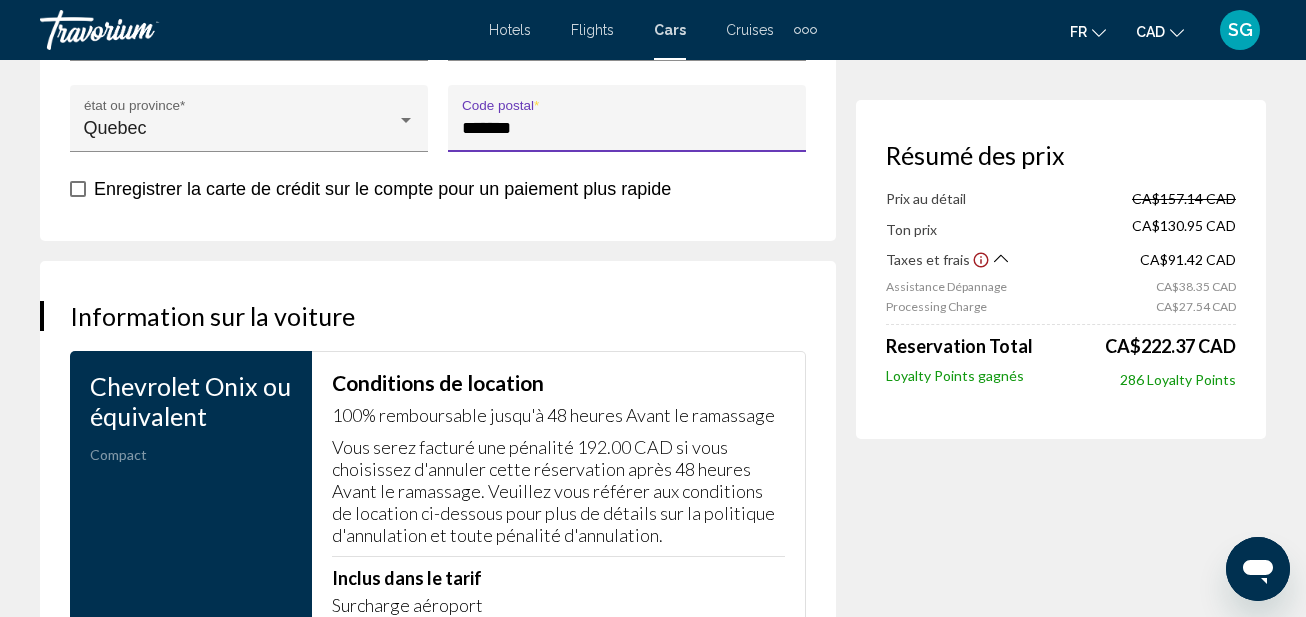 type on "*******" 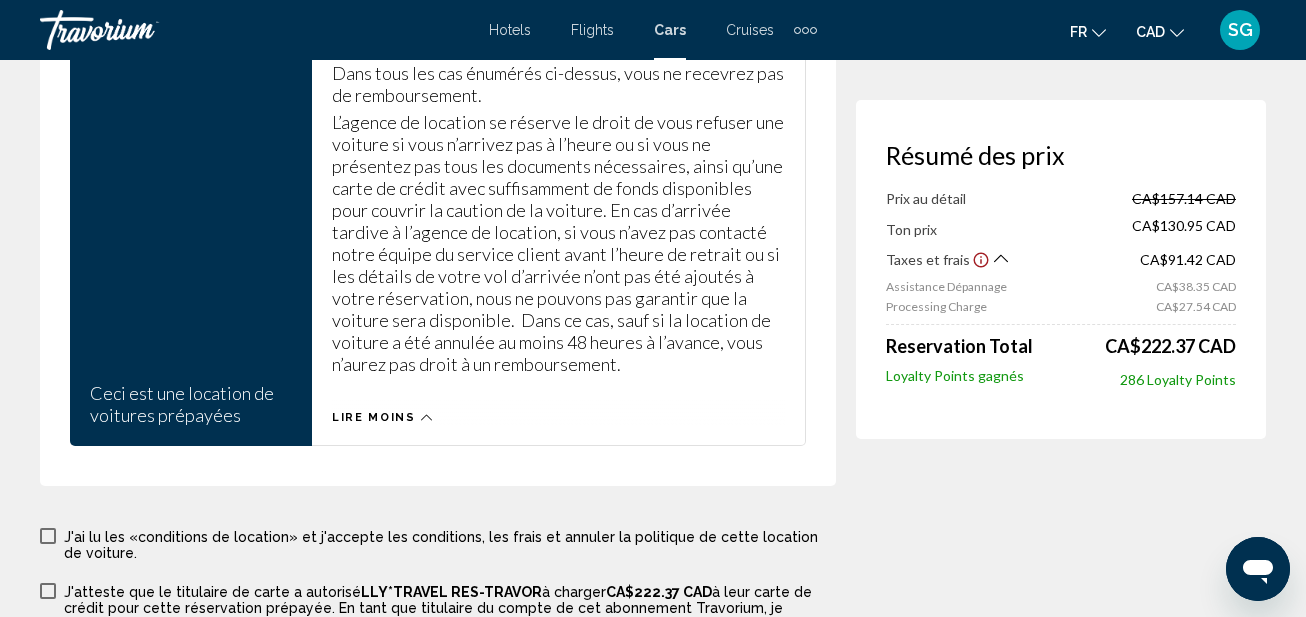 scroll, scrollTop: 10035, scrollLeft: 0, axis: vertical 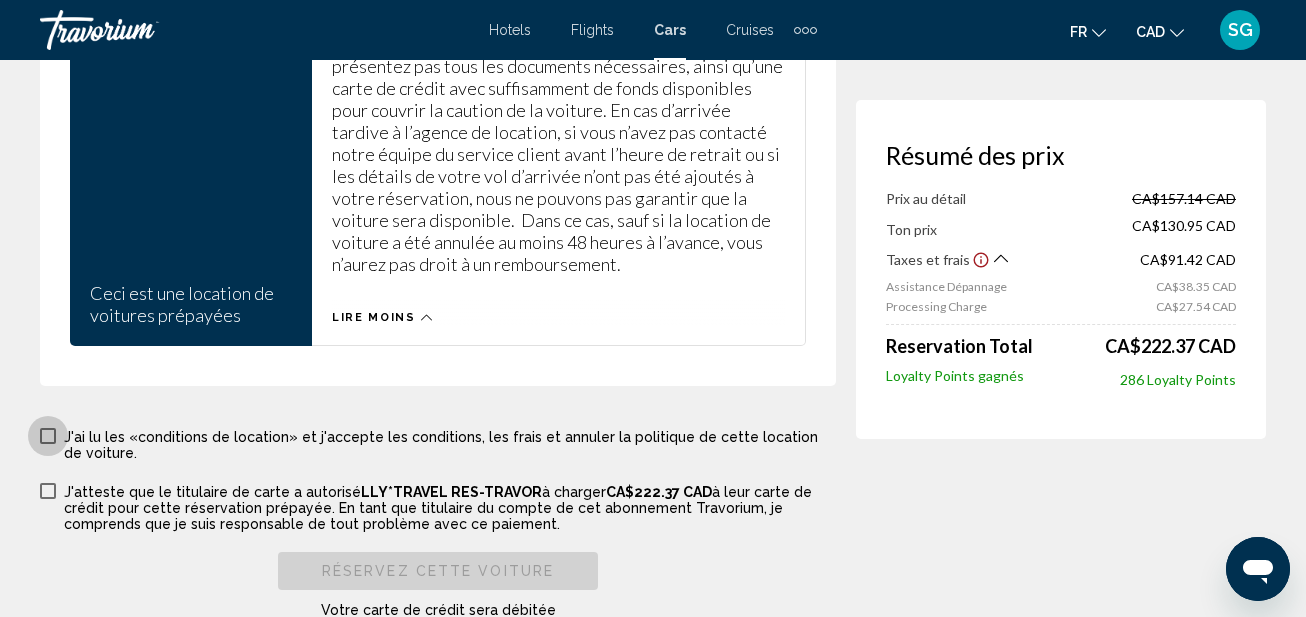 click at bounding box center (48, 436) 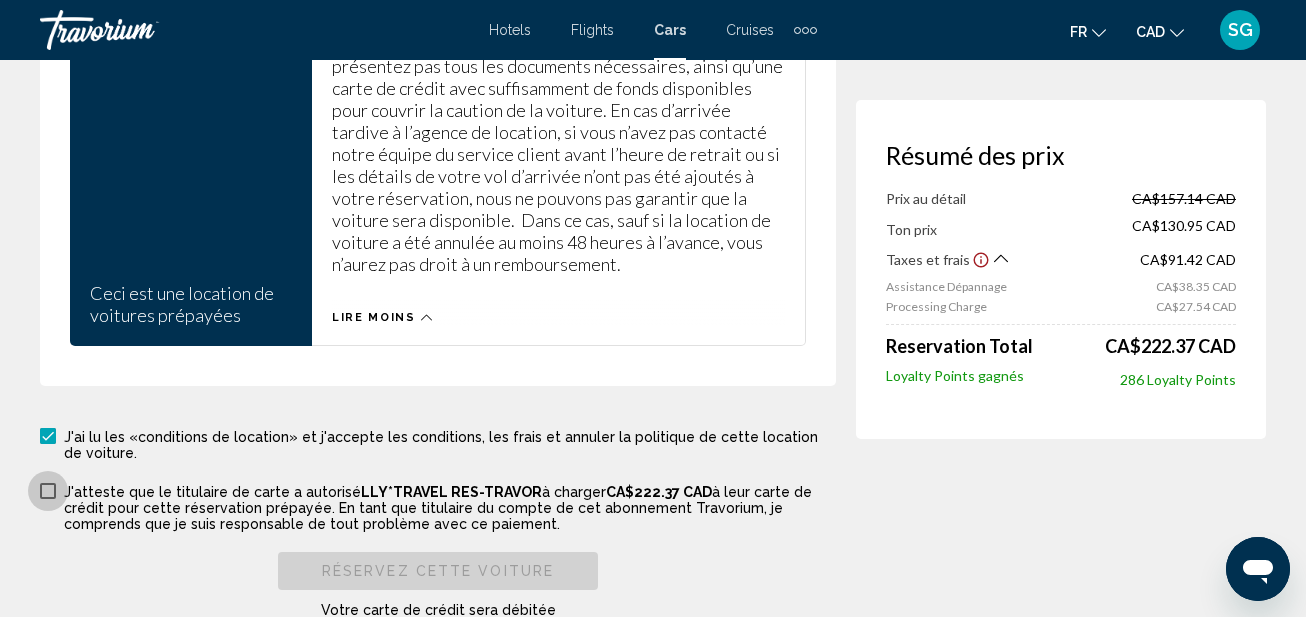 click at bounding box center [48, 491] 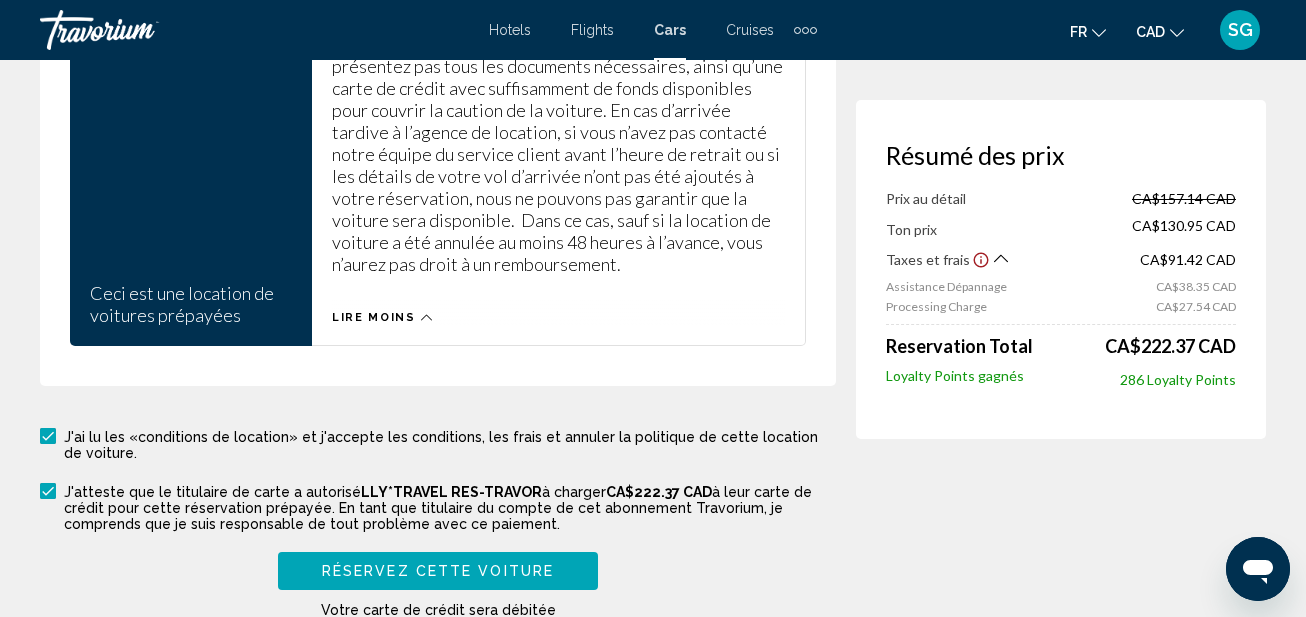 click on "Réservez cette voiture" at bounding box center [438, 570] 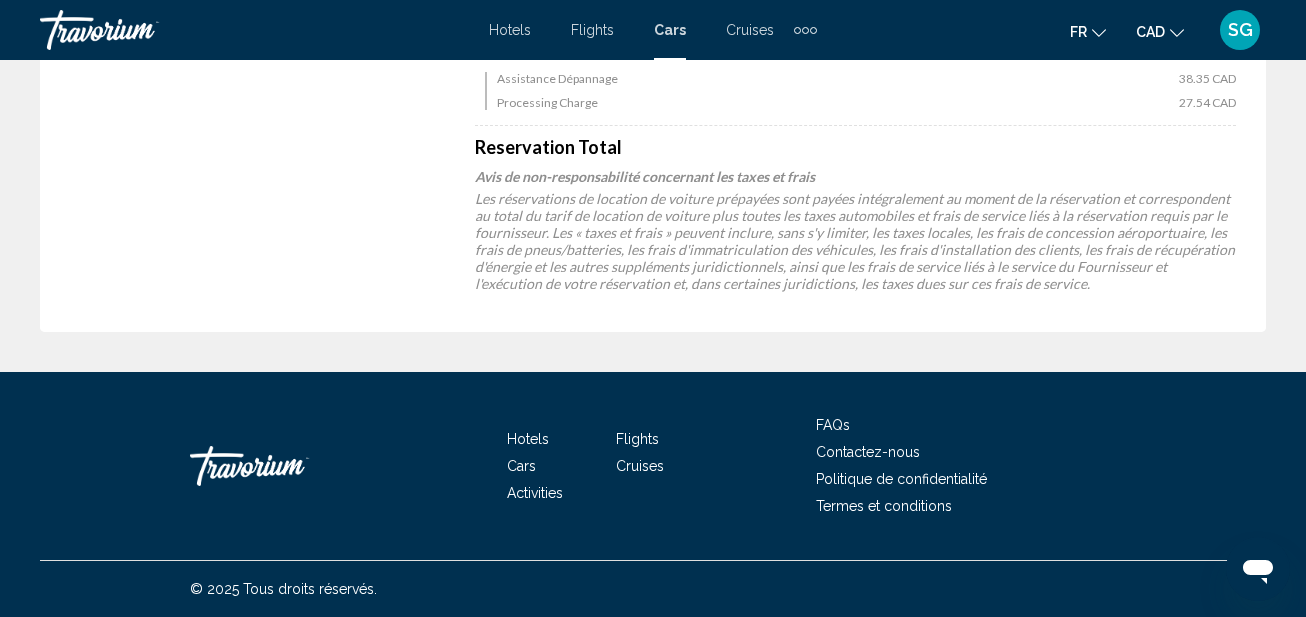scroll, scrollTop: 0, scrollLeft: 0, axis: both 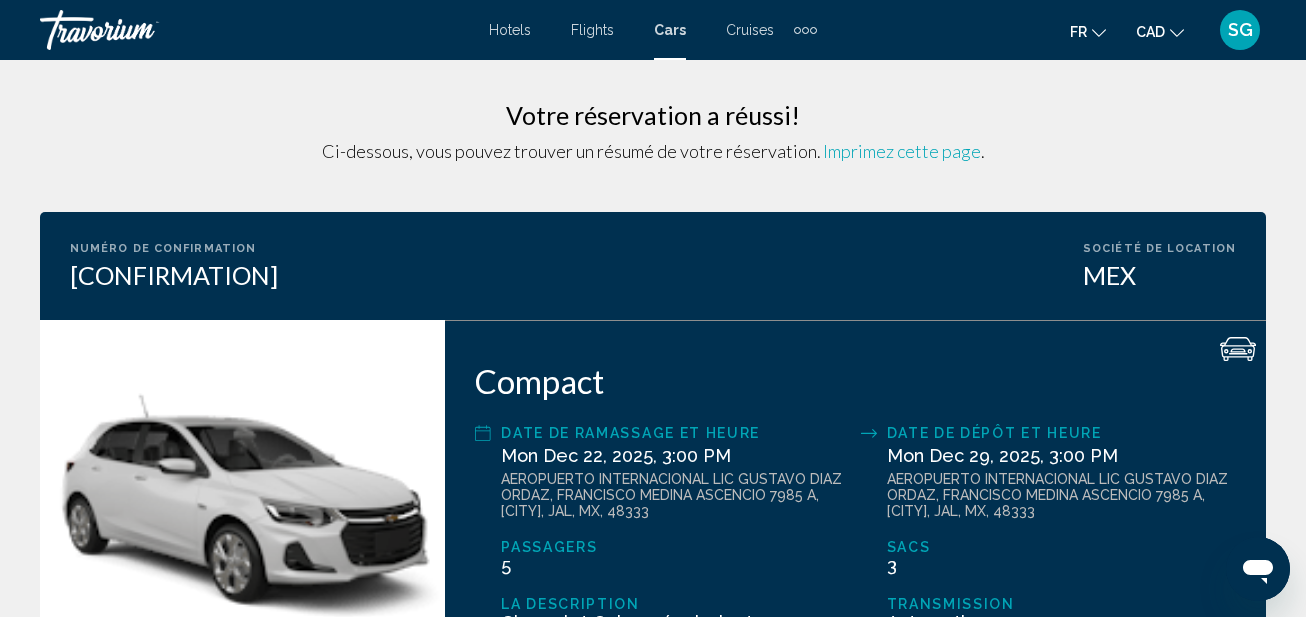 click on "Votre réservation a réussi!" at bounding box center [653, 115] 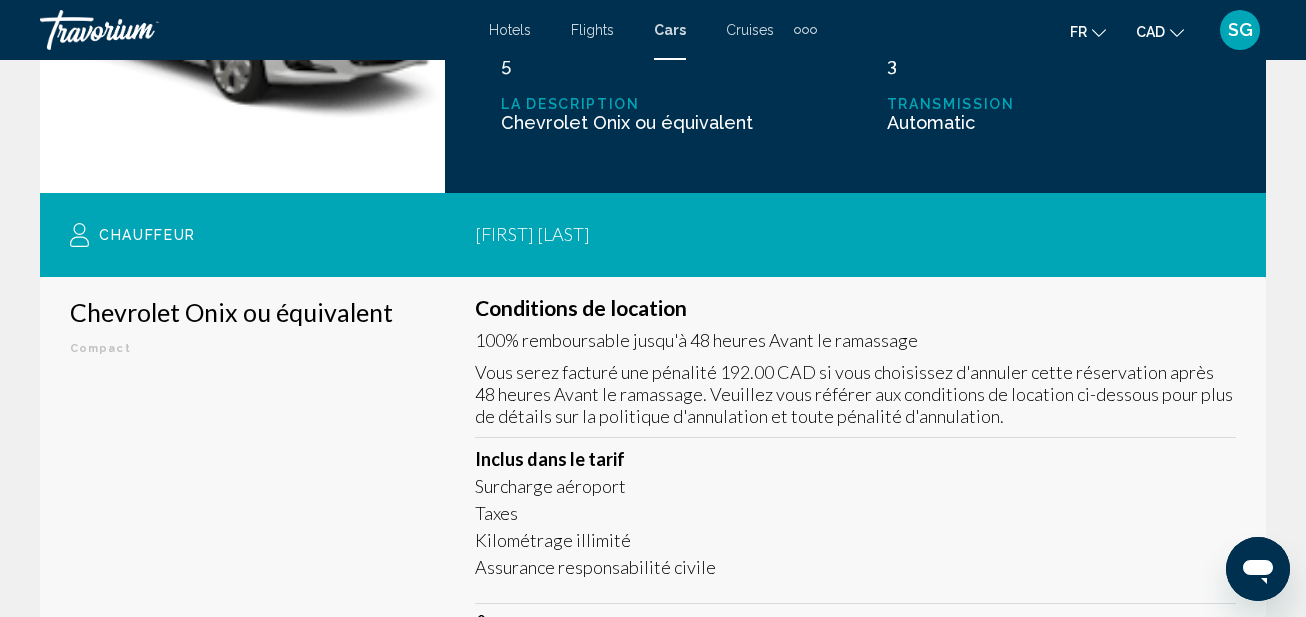 scroll, scrollTop: 0, scrollLeft: 0, axis: both 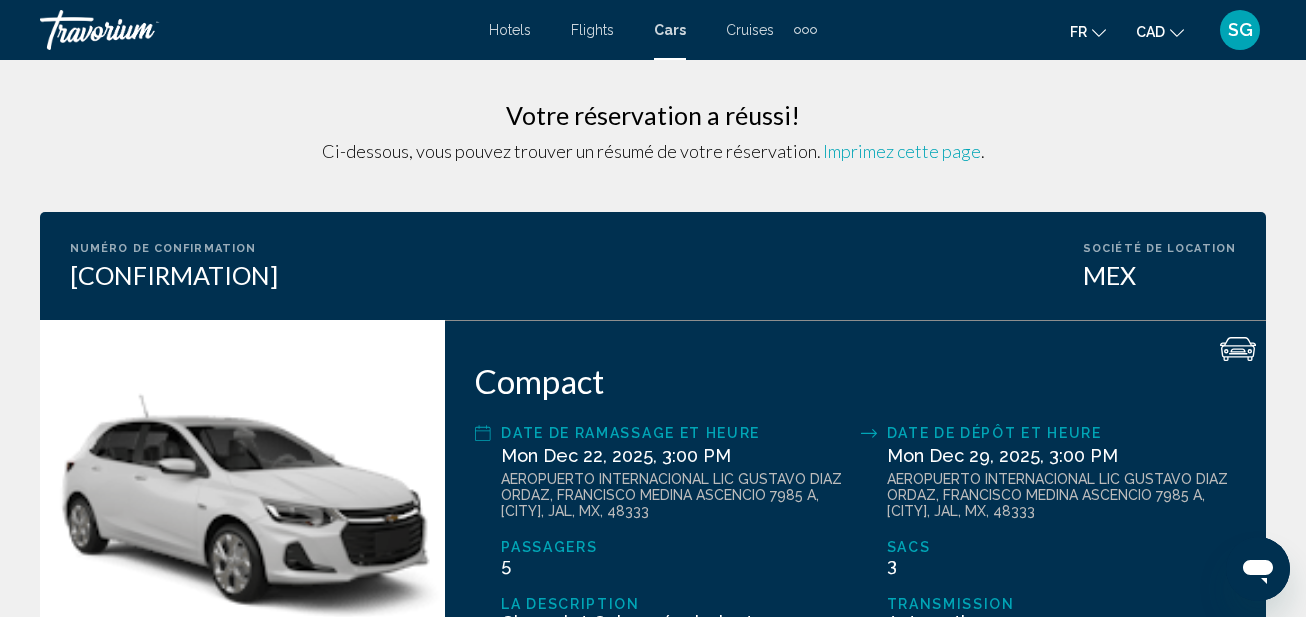 click on "SG" at bounding box center [1240, 30] 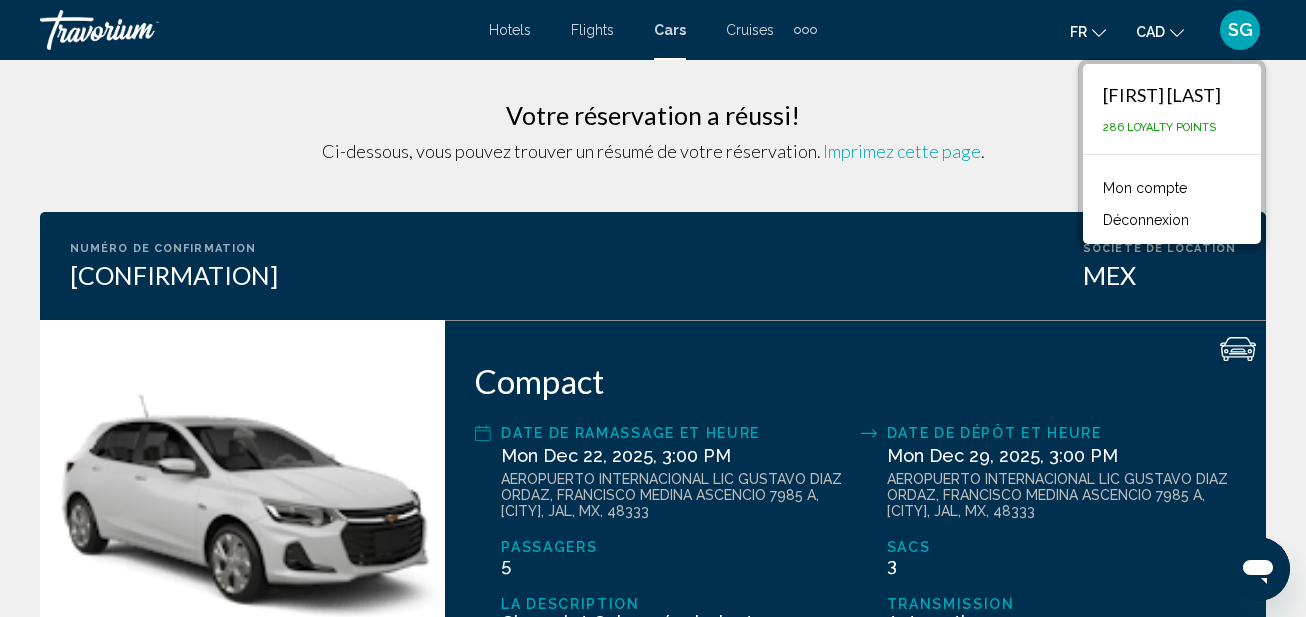 click on "Déconnexion" at bounding box center (1146, 220) 